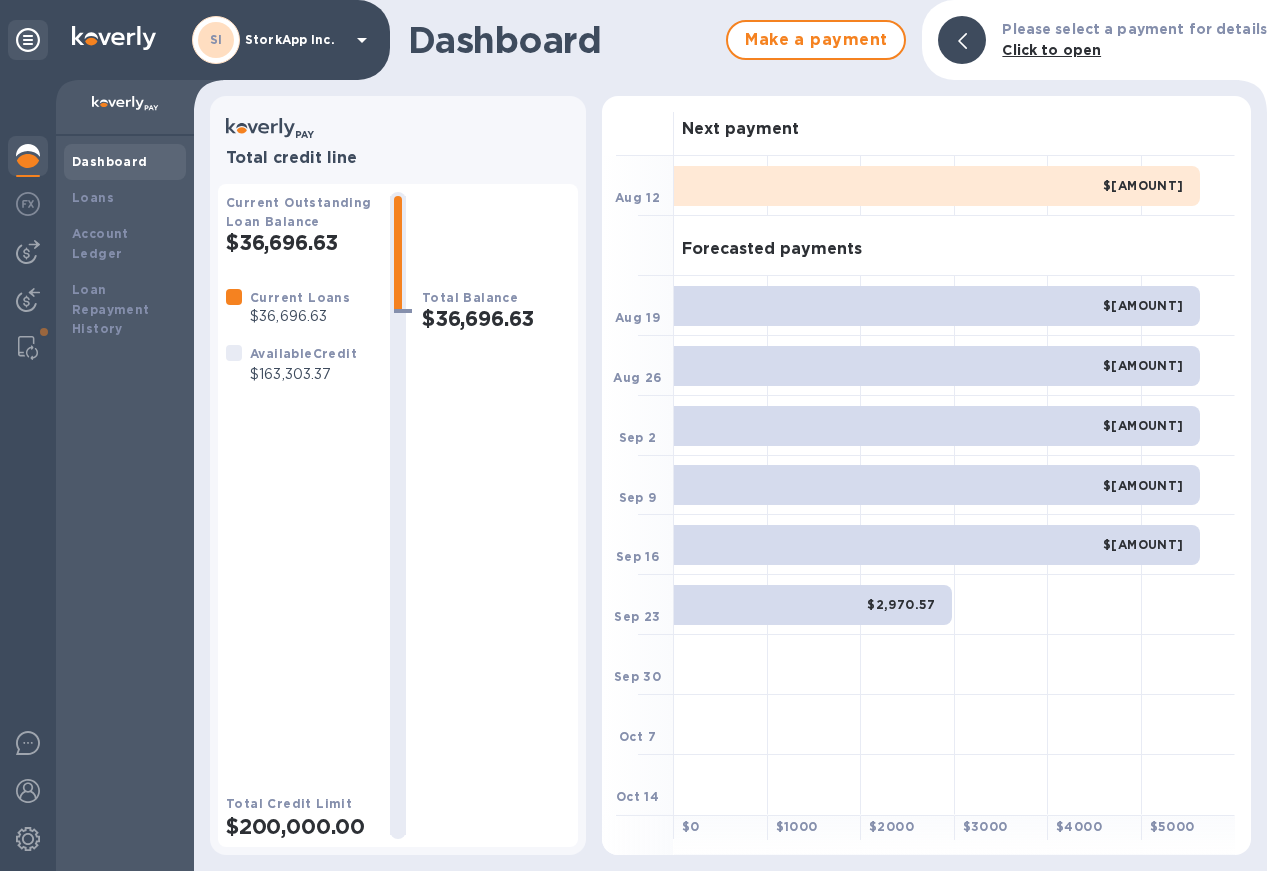 scroll, scrollTop: 0, scrollLeft: 0, axis: both 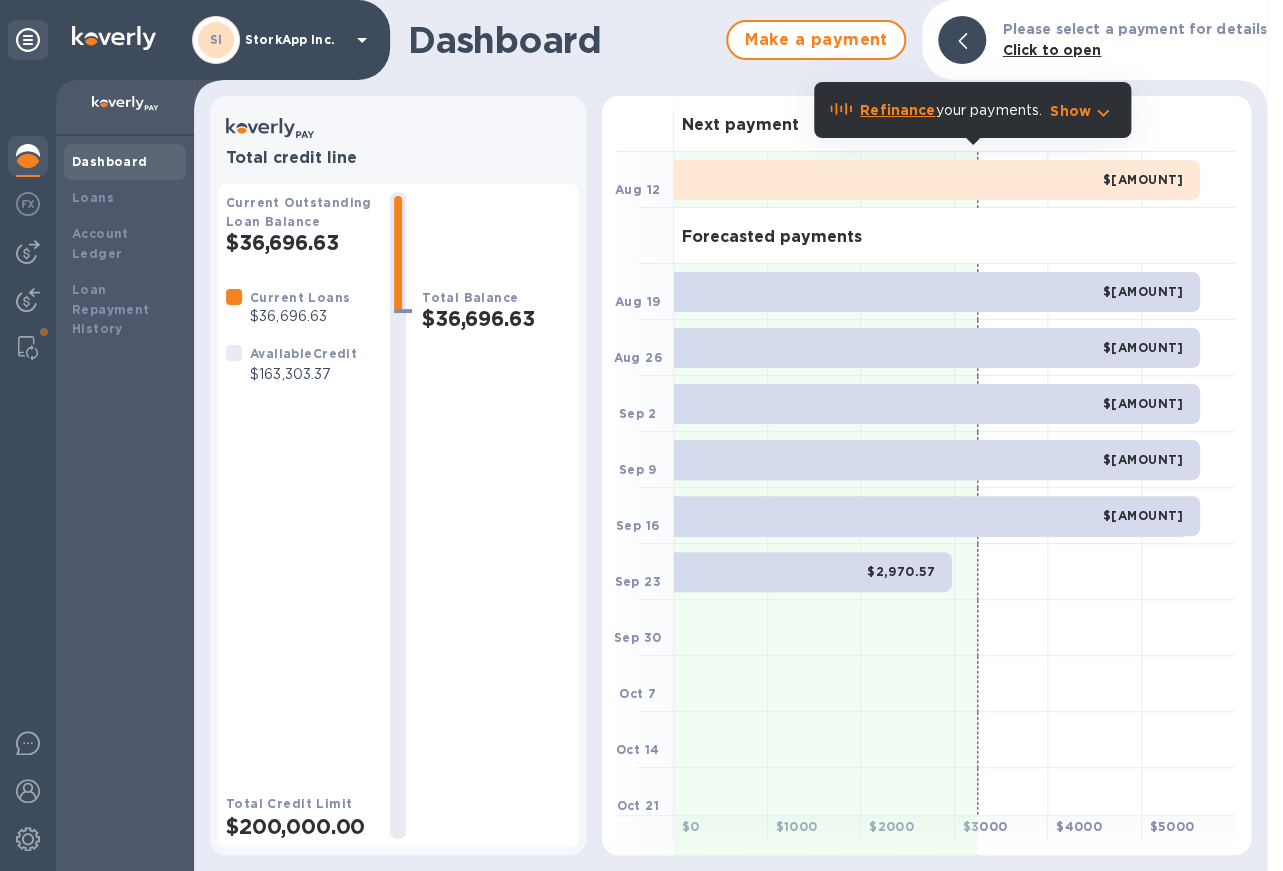 click at bounding box center (28, 348) 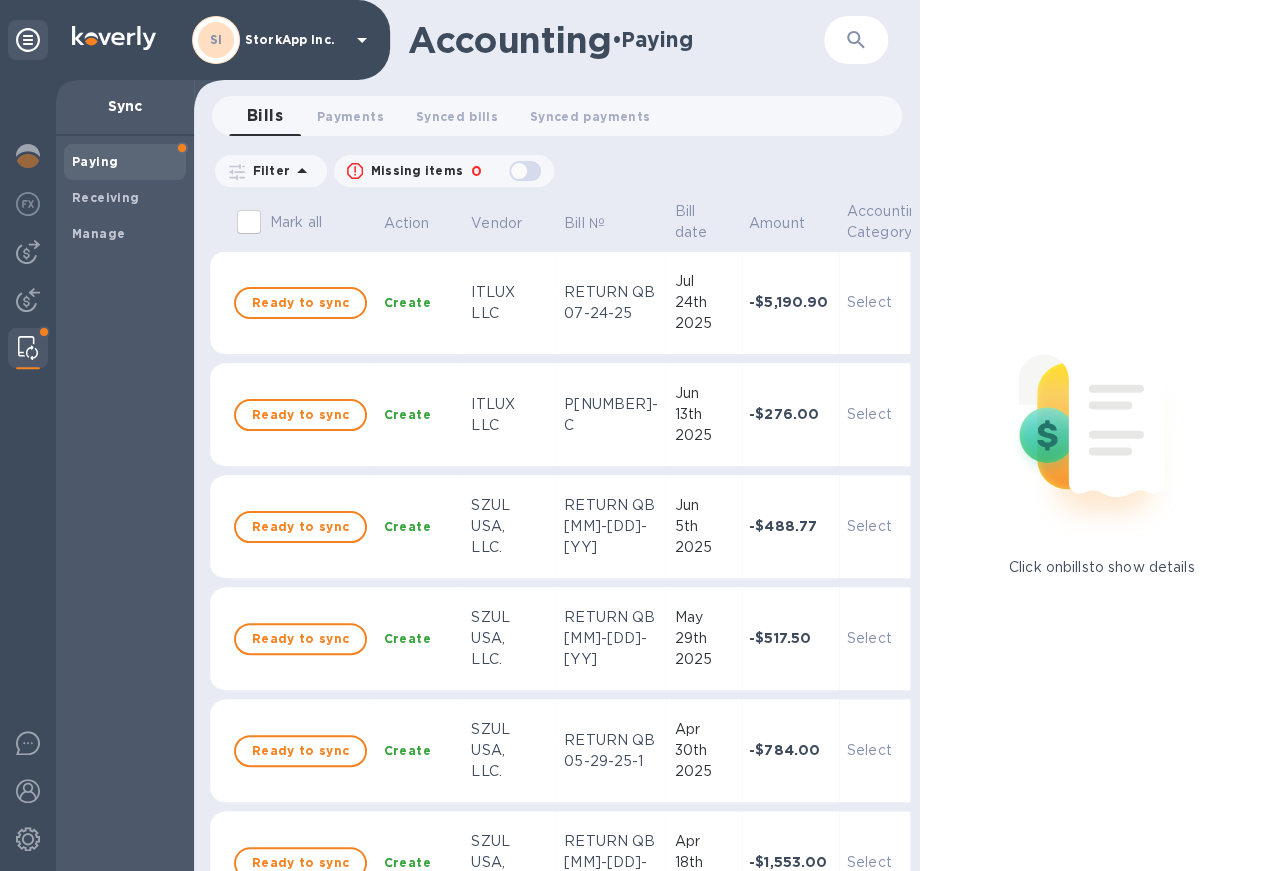 click on "Synced payments 0" at bounding box center [590, 116] 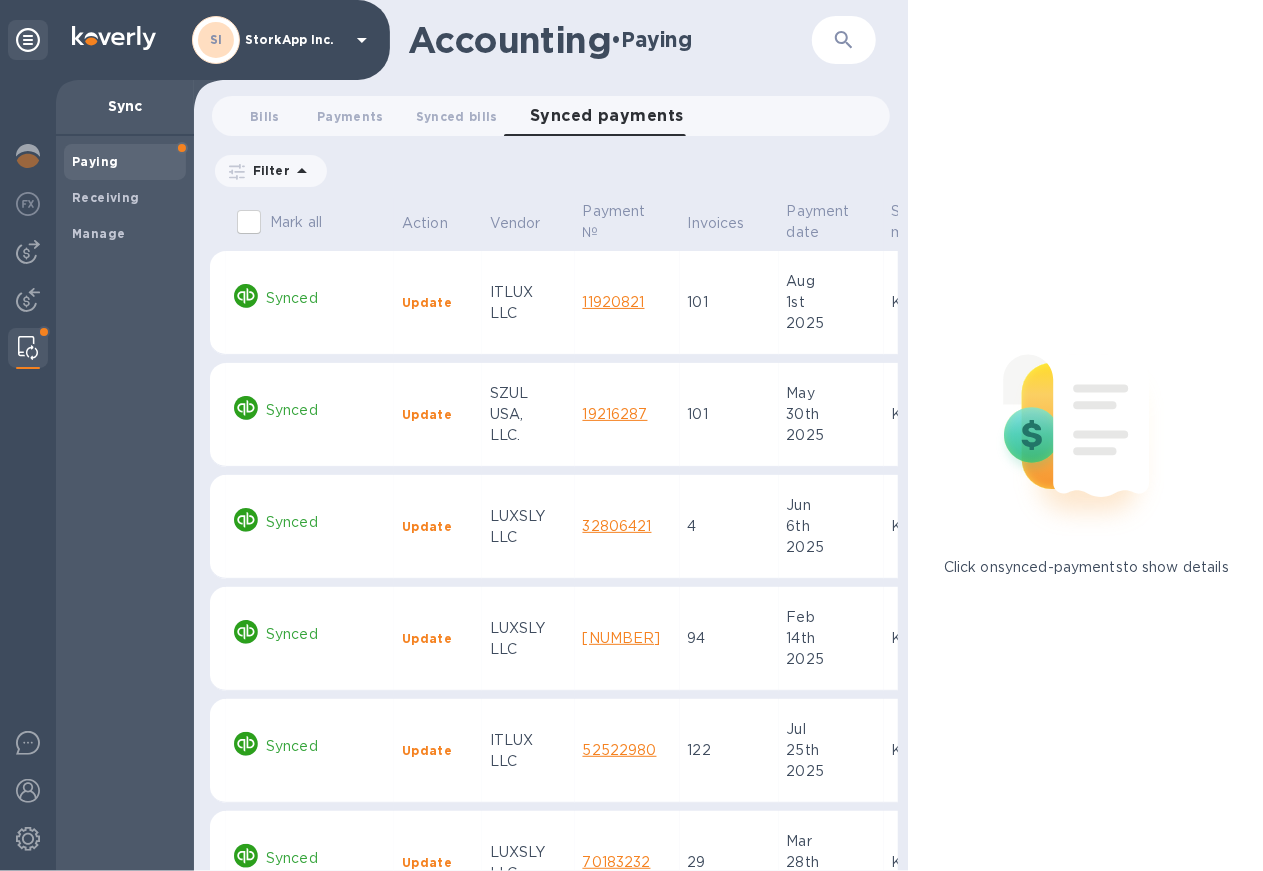 click on "Synced bills 0" at bounding box center (457, 116) 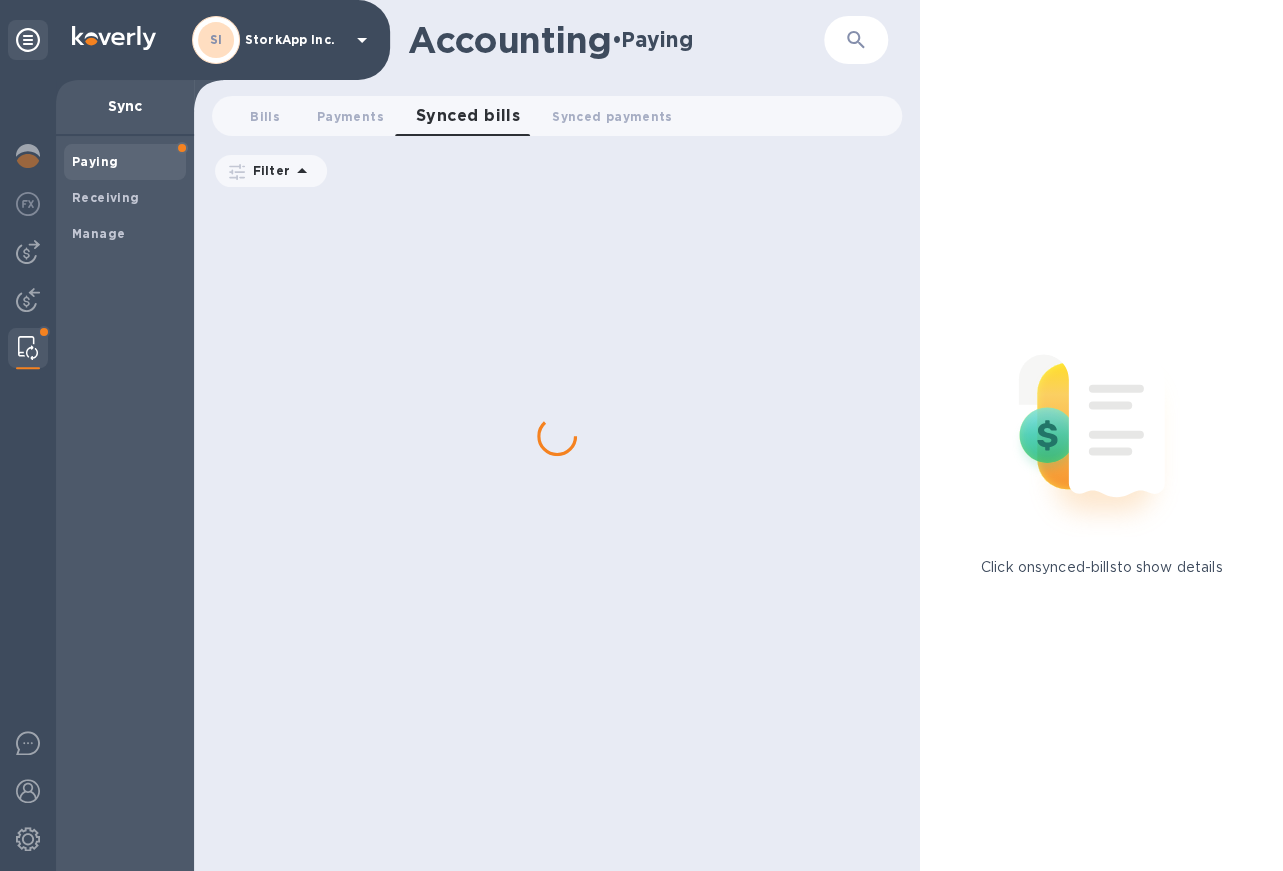 click on "Manage" at bounding box center [98, 233] 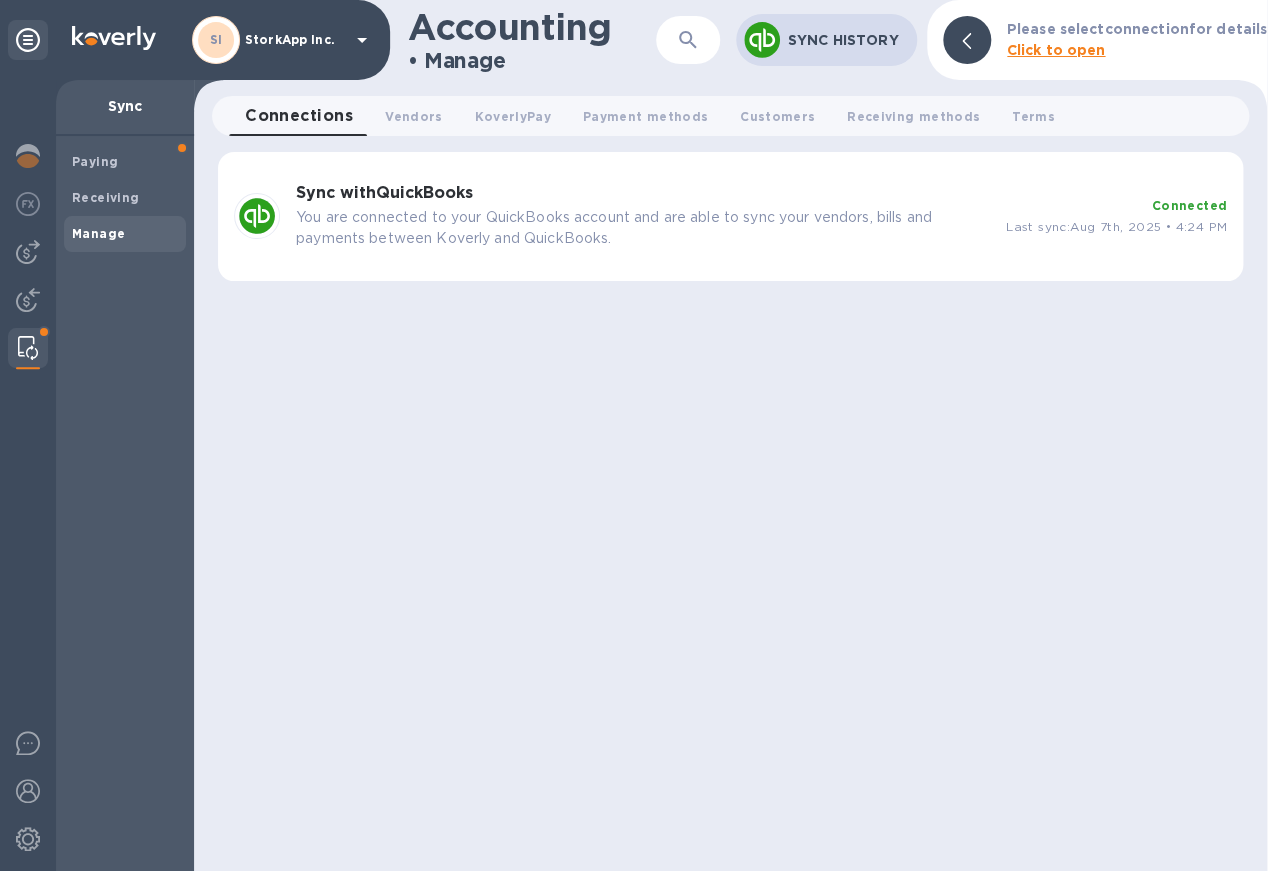 click on "Connected" at bounding box center (1189, 205) 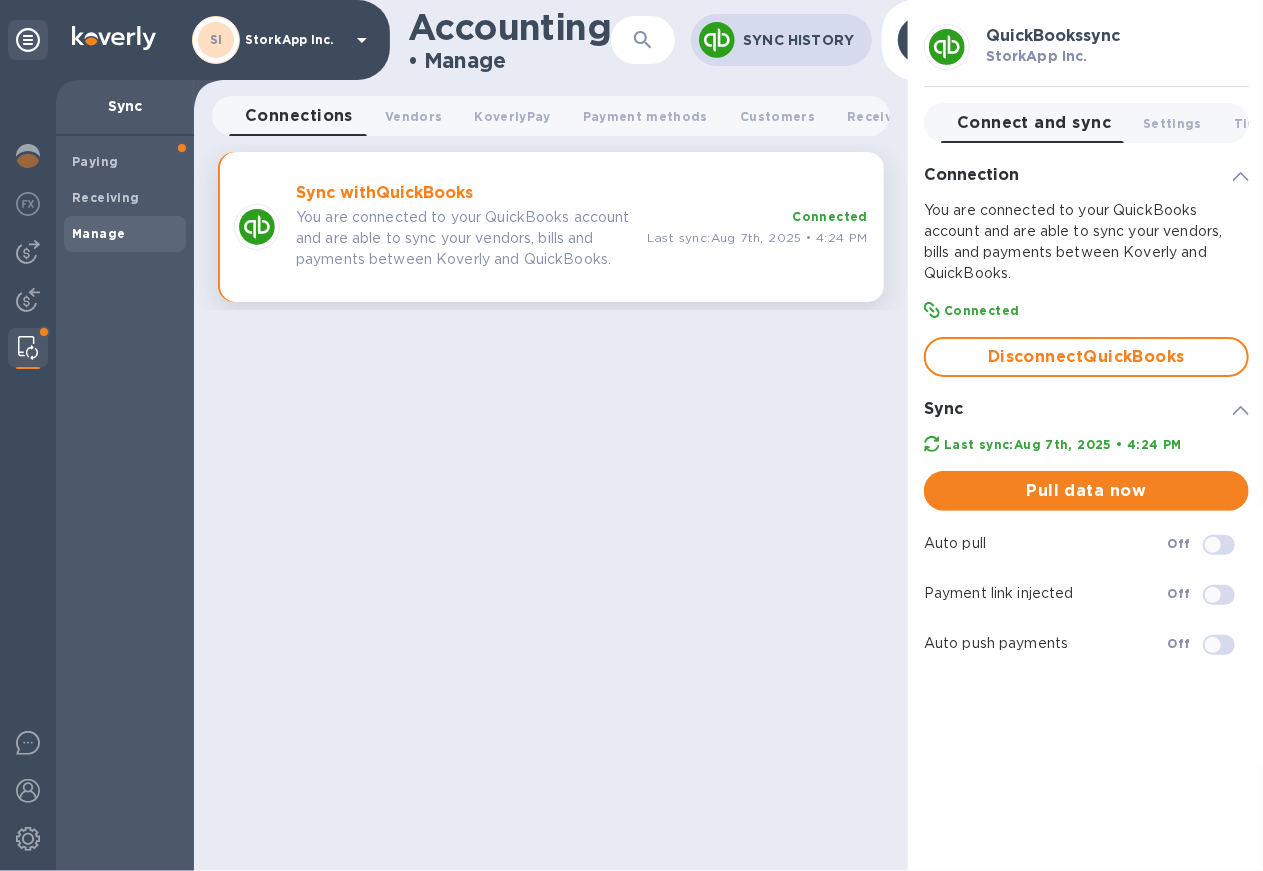 click on "Pull data now" at bounding box center (1086, 491) 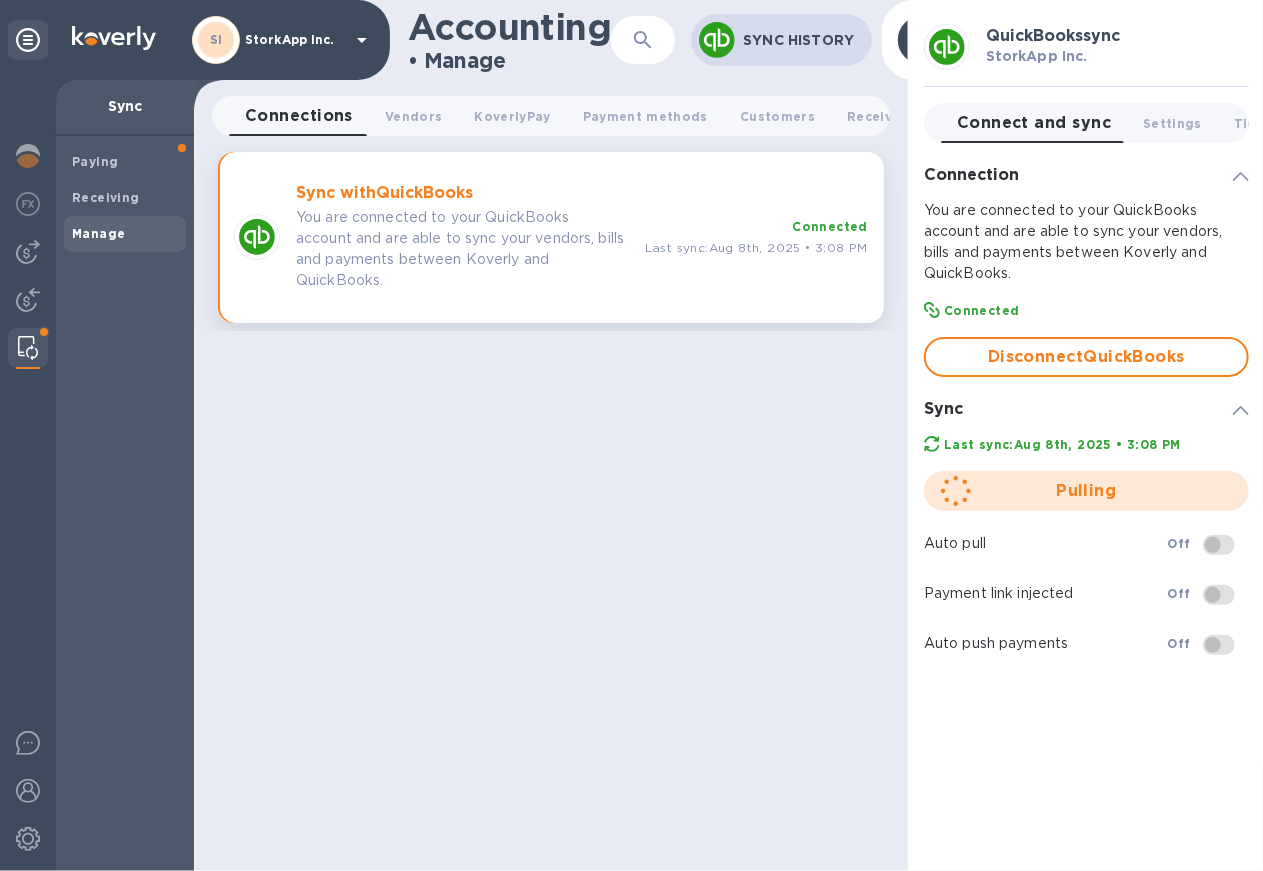 click at bounding box center (28, 252) 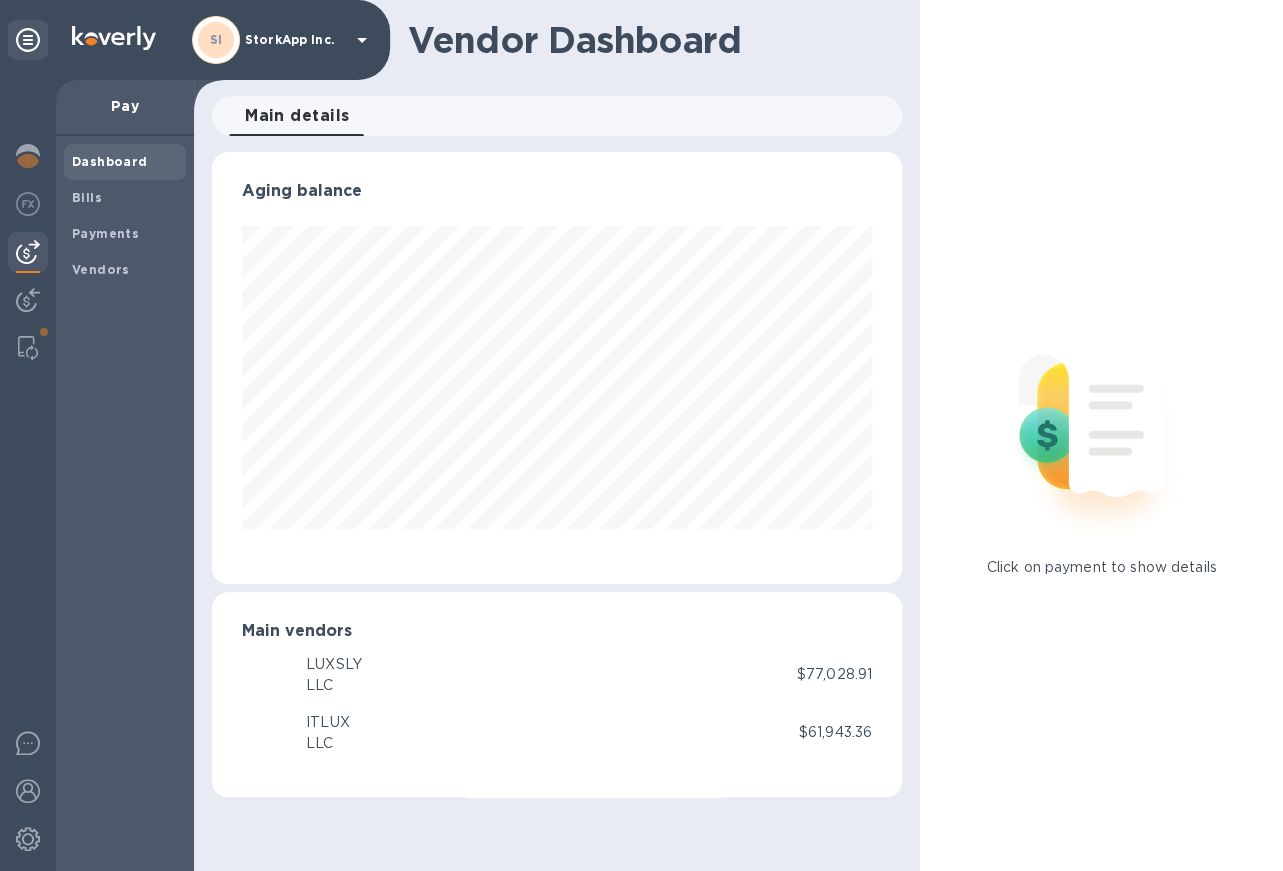 scroll, scrollTop: 999568, scrollLeft: 999310, axis: both 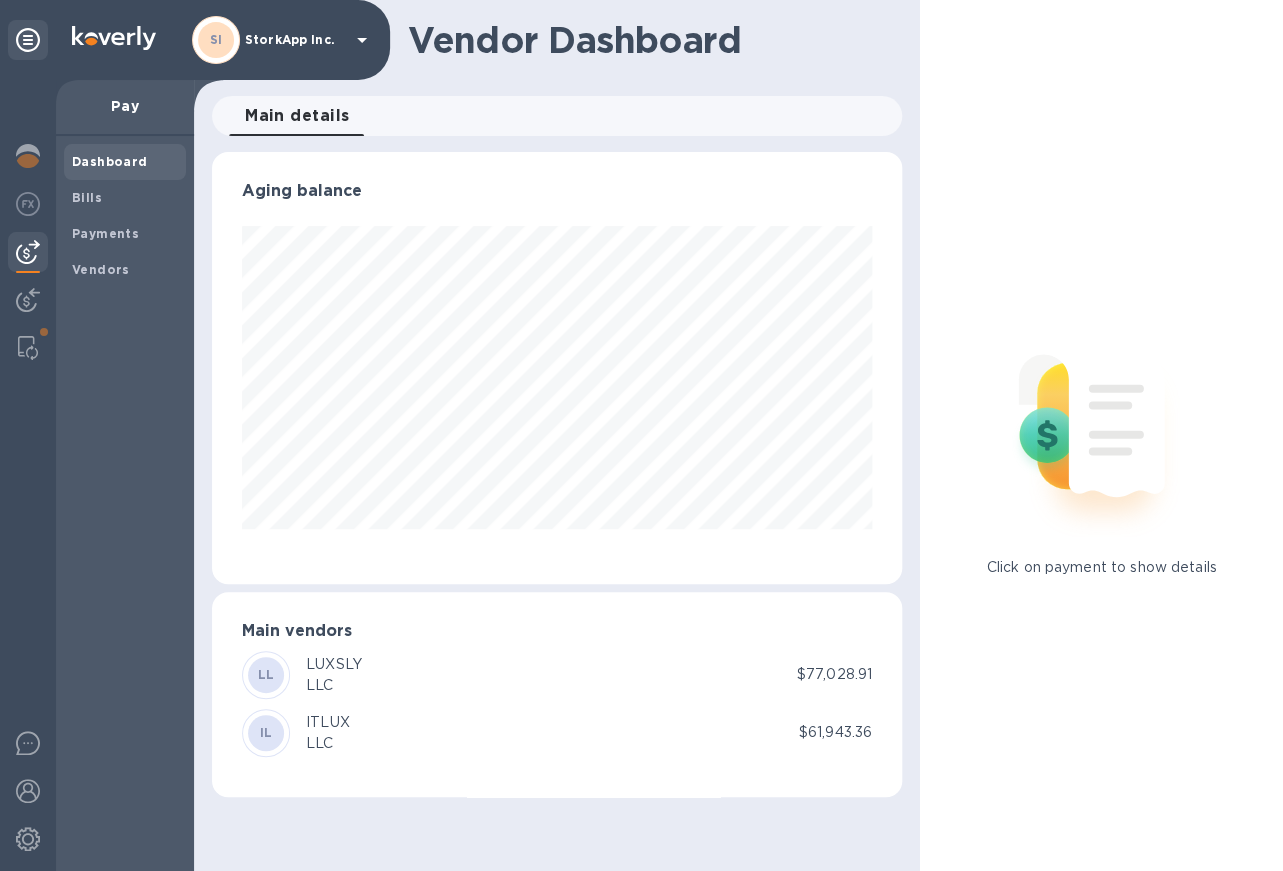 click on "Bills" at bounding box center [125, 198] 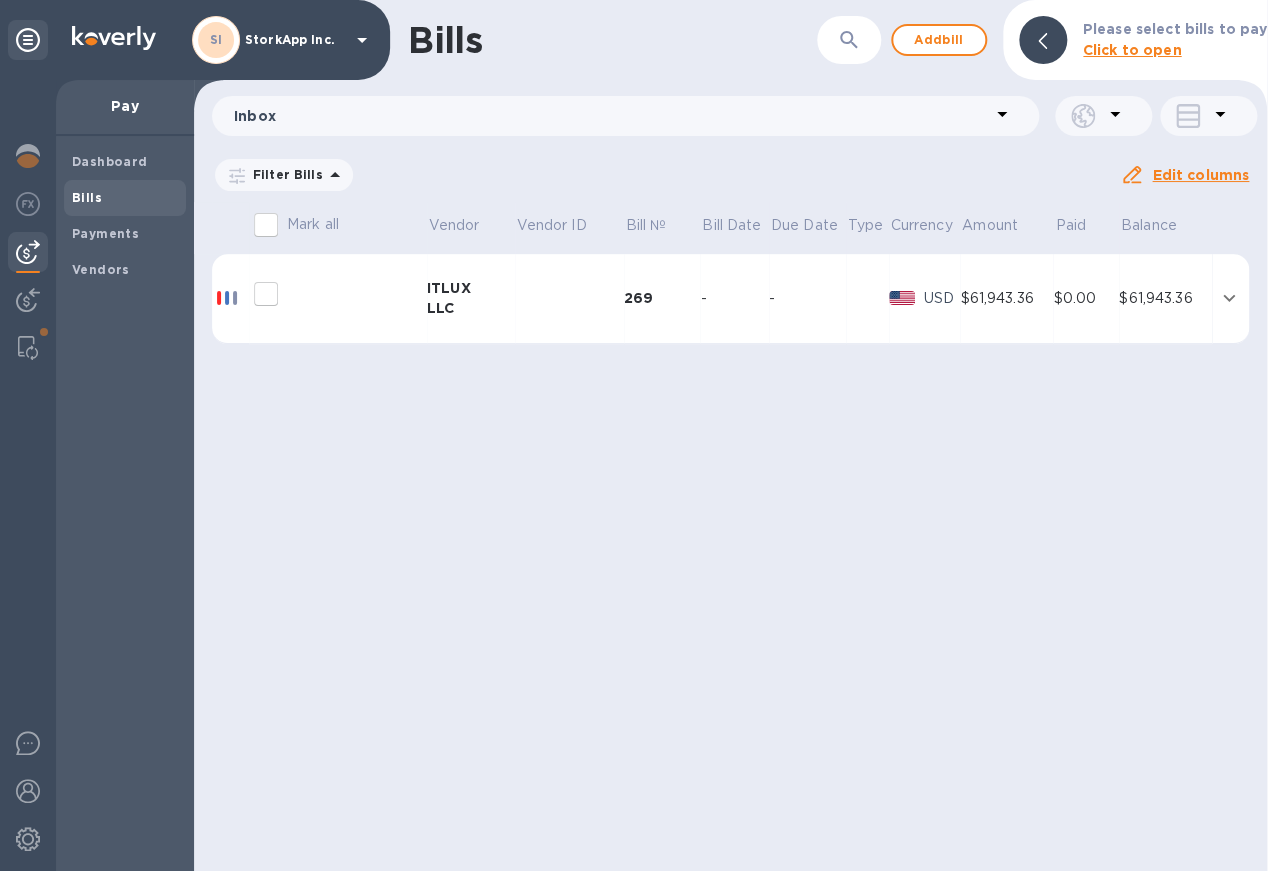 click at bounding box center [266, 294] 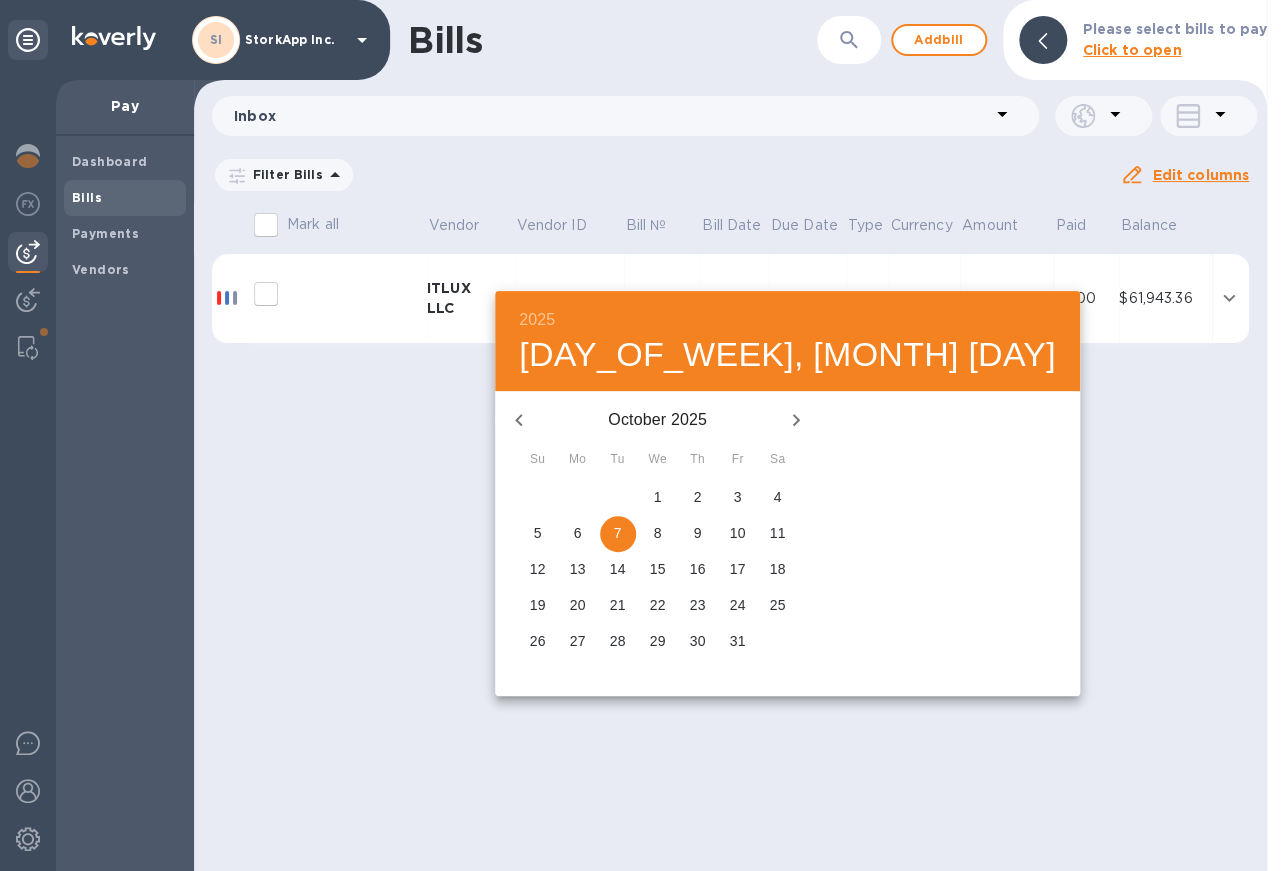 click 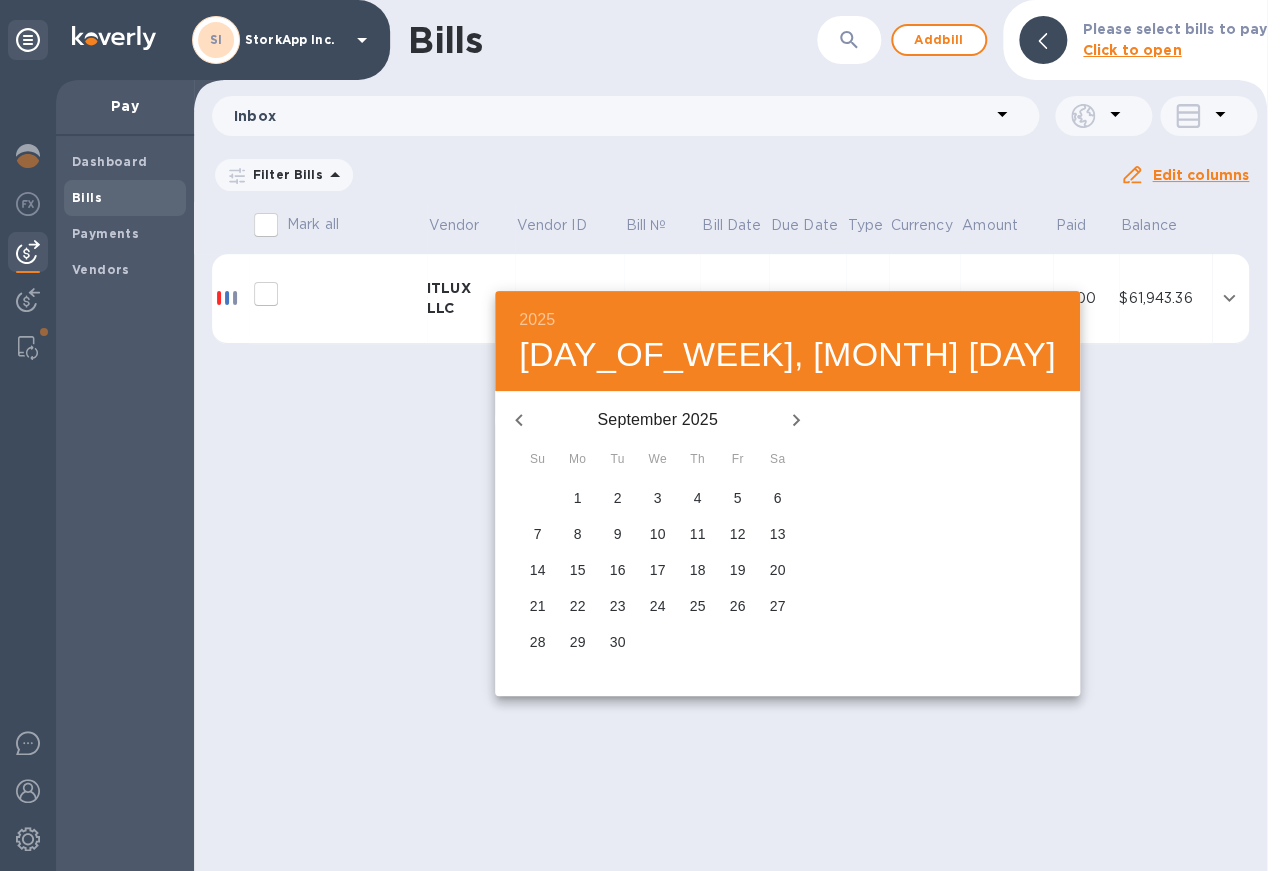 click 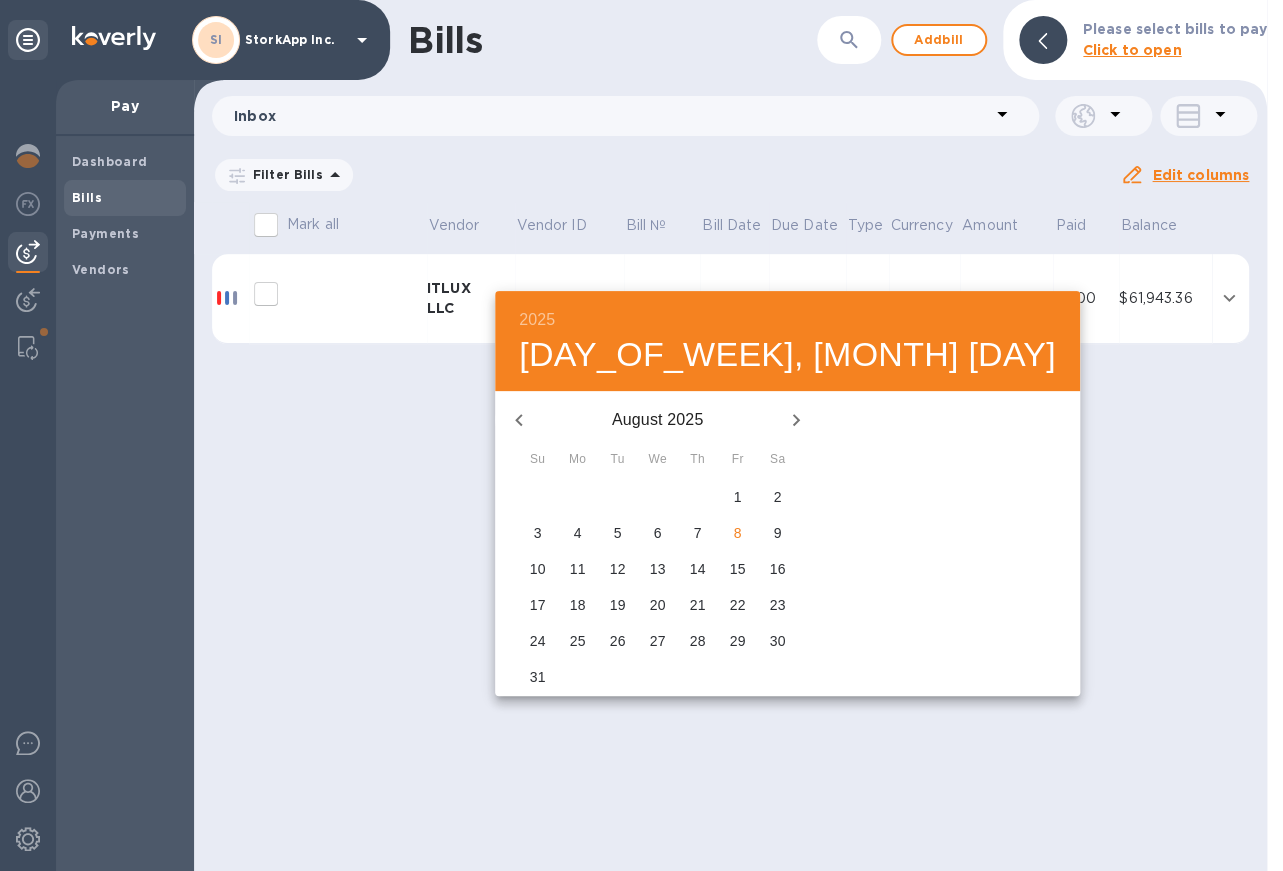 click on "4" at bounding box center [578, 533] 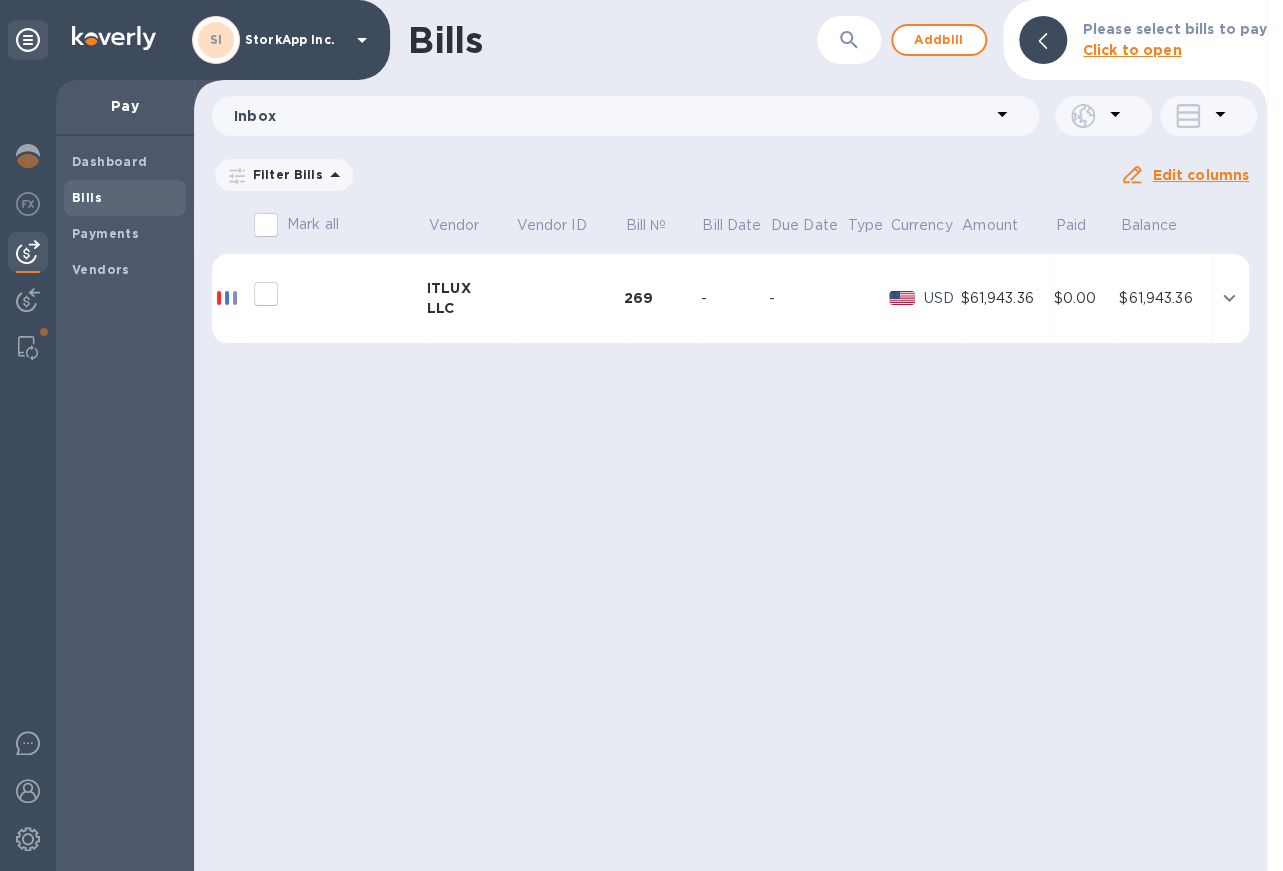 click on "Apply" at bounding box center [0, 0] 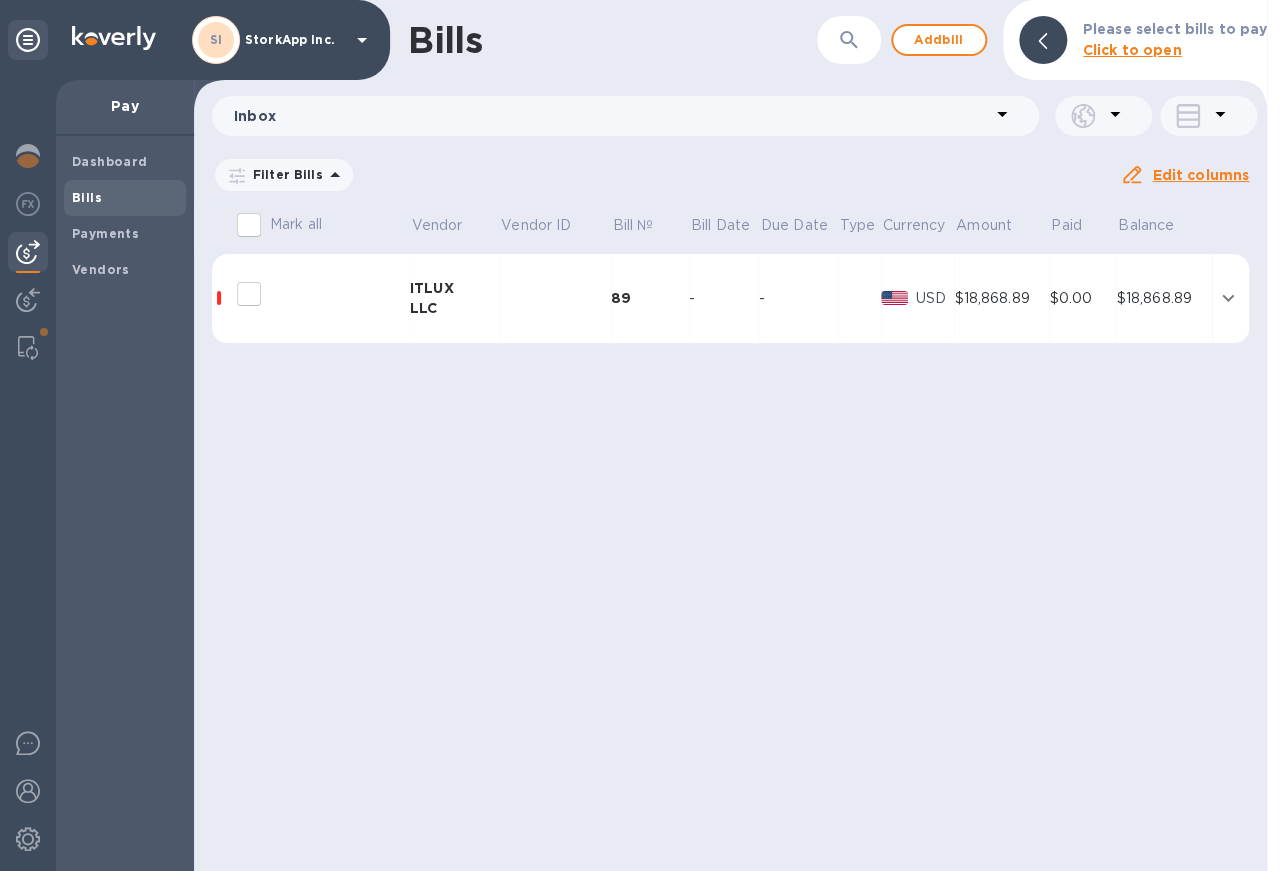 click at bounding box center (321, 299) 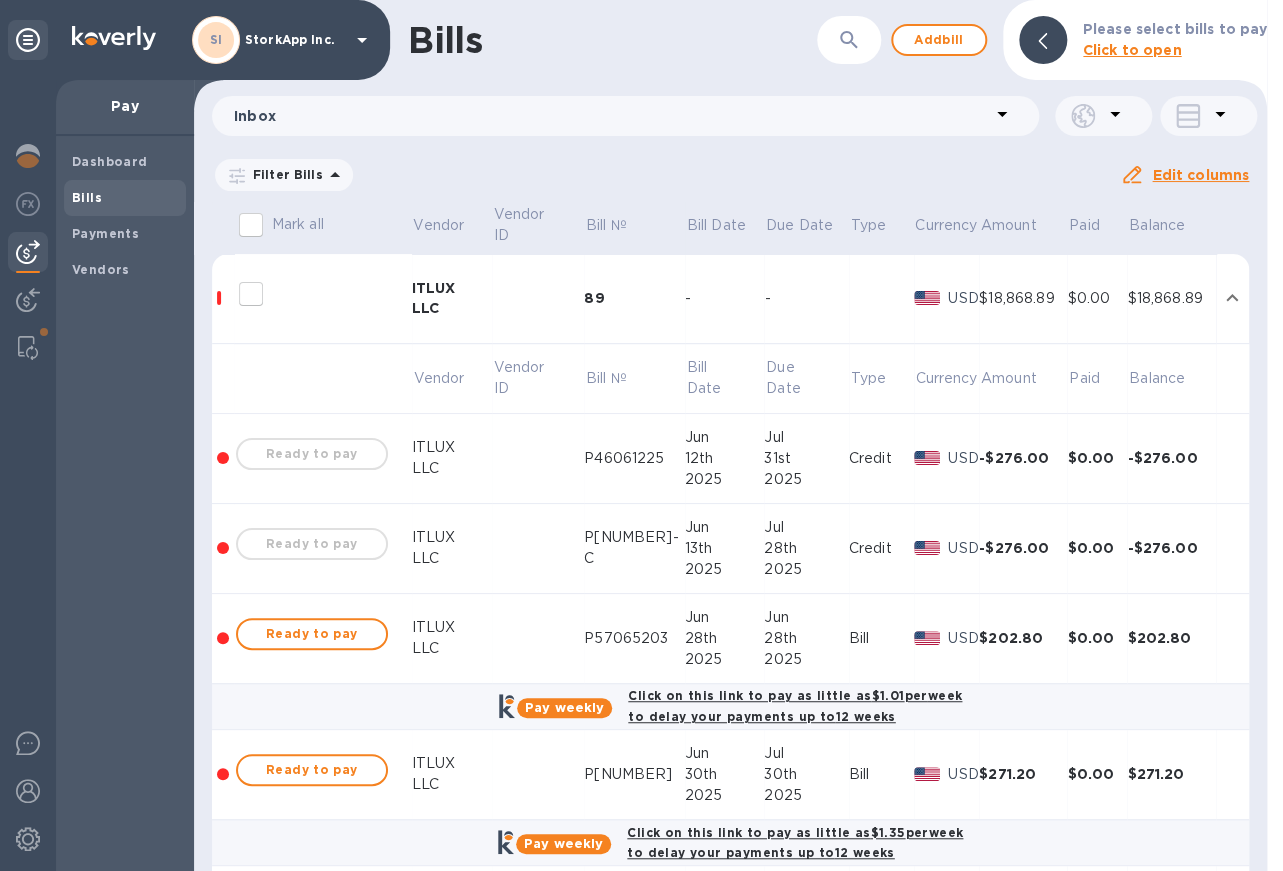 click on "Ready to pay" at bounding box center [312, 454] 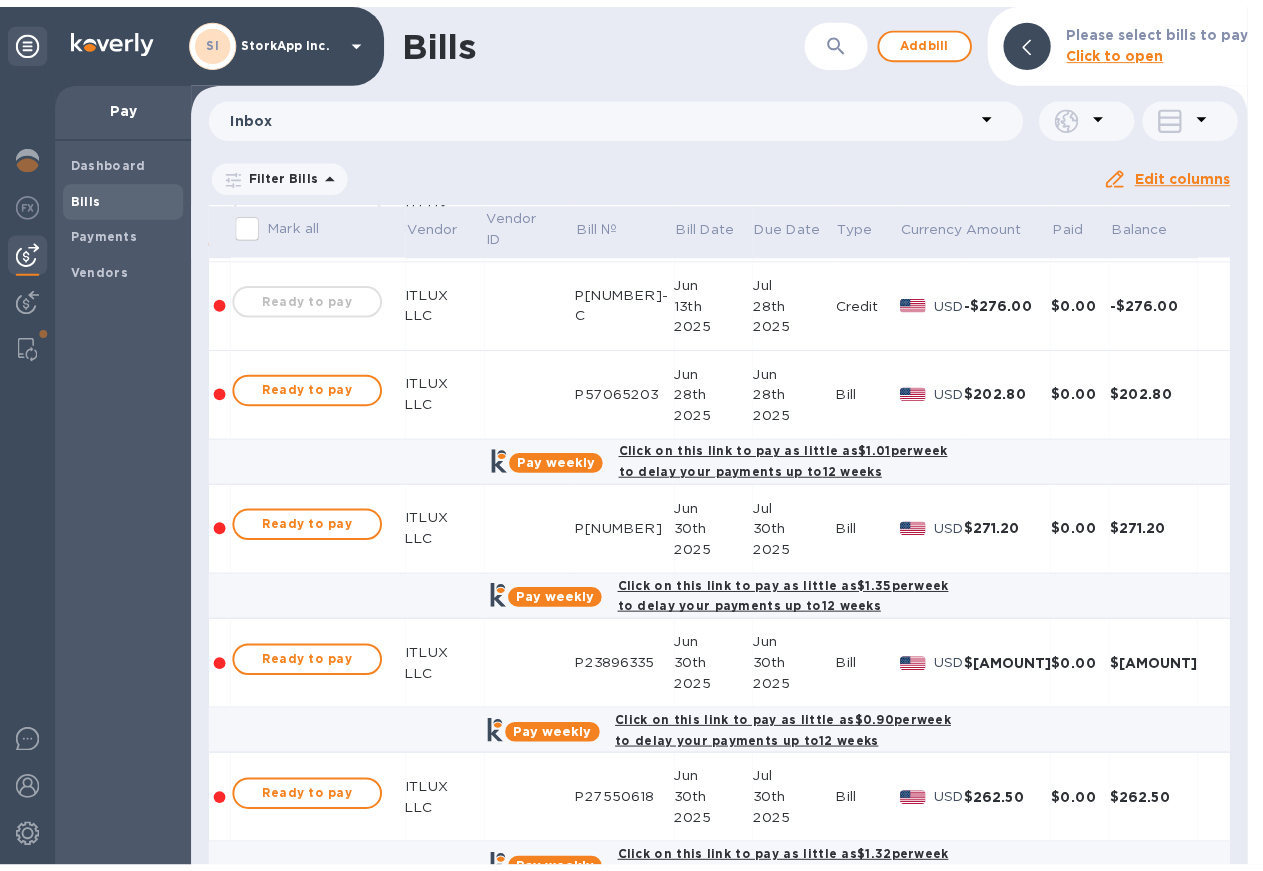 scroll, scrollTop: 249, scrollLeft: 0, axis: vertical 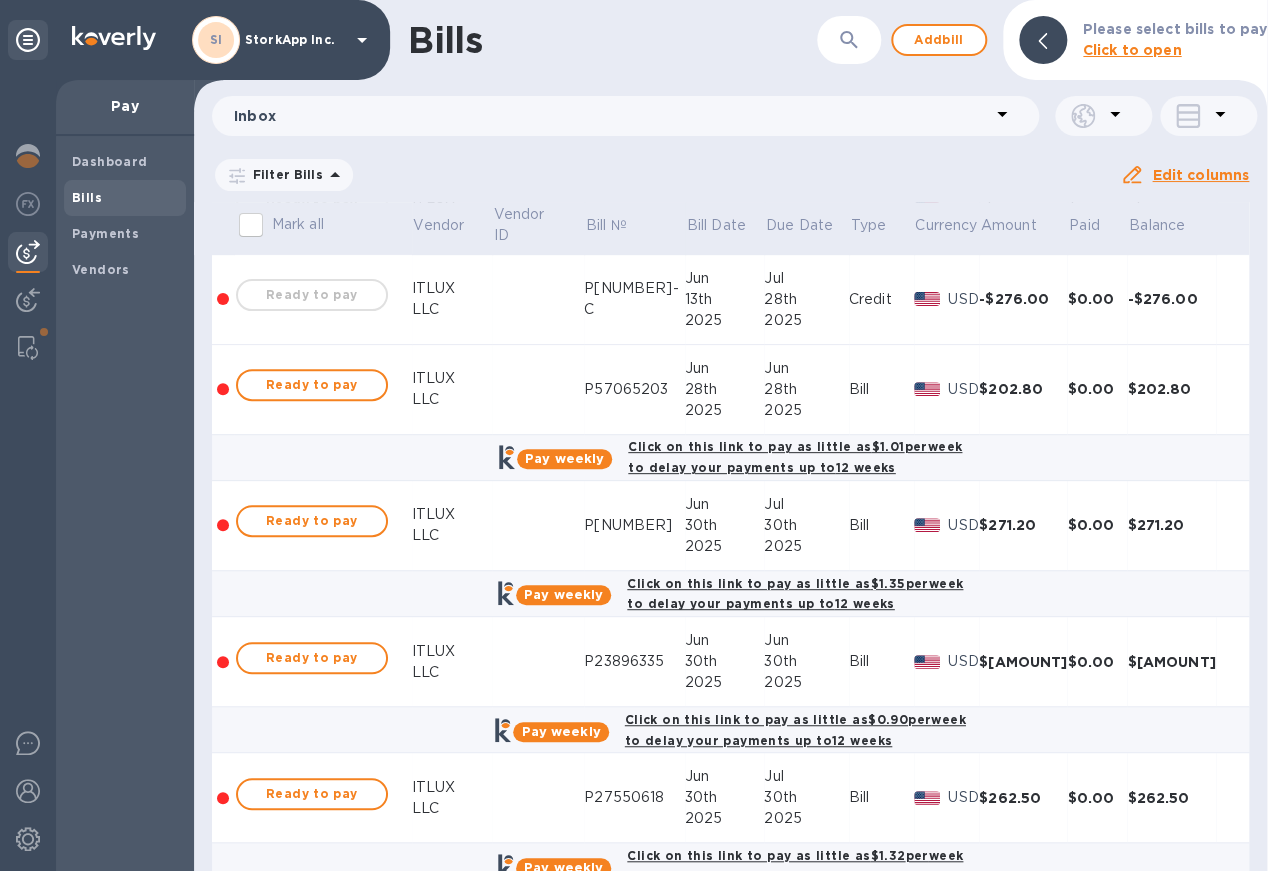 click on "Ready to pay" at bounding box center [312, 385] 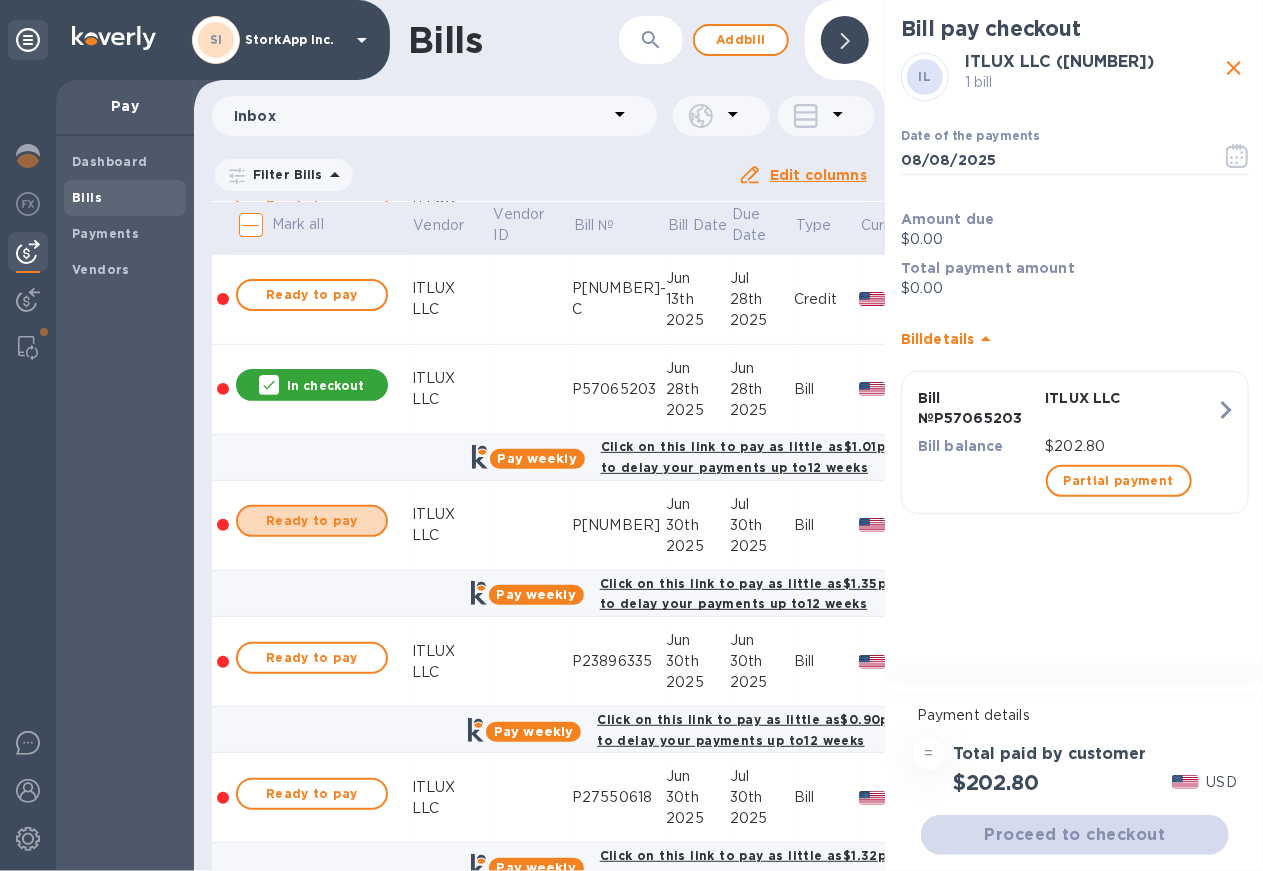click on "Ready to pay" at bounding box center [312, 521] 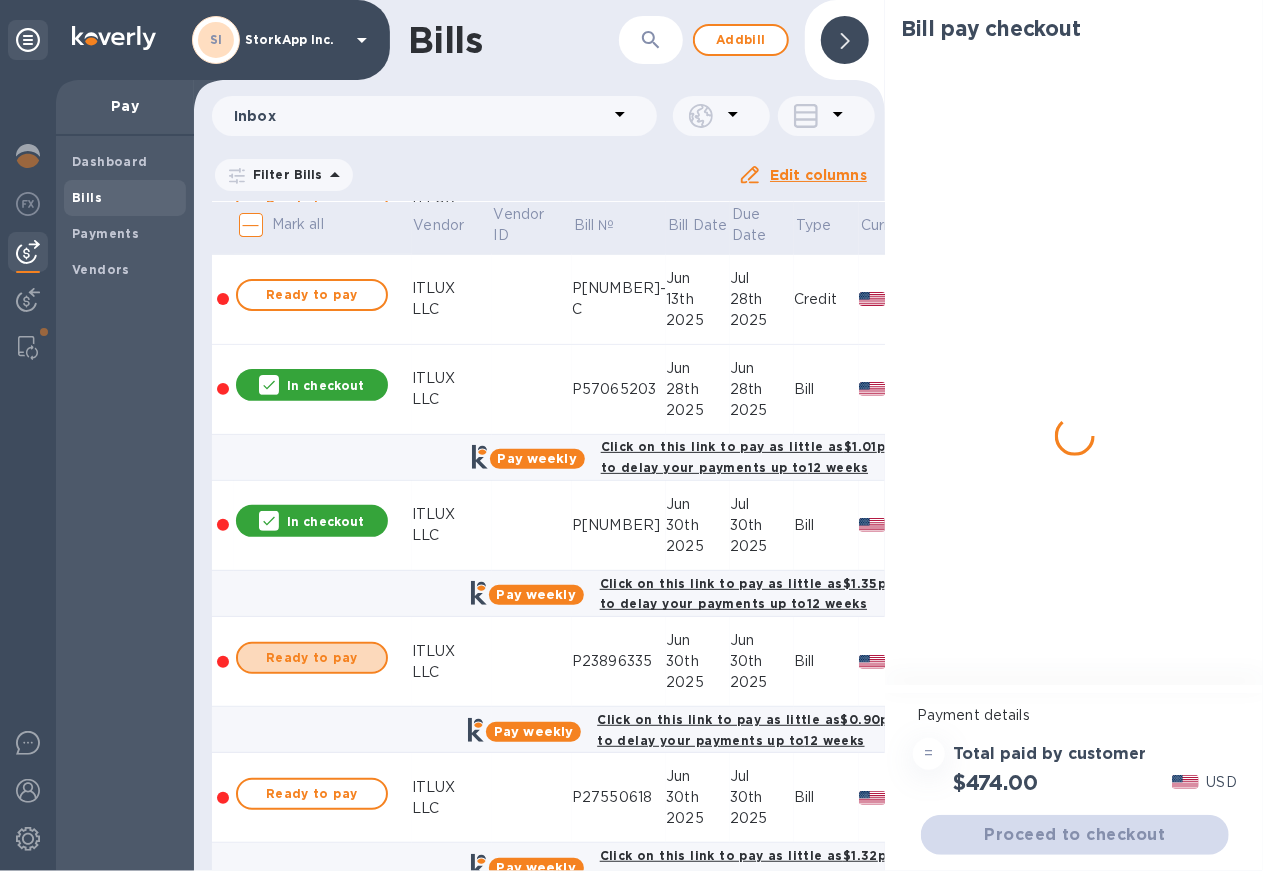 drag, startPoint x: 324, startPoint y: 655, endPoint x: 359, endPoint y: 788, distance: 137.52818 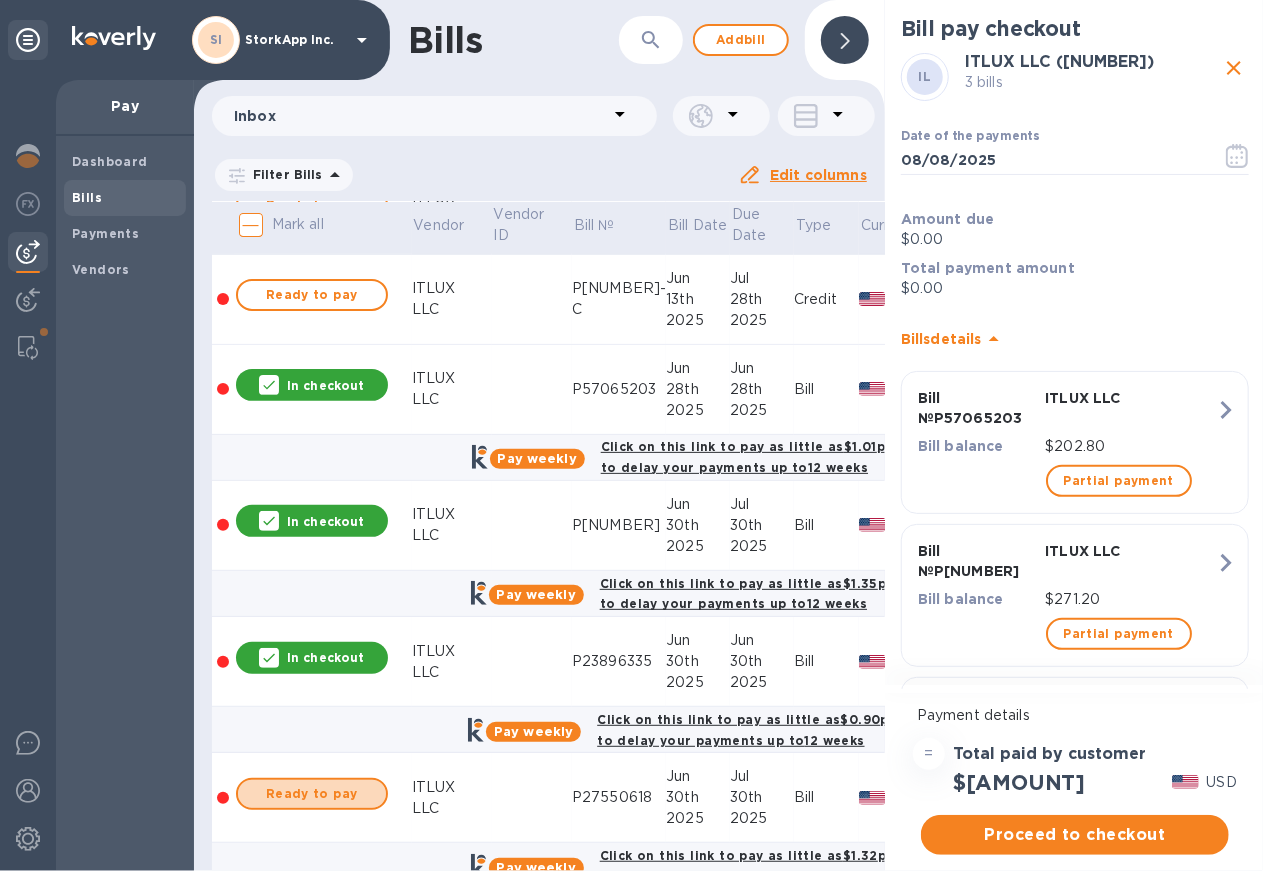 click on "Ready to pay" at bounding box center [312, 794] 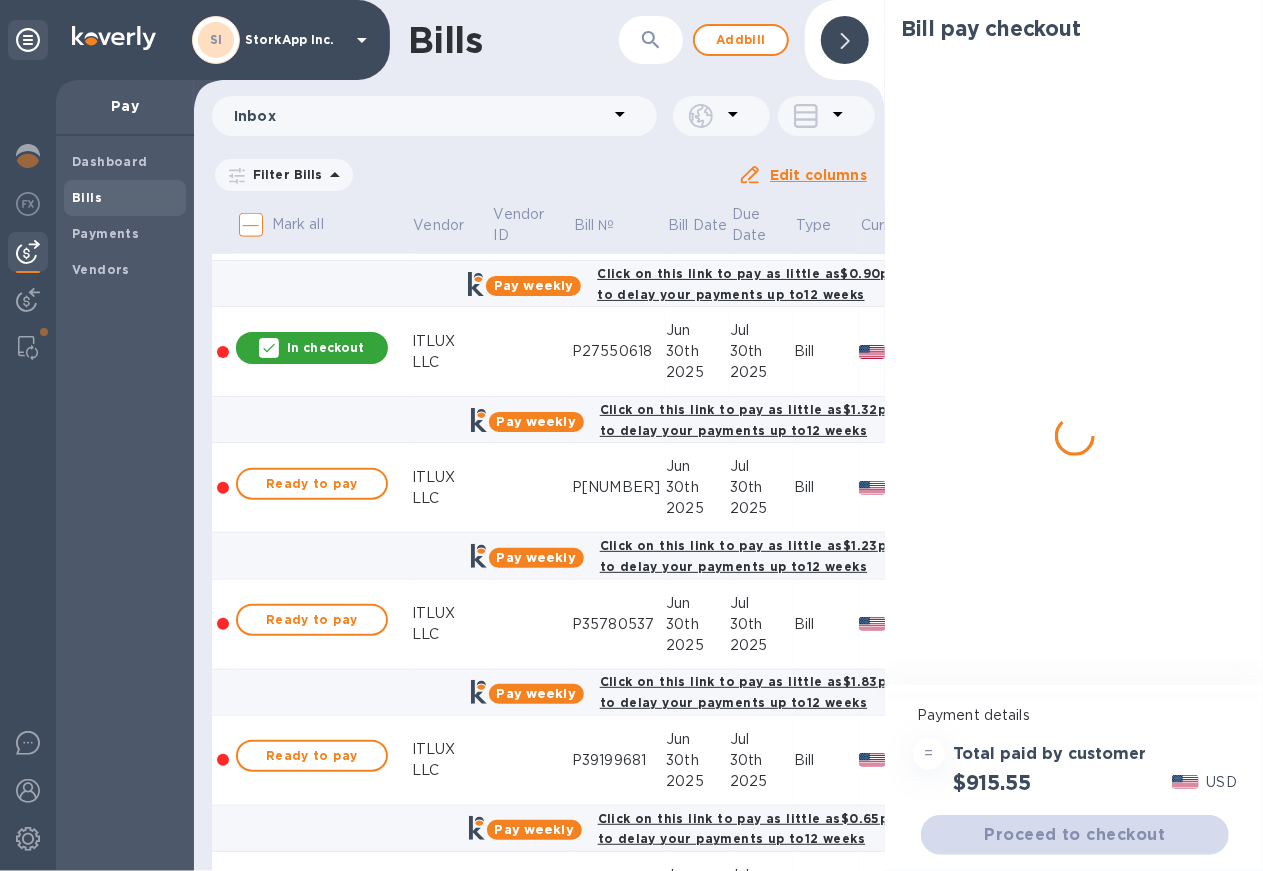 scroll, scrollTop: 749, scrollLeft: 0, axis: vertical 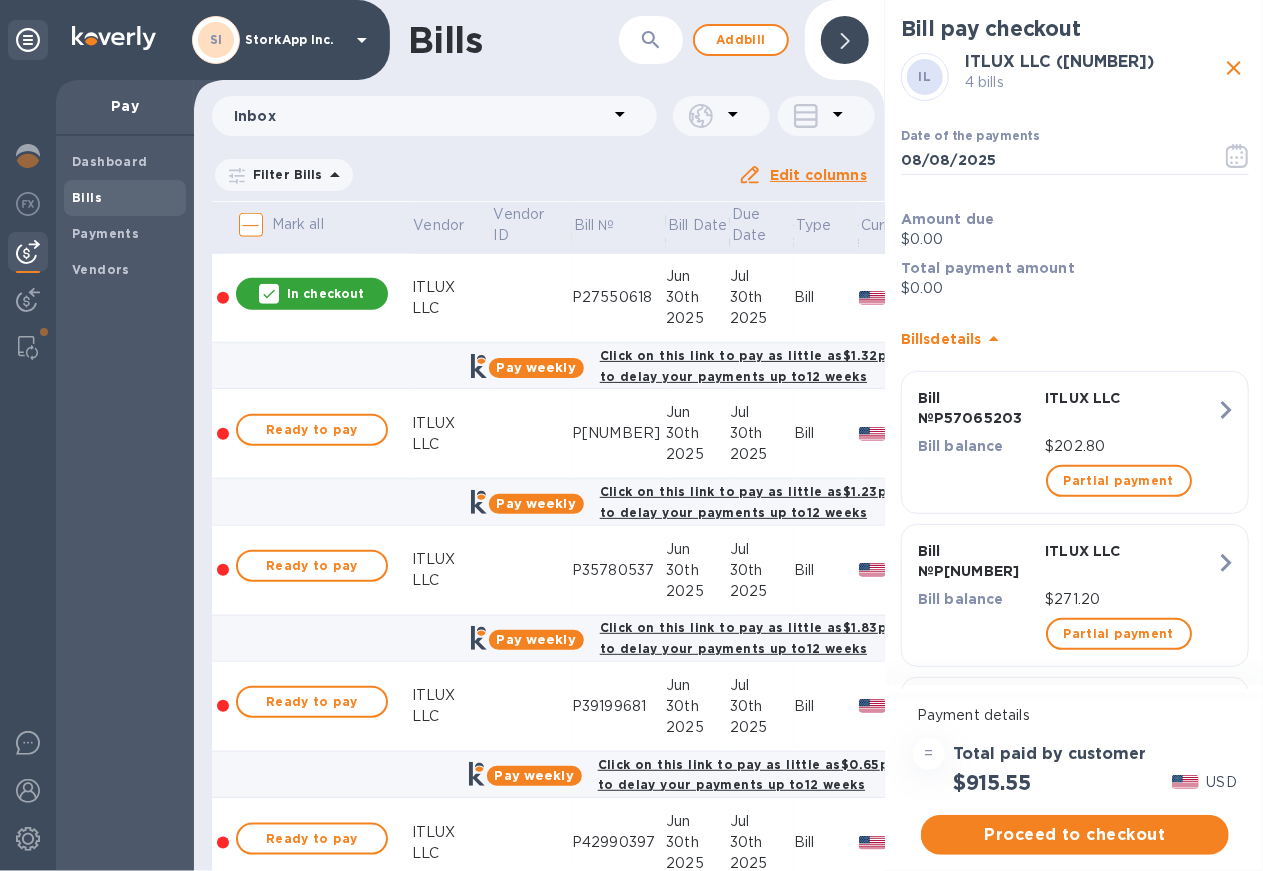 click on "Ready to pay" at bounding box center [312, 430] 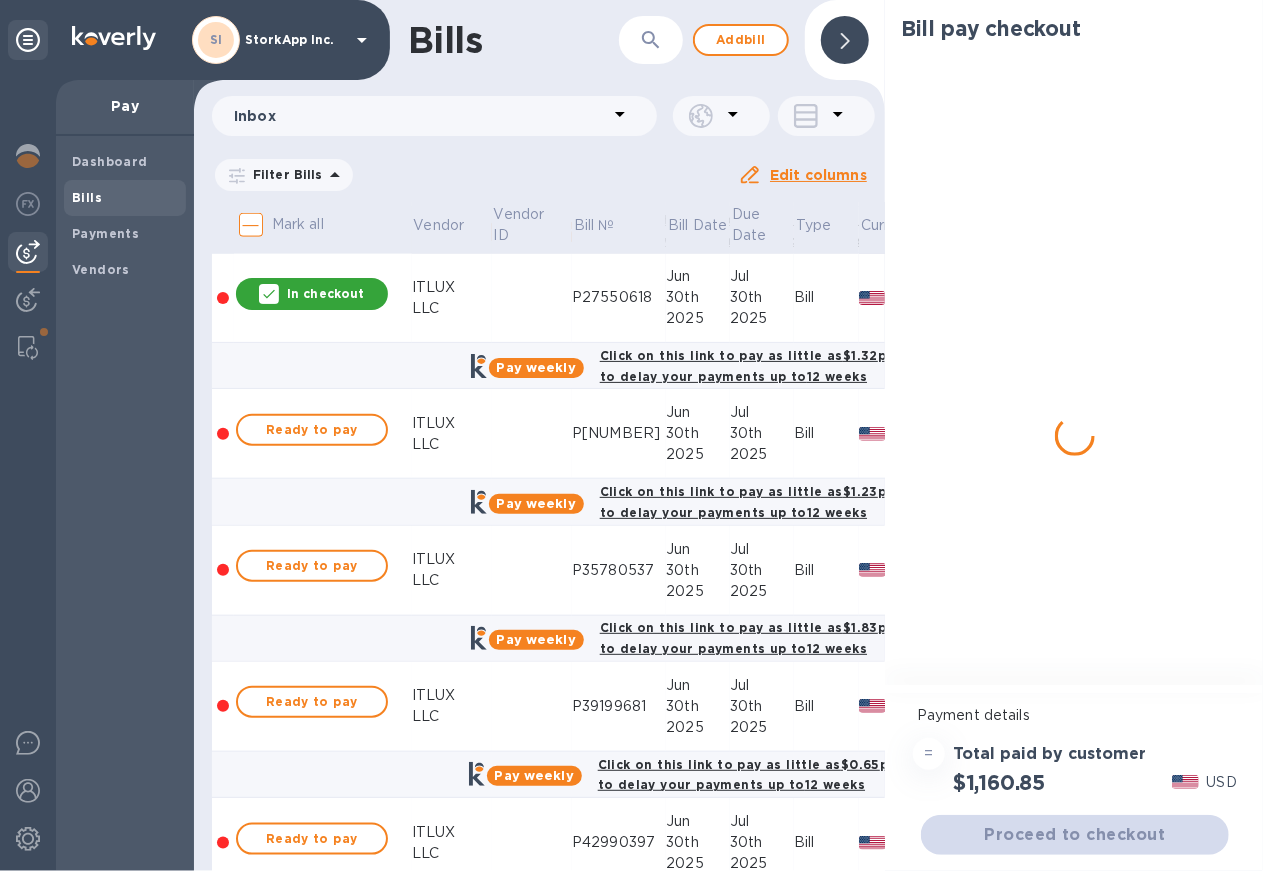 click on "Ready to pay" at bounding box center (312, 566) 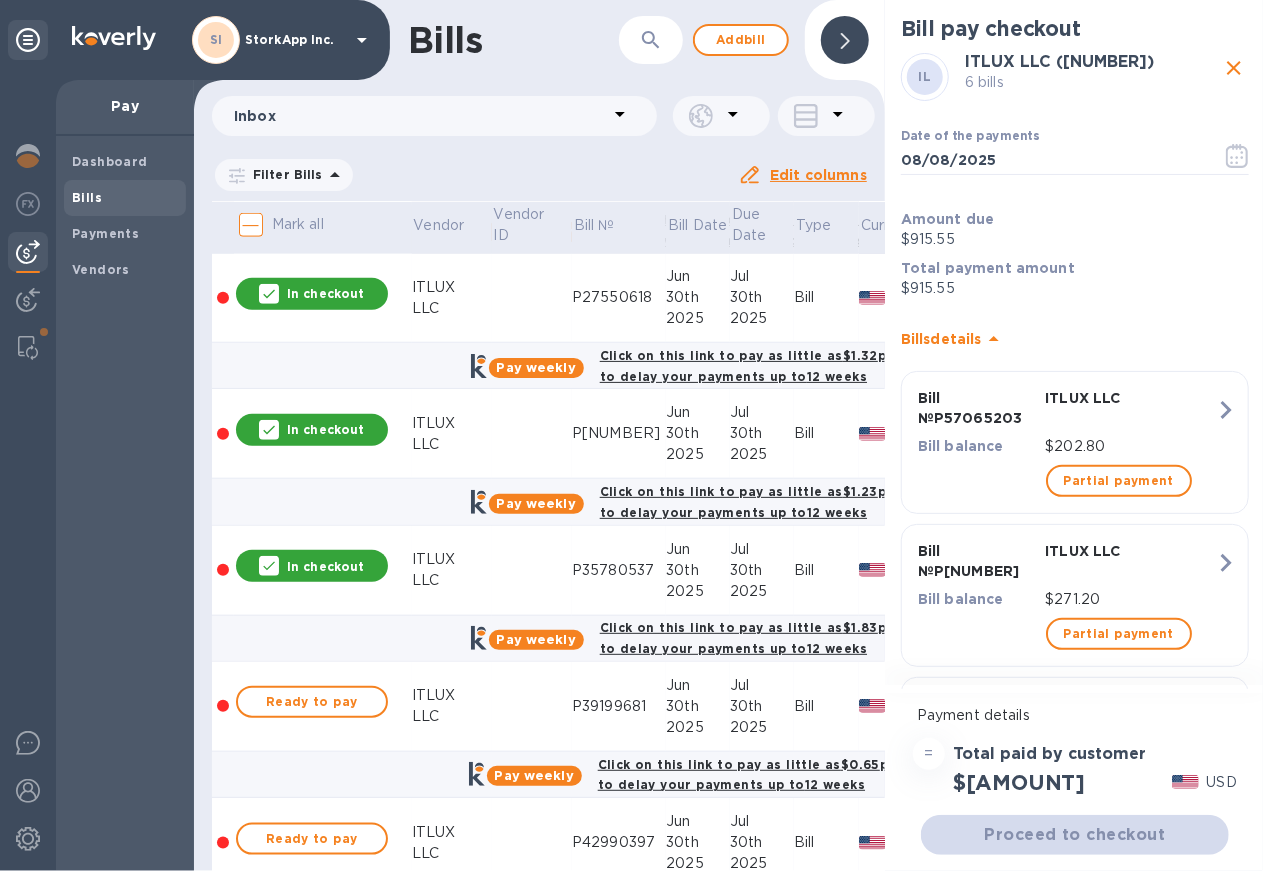 click on "Ready to pay" at bounding box center [312, 702] 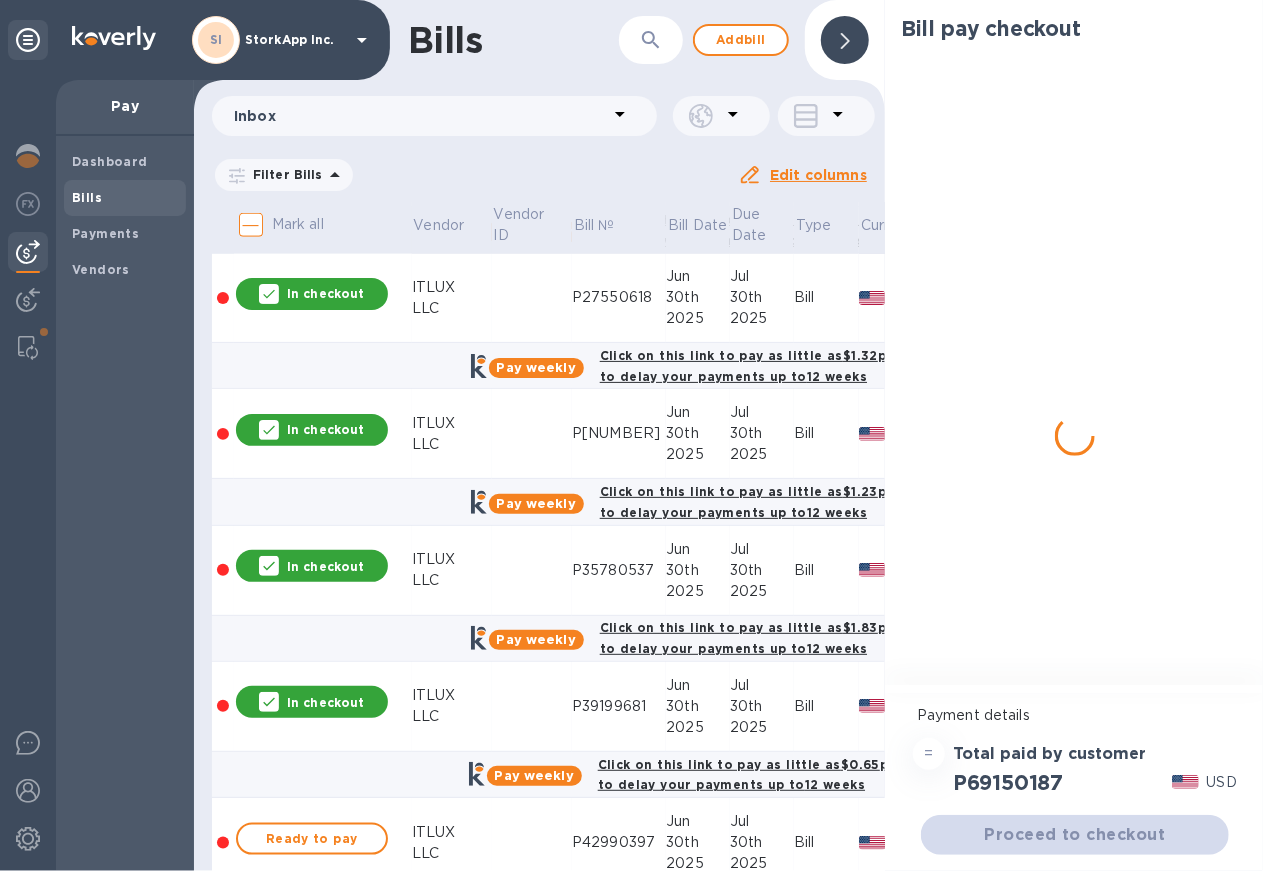 click on "Ready to pay" at bounding box center [312, 839] 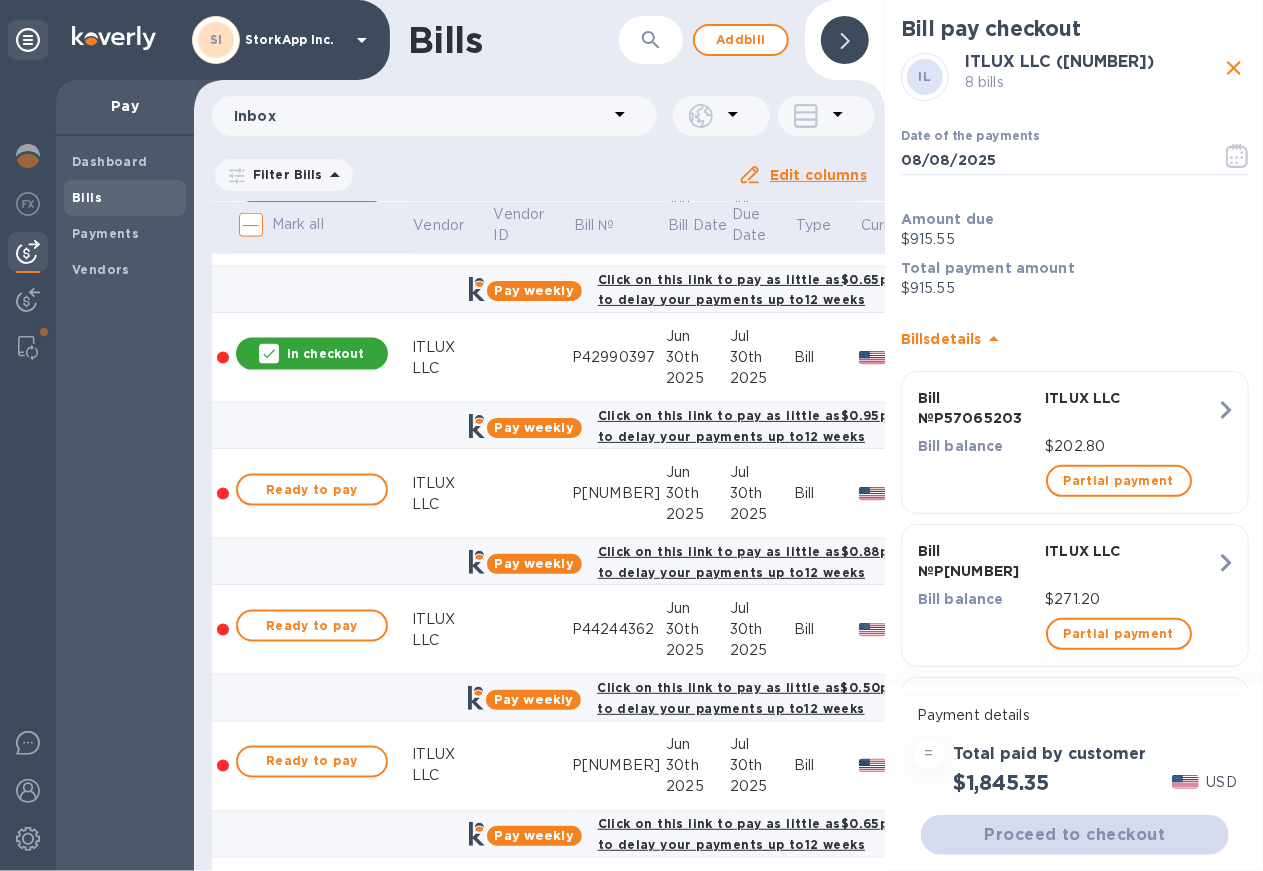 scroll, scrollTop: 1249, scrollLeft: 0, axis: vertical 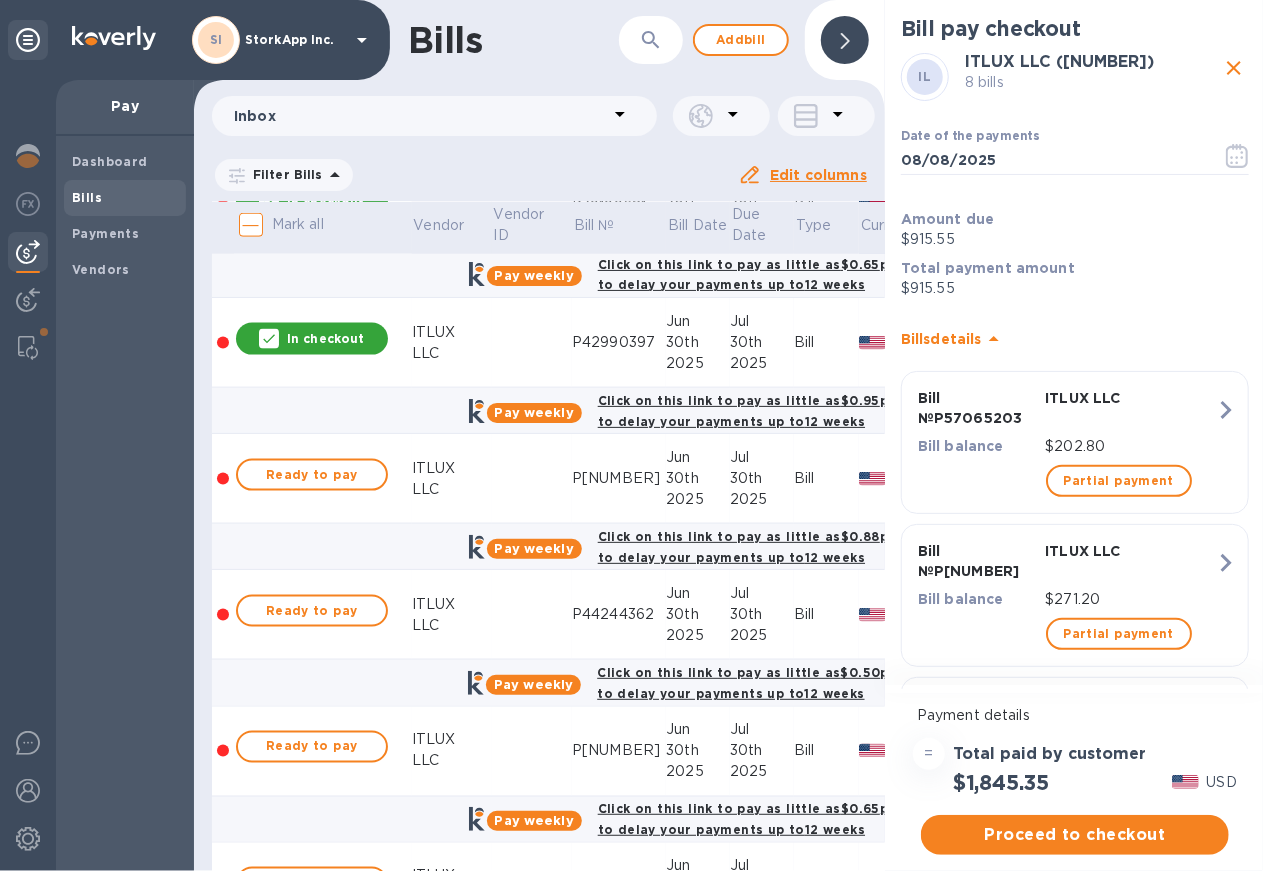 click on "Ready to pay" at bounding box center [312, 475] 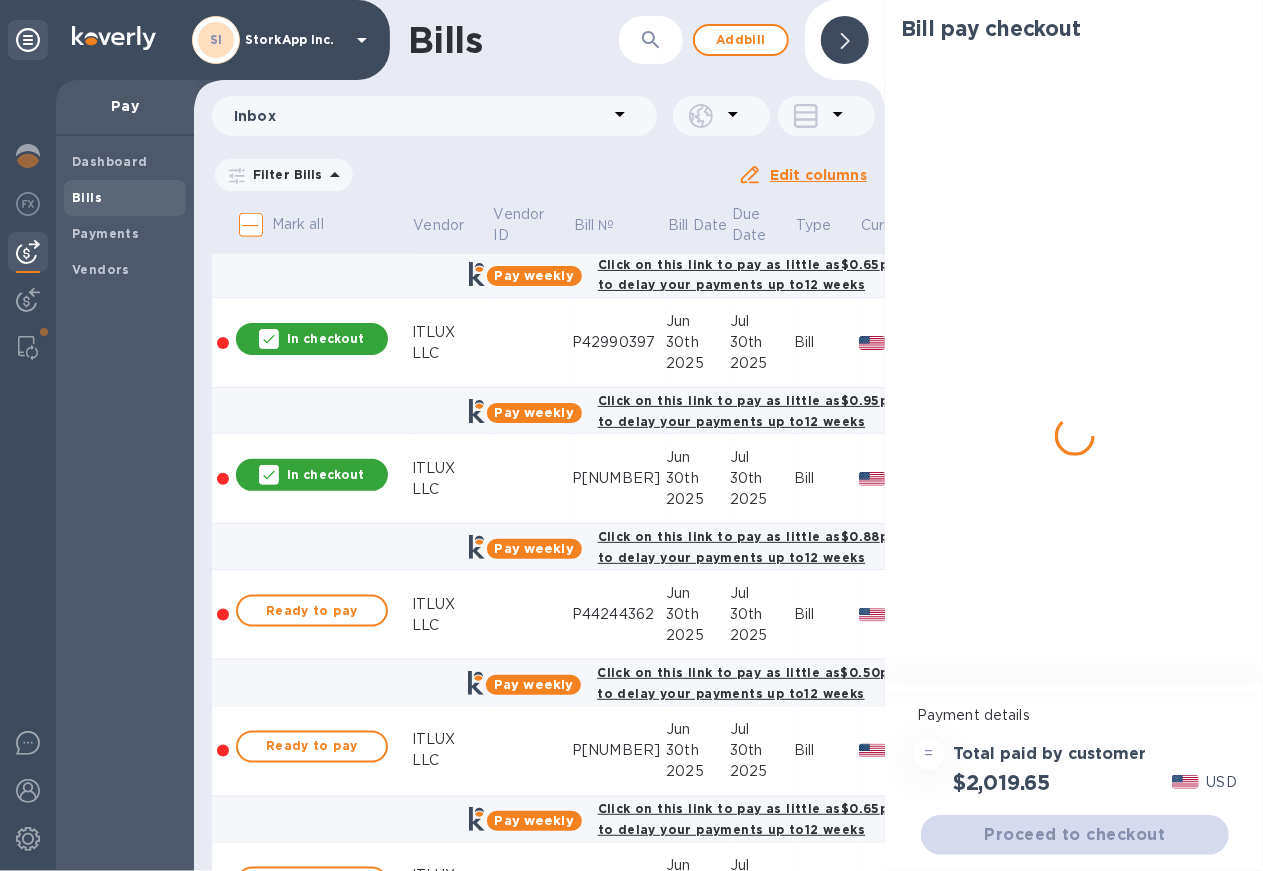 click on "Ready to pay" at bounding box center (312, 611) 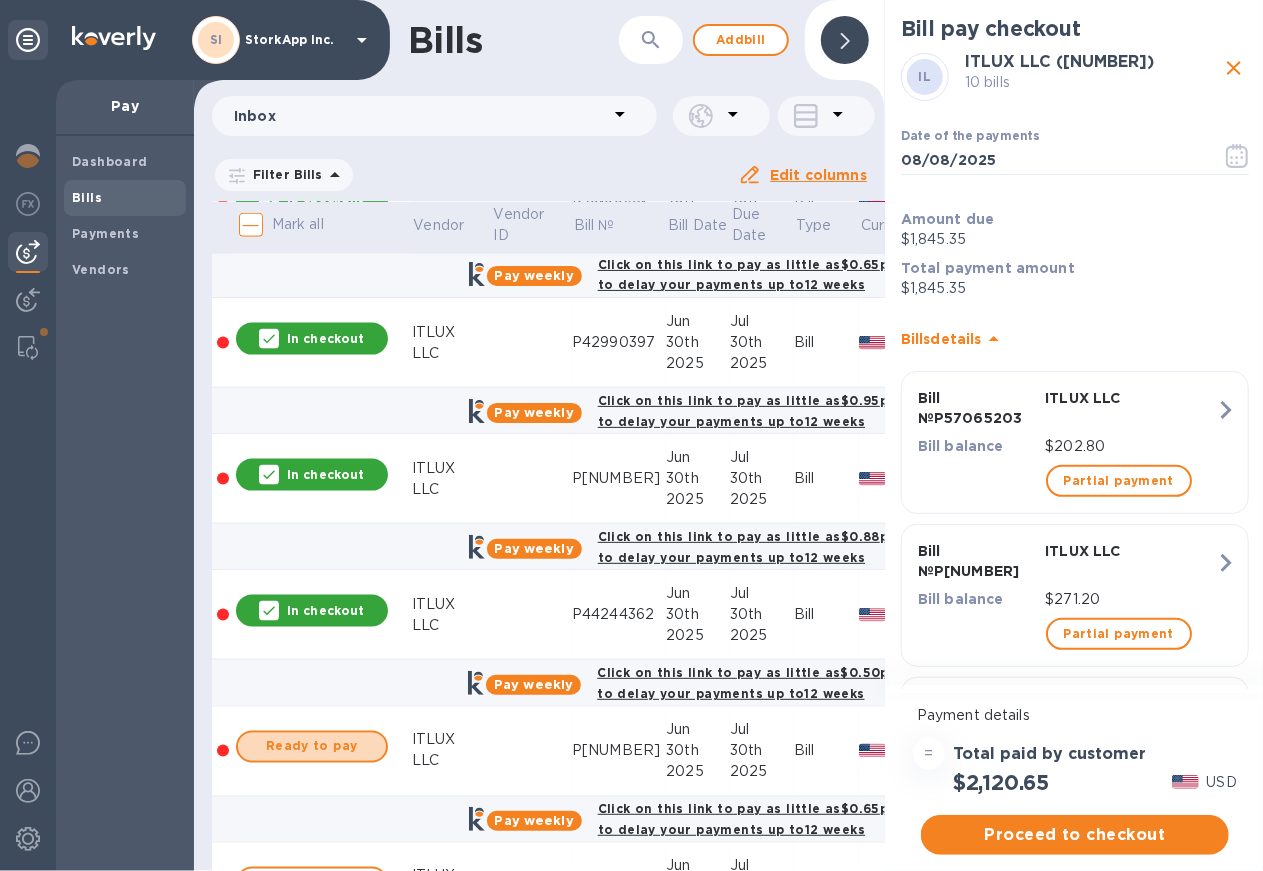 click on "Ready to pay" at bounding box center [312, 747] 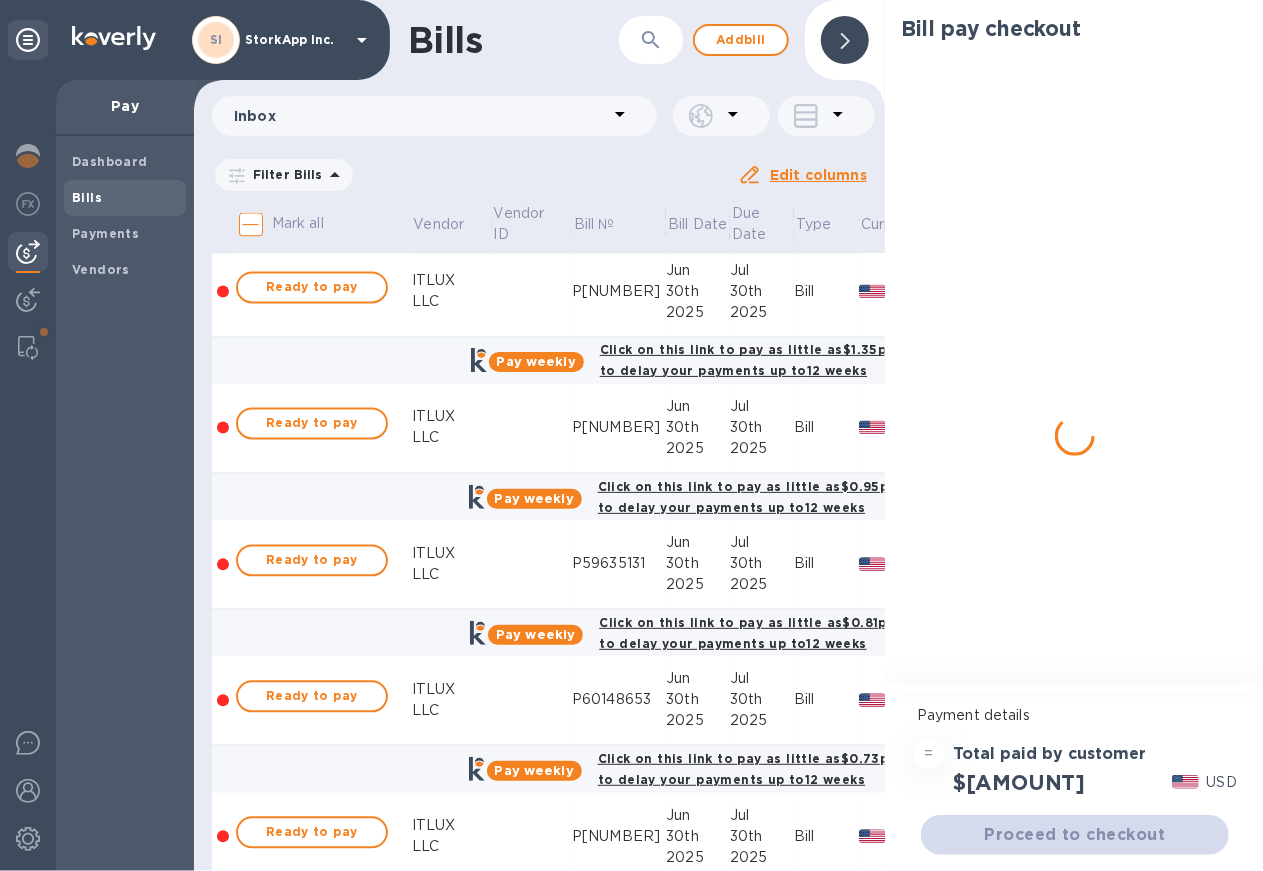 scroll, scrollTop: 1874, scrollLeft: 0, axis: vertical 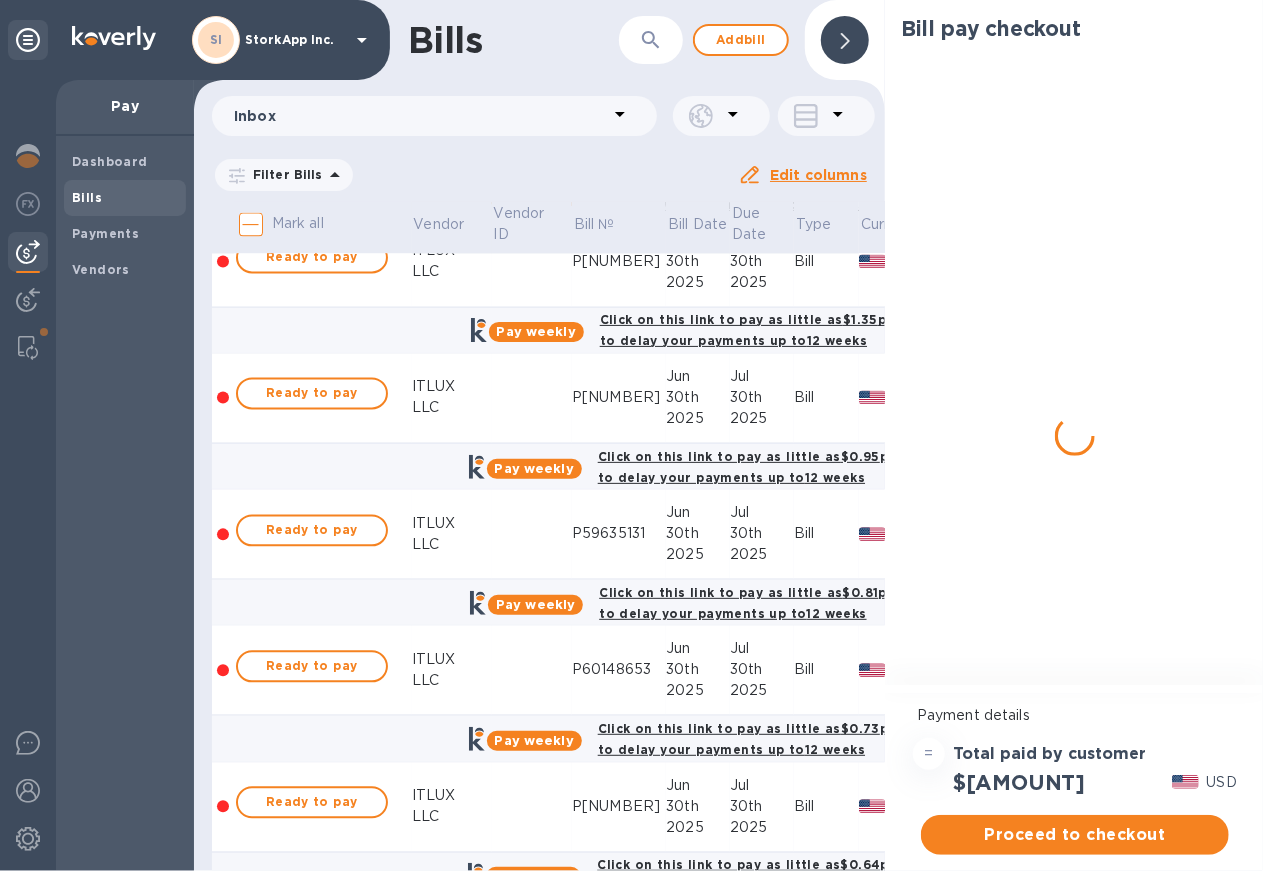 drag, startPoint x: 335, startPoint y: 260, endPoint x: 333, endPoint y: 334, distance: 74.02702 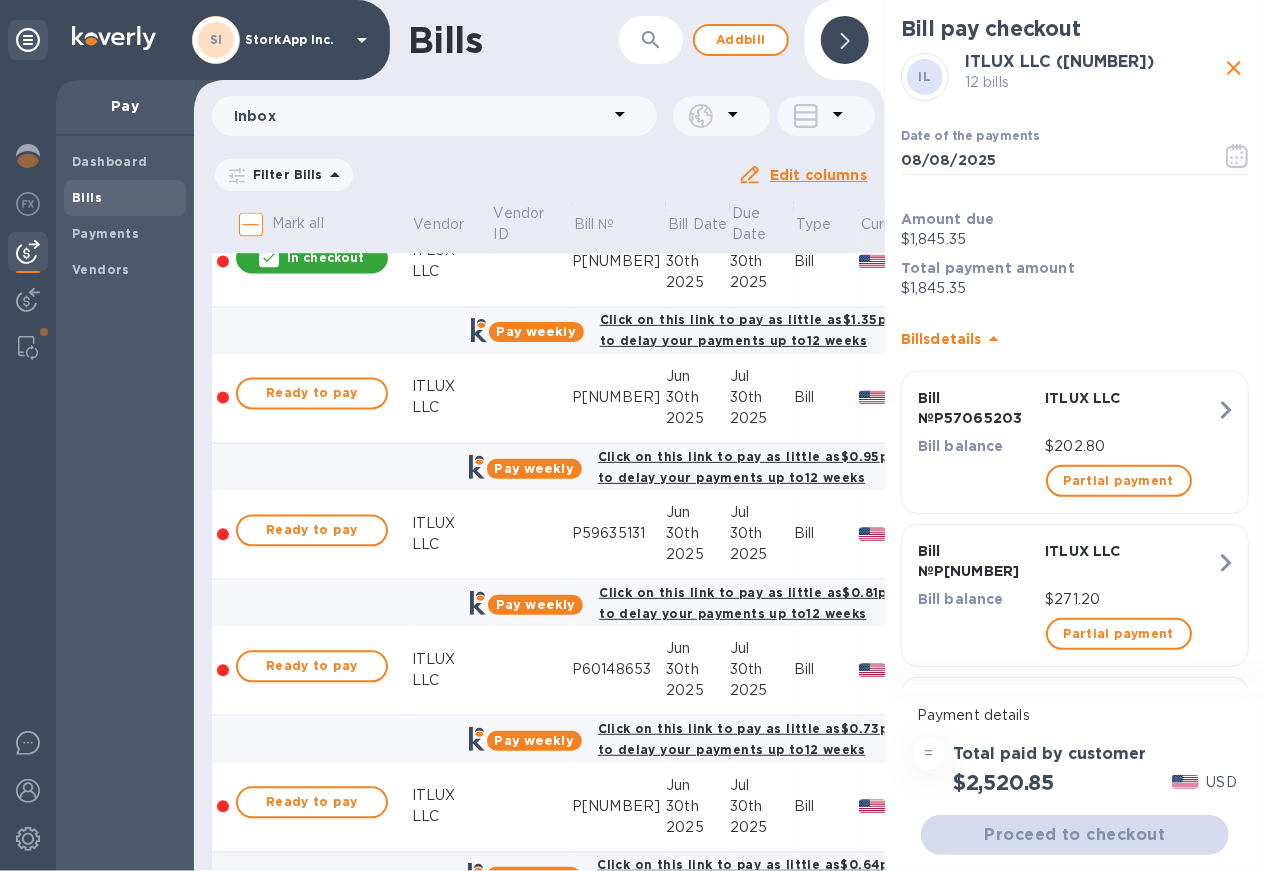 click on "Ready to pay" at bounding box center (312, 394) 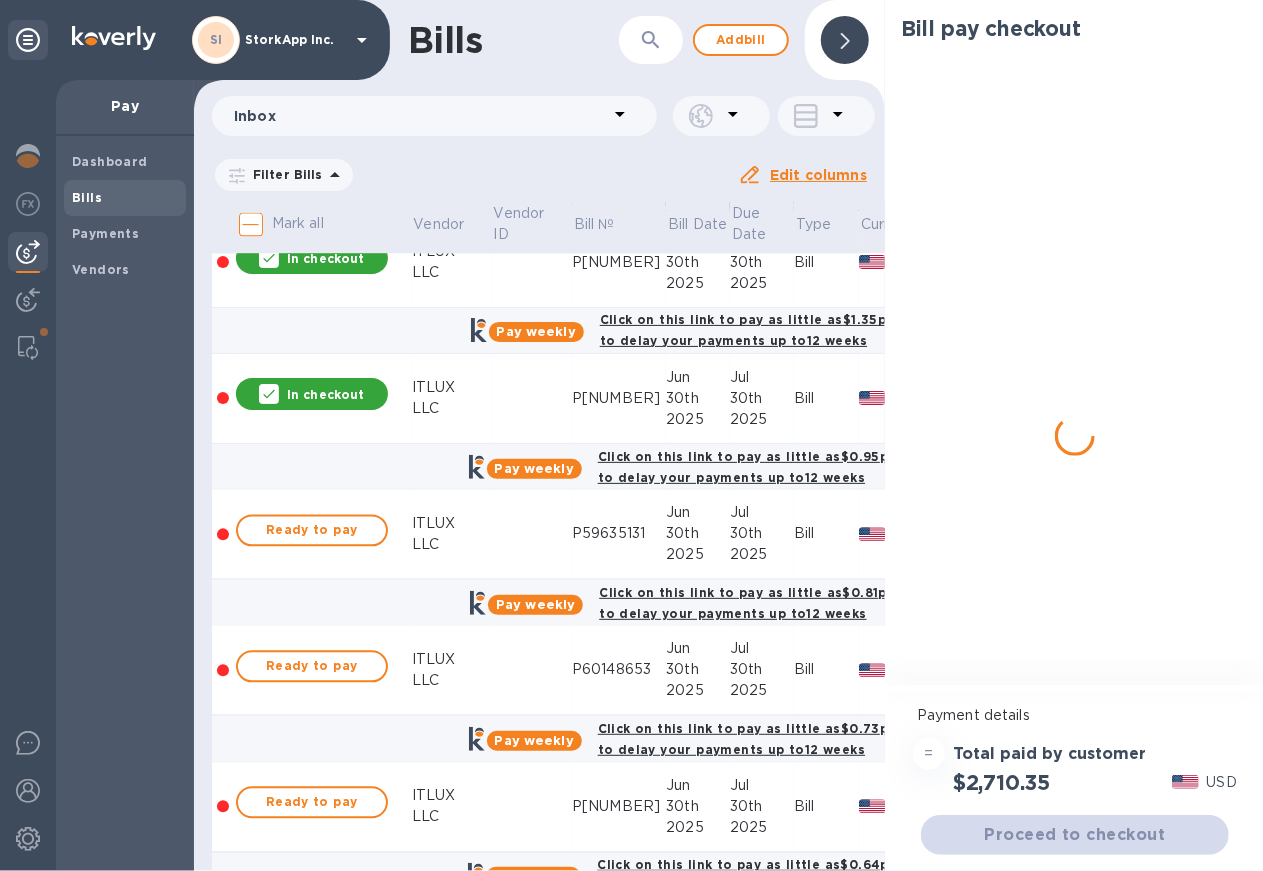 click on "Ready to pay" at bounding box center [312, 531] 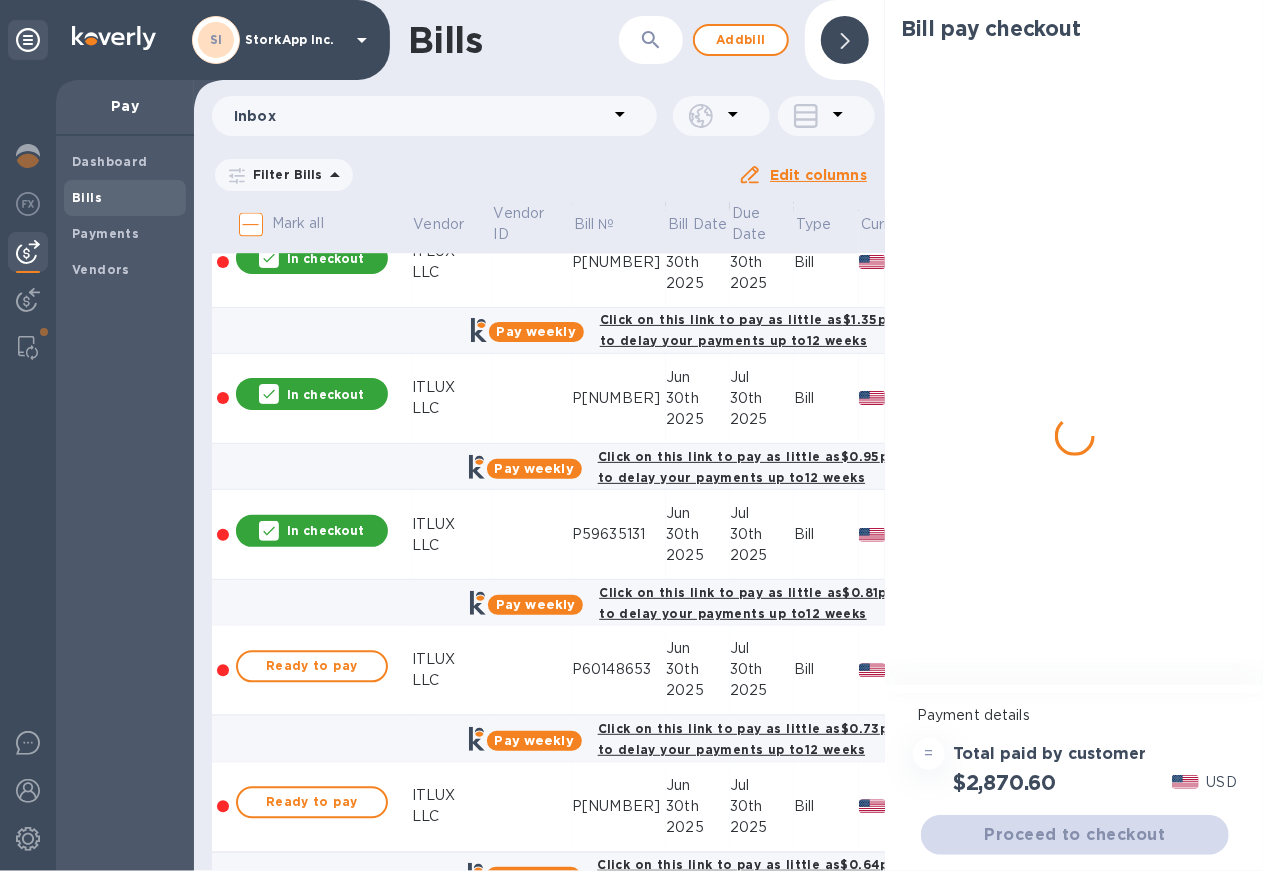 click on "Ready to pay" at bounding box center (312, 667) 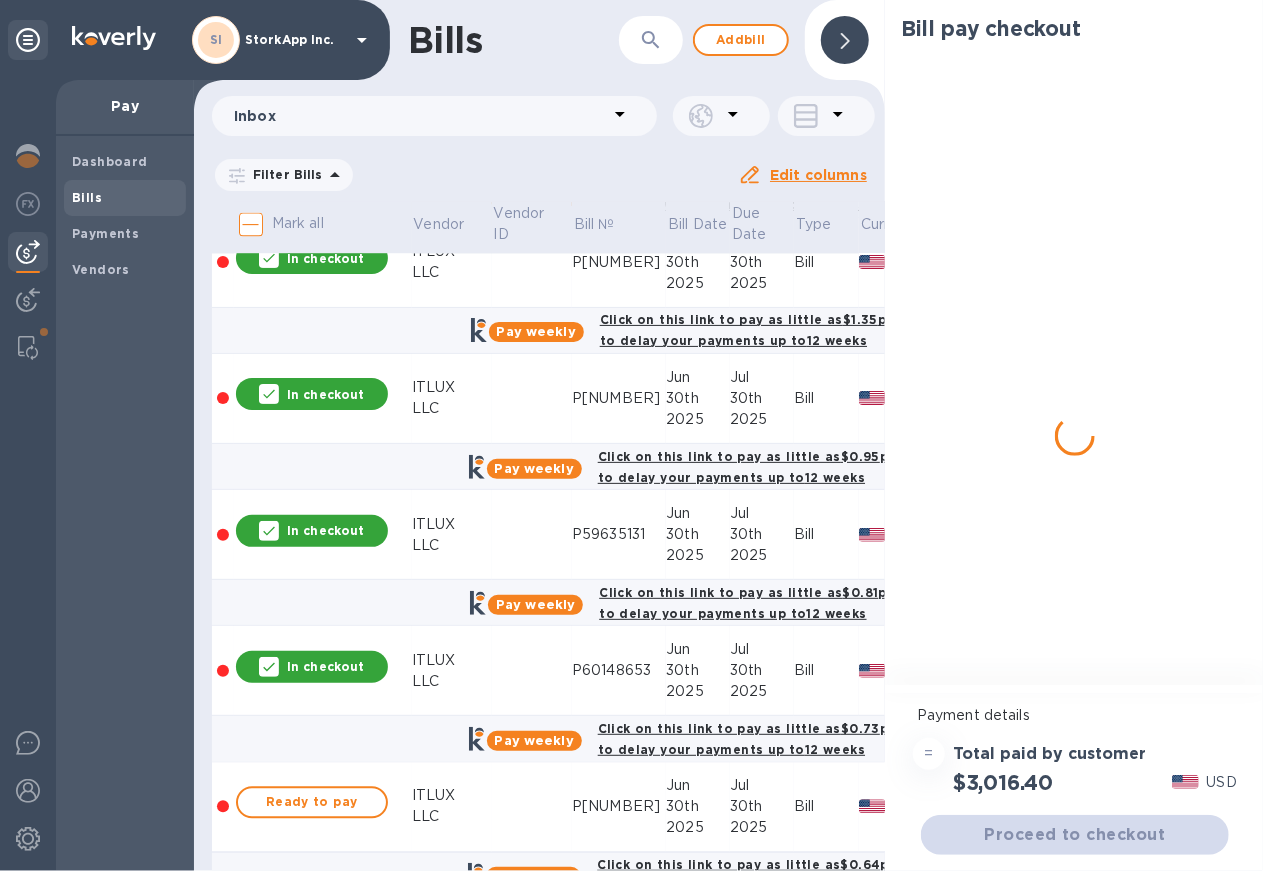 click on "Ready to pay" at bounding box center (312, 803) 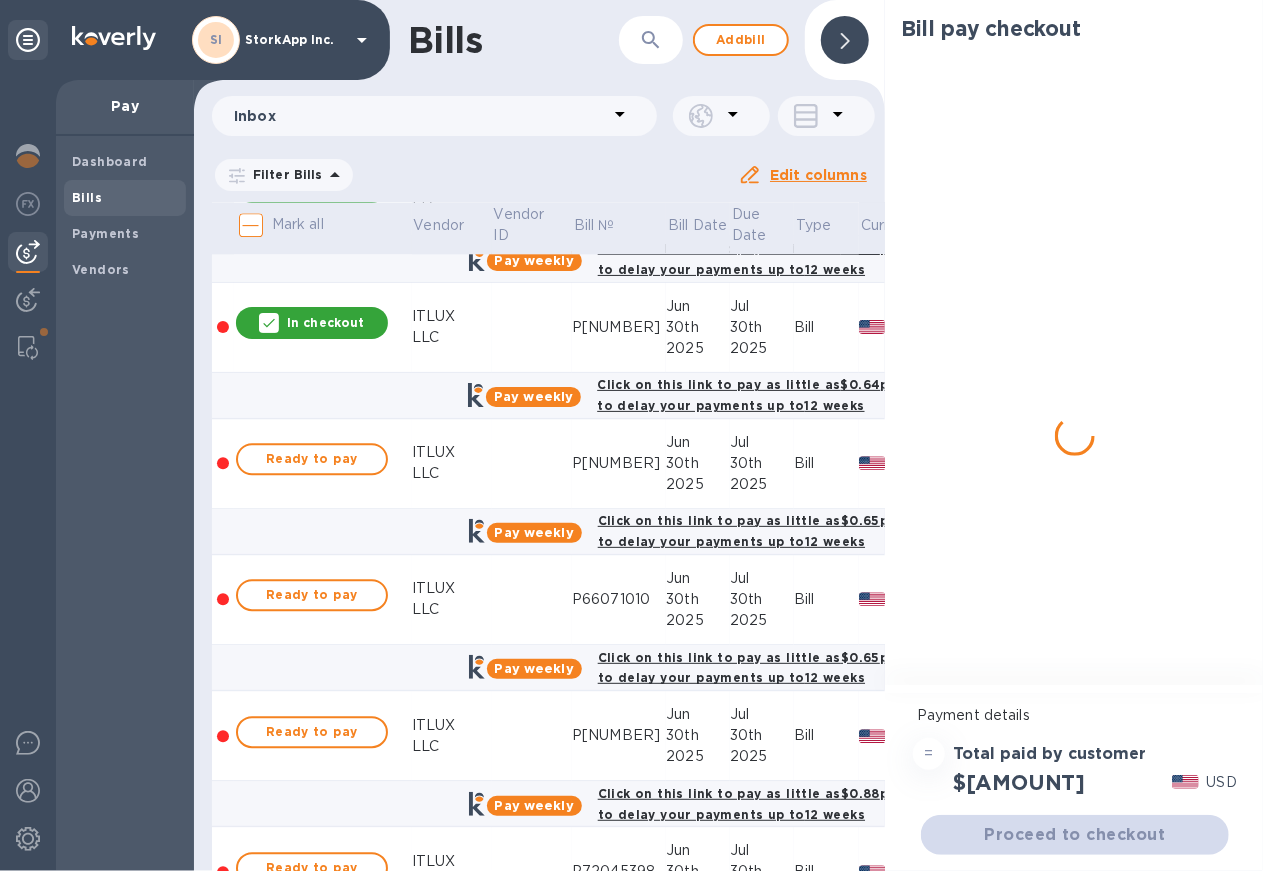 scroll, scrollTop: 2375, scrollLeft: 0, axis: vertical 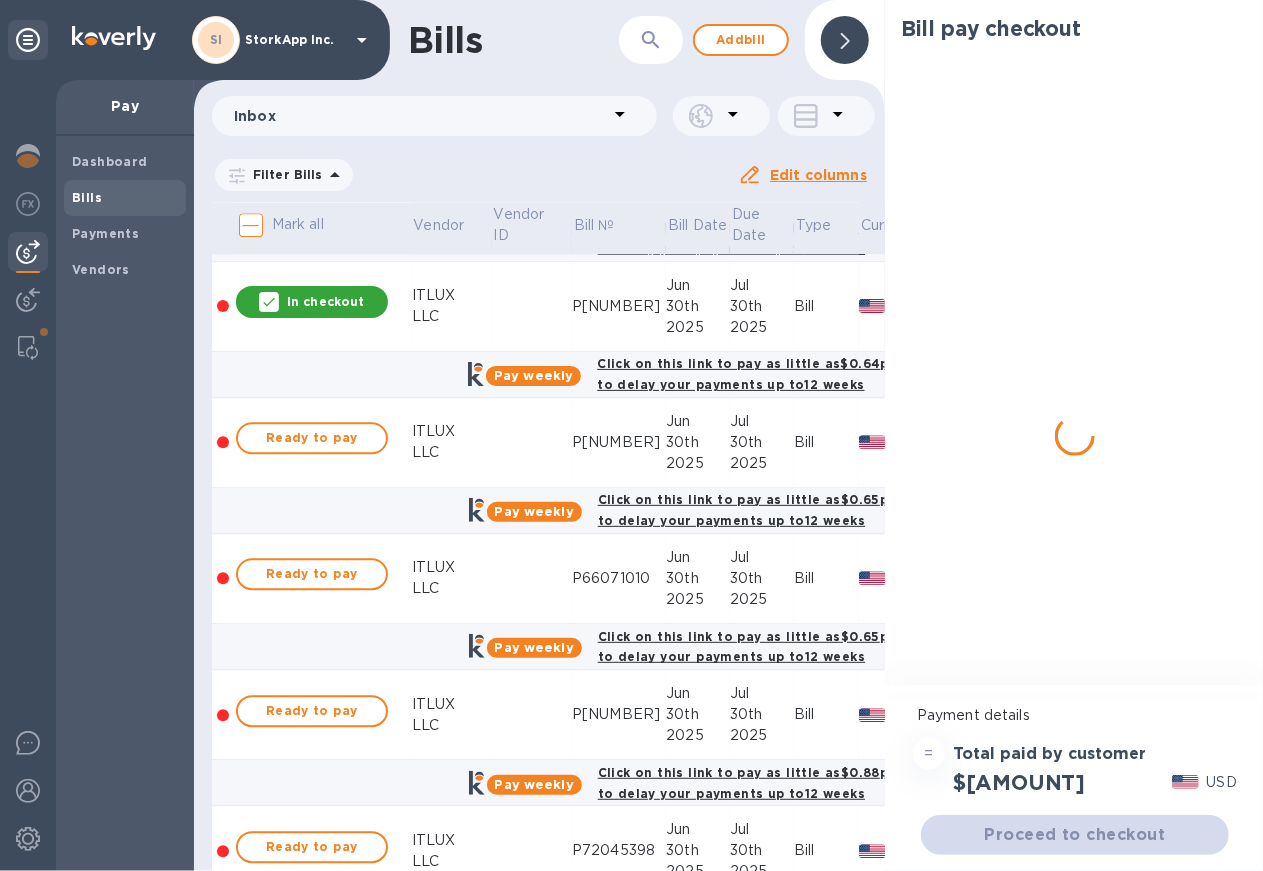 click on "Ready to pay" at bounding box center (312, 438) 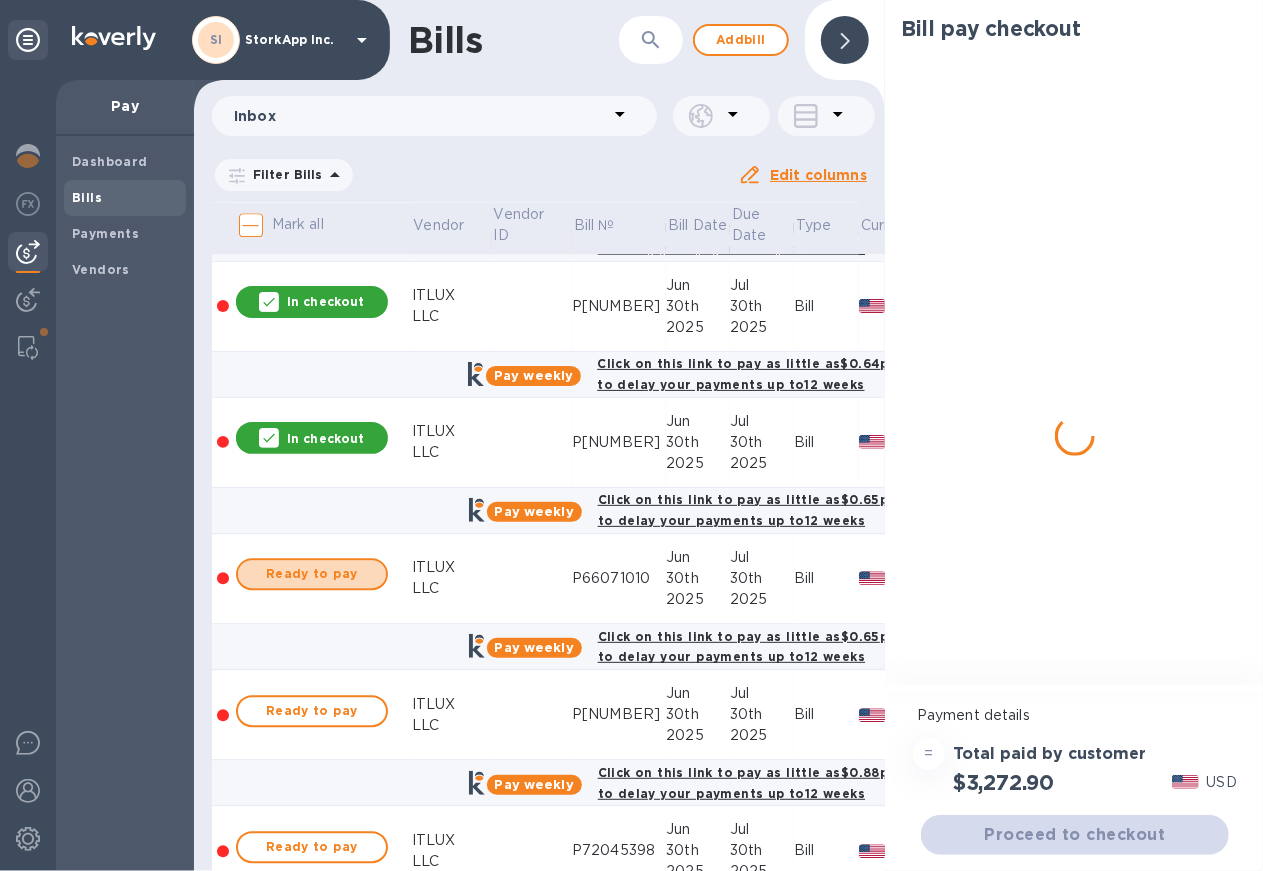 click on "Ready to pay" at bounding box center [312, 574] 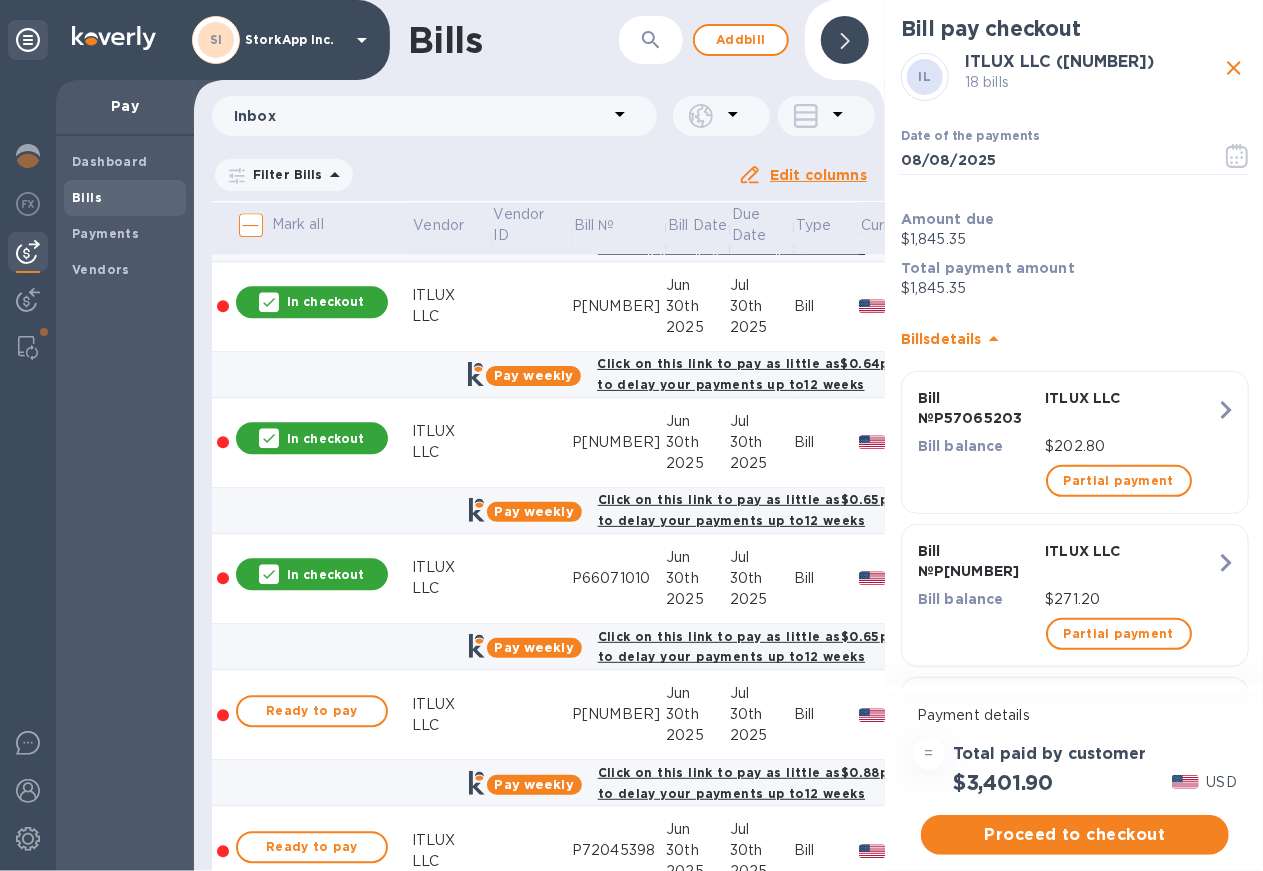 click on "Ready to pay" at bounding box center [312, 711] 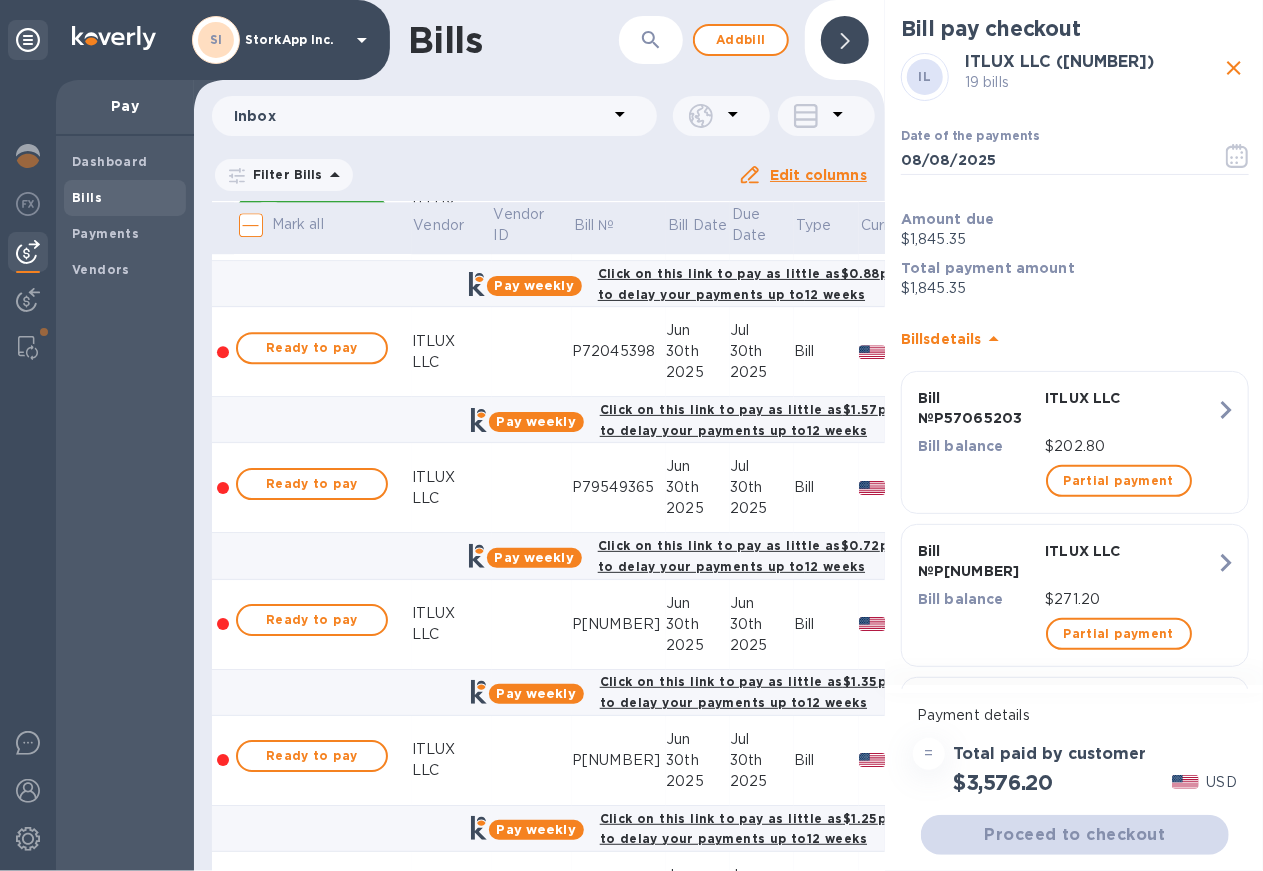scroll, scrollTop: 2875, scrollLeft: 0, axis: vertical 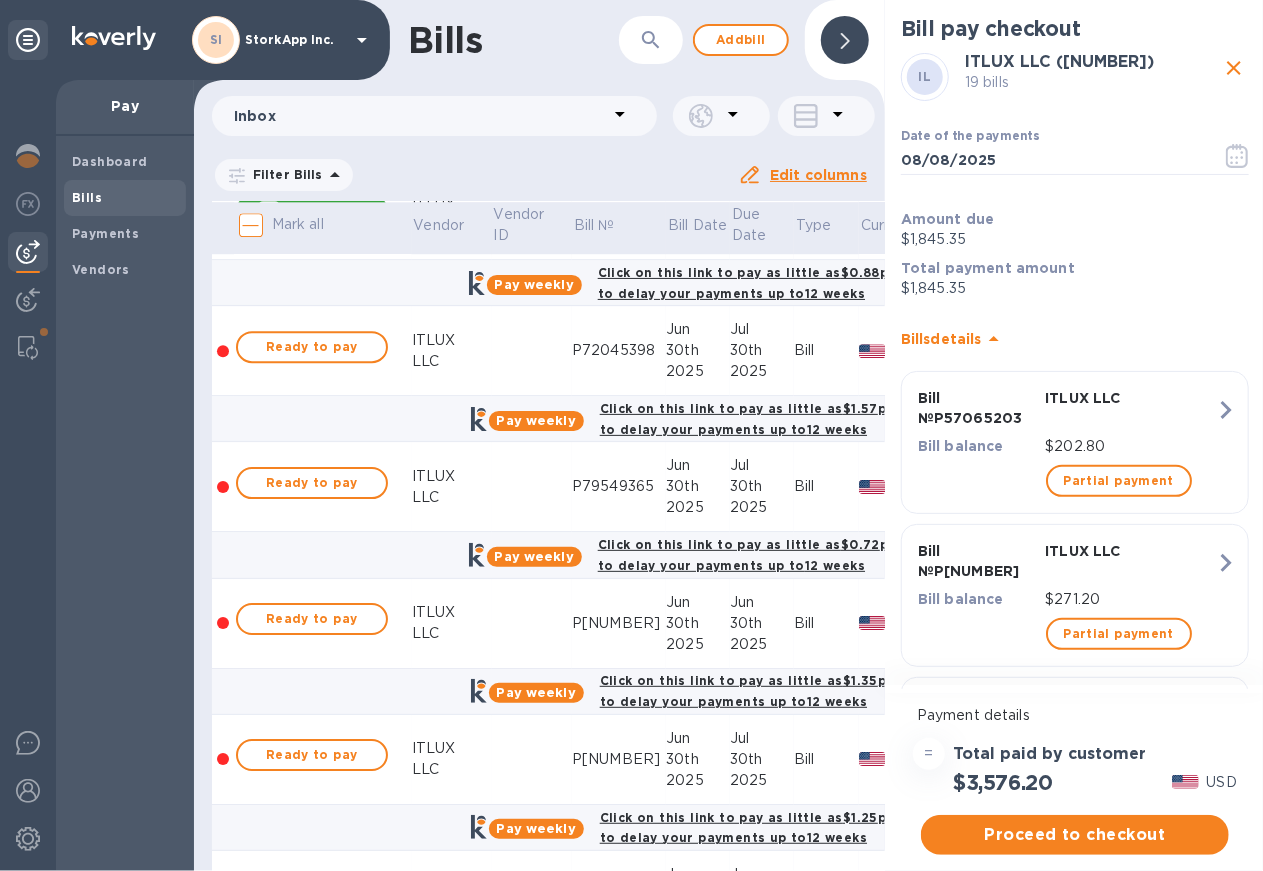 click on "Ready to pay" at bounding box center [312, 347] 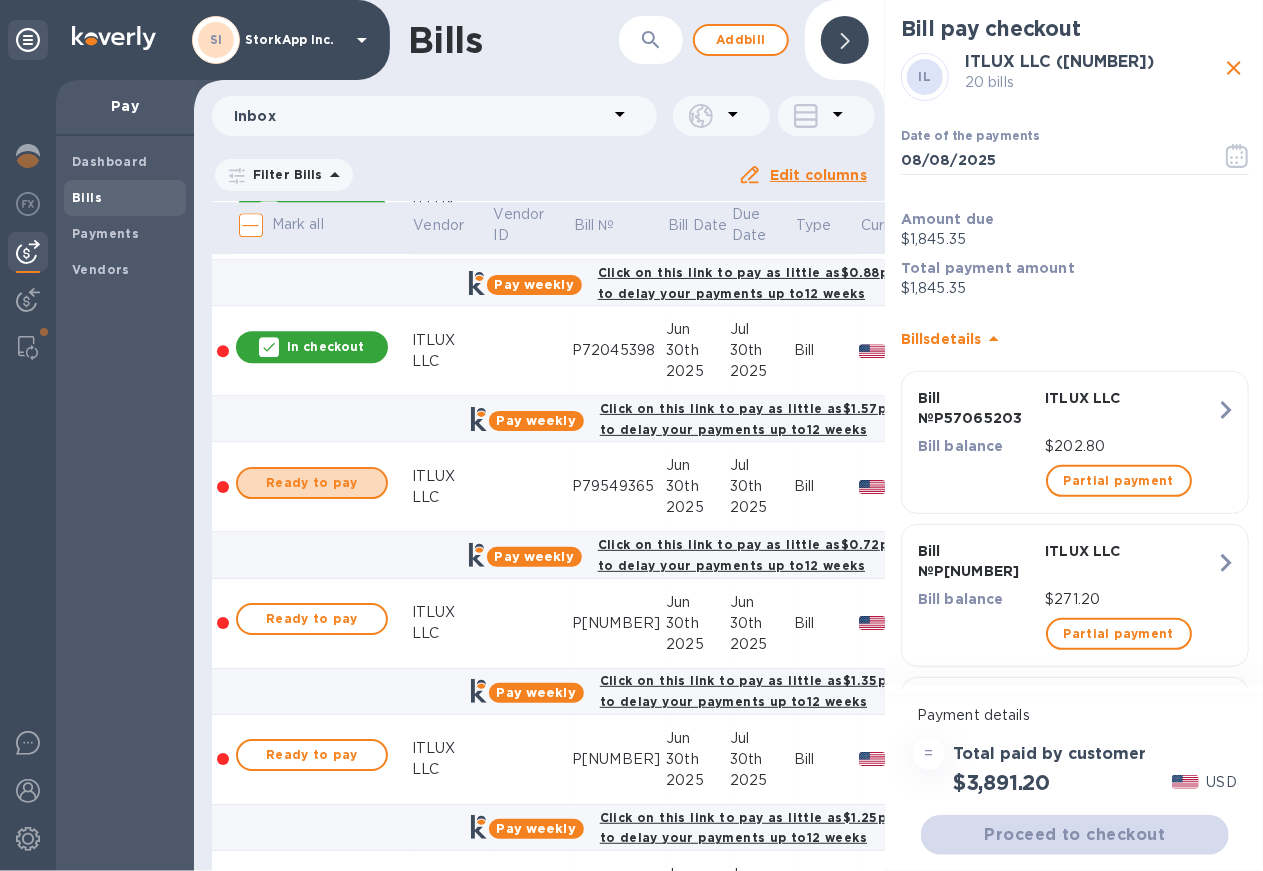 click on "Ready to pay" at bounding box center [312, 483] 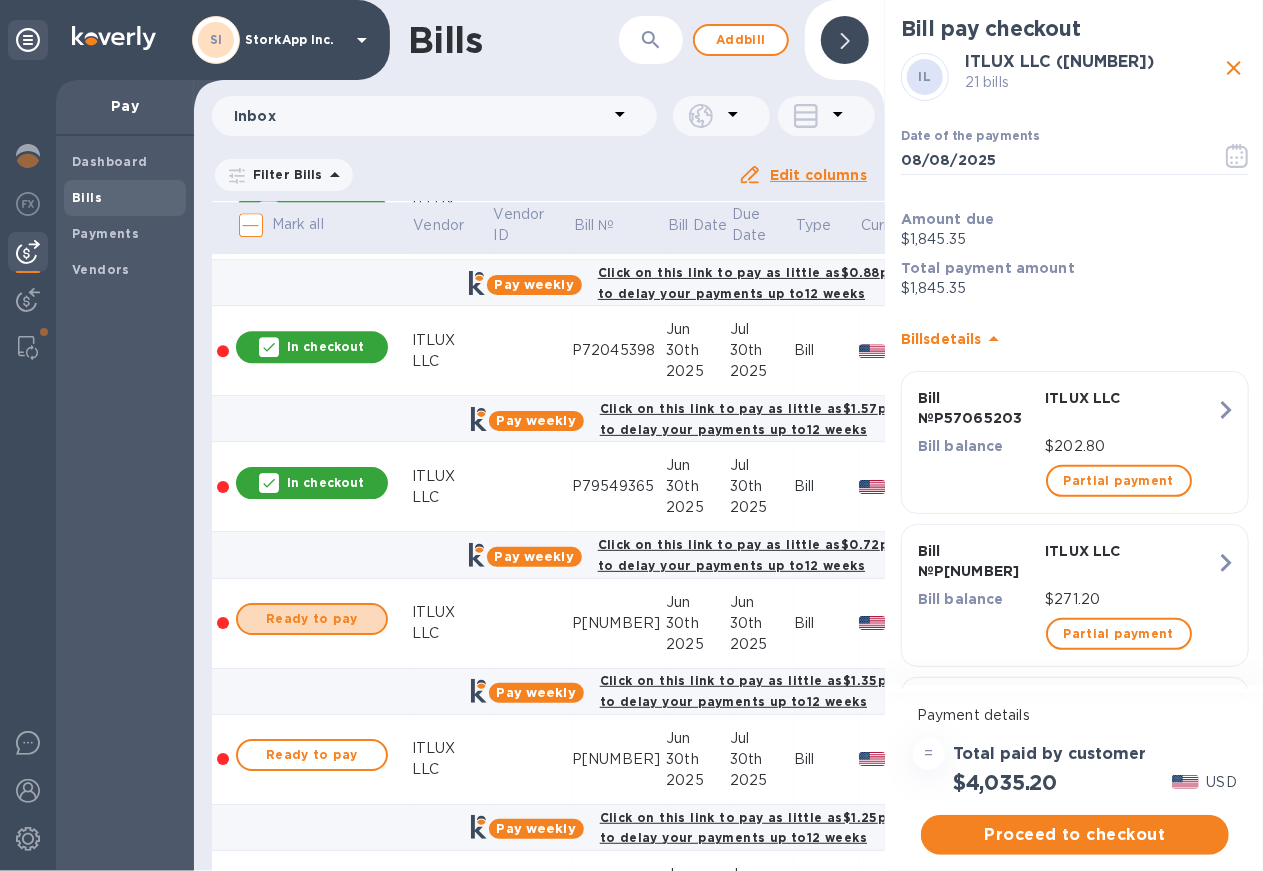 drag, startPoint x: 322, startPoint y: 623, endPoint x: 339, endPoint y: 768, distance: 145.99315 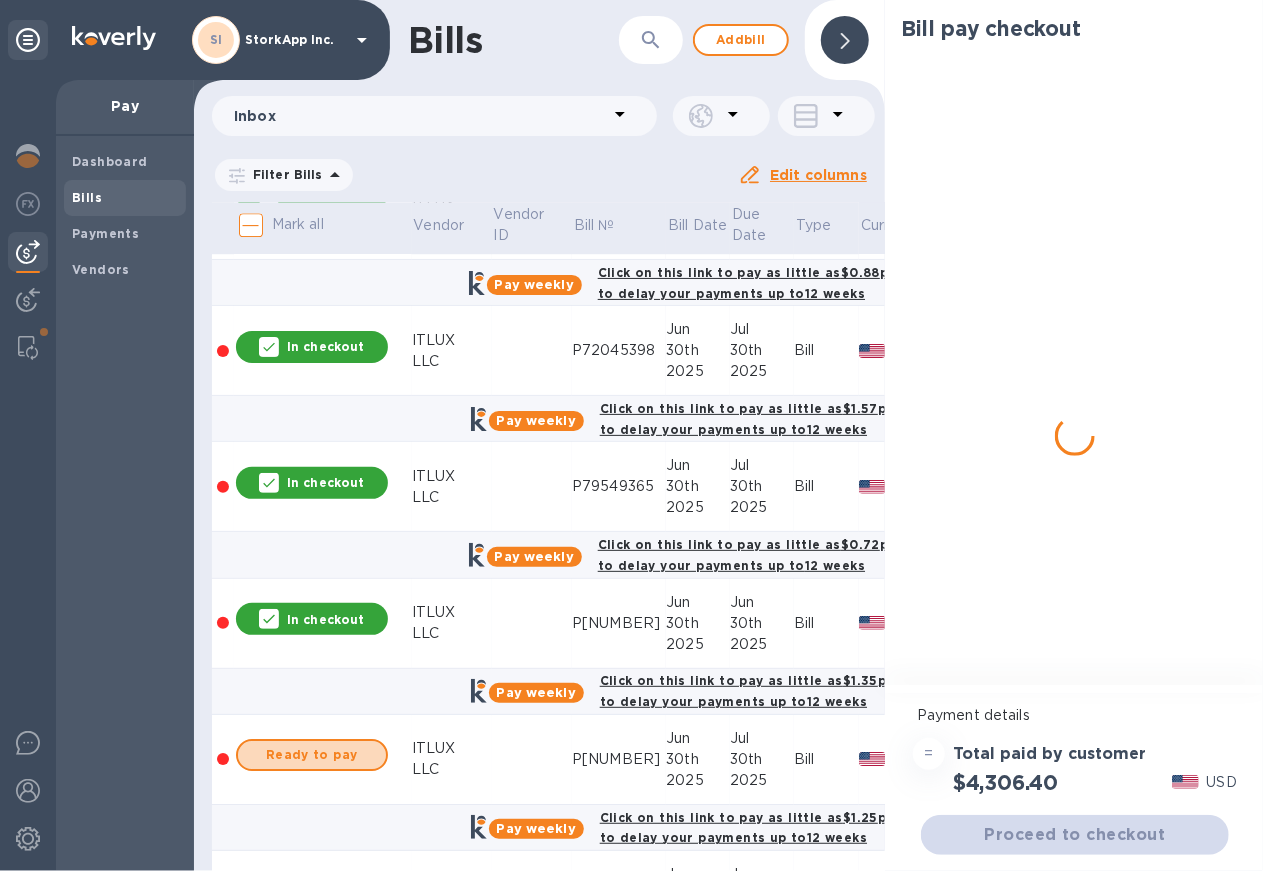 click on "Ready to pay" at bounding box center [312, 755] 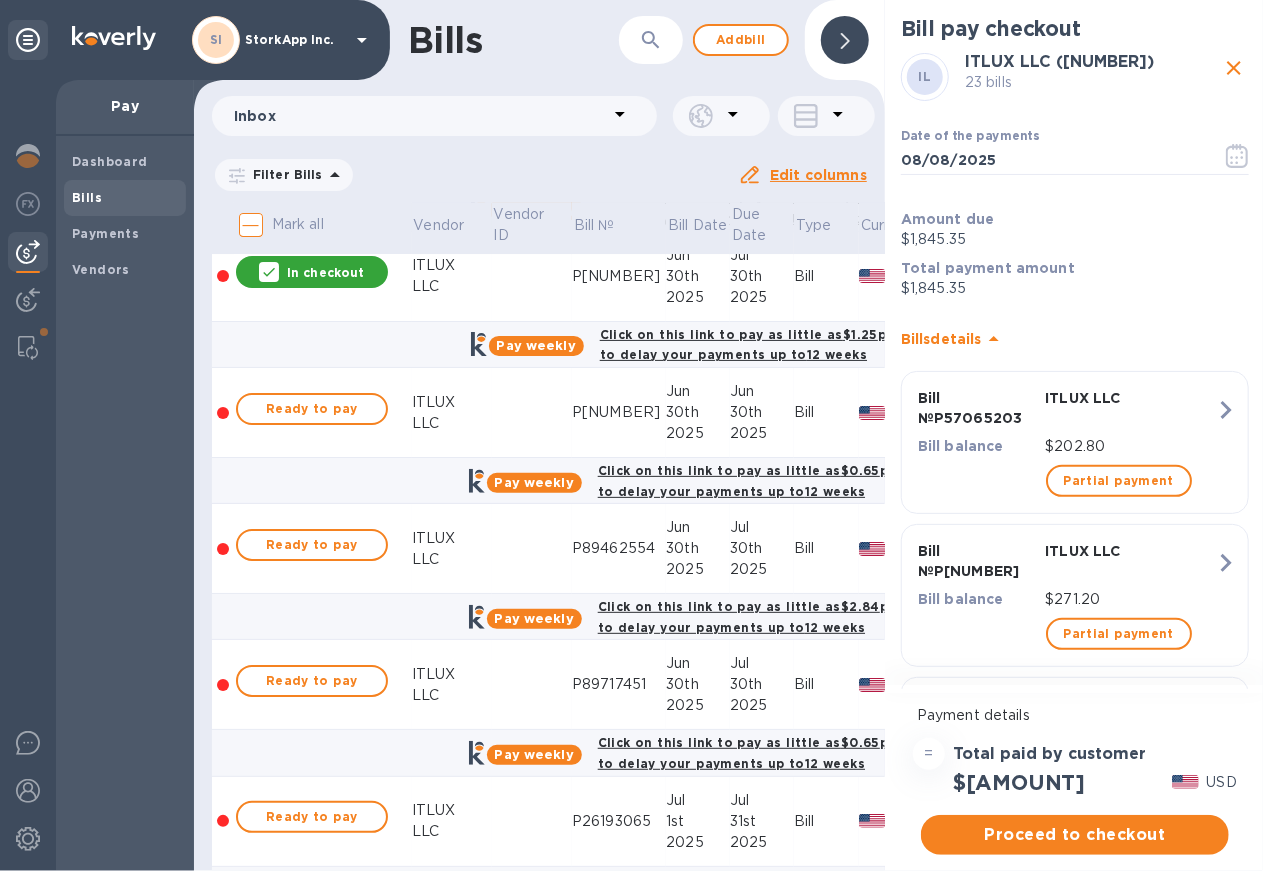 scroll, scrollTop: 3375, scrollLeft: 0, axis: vertical 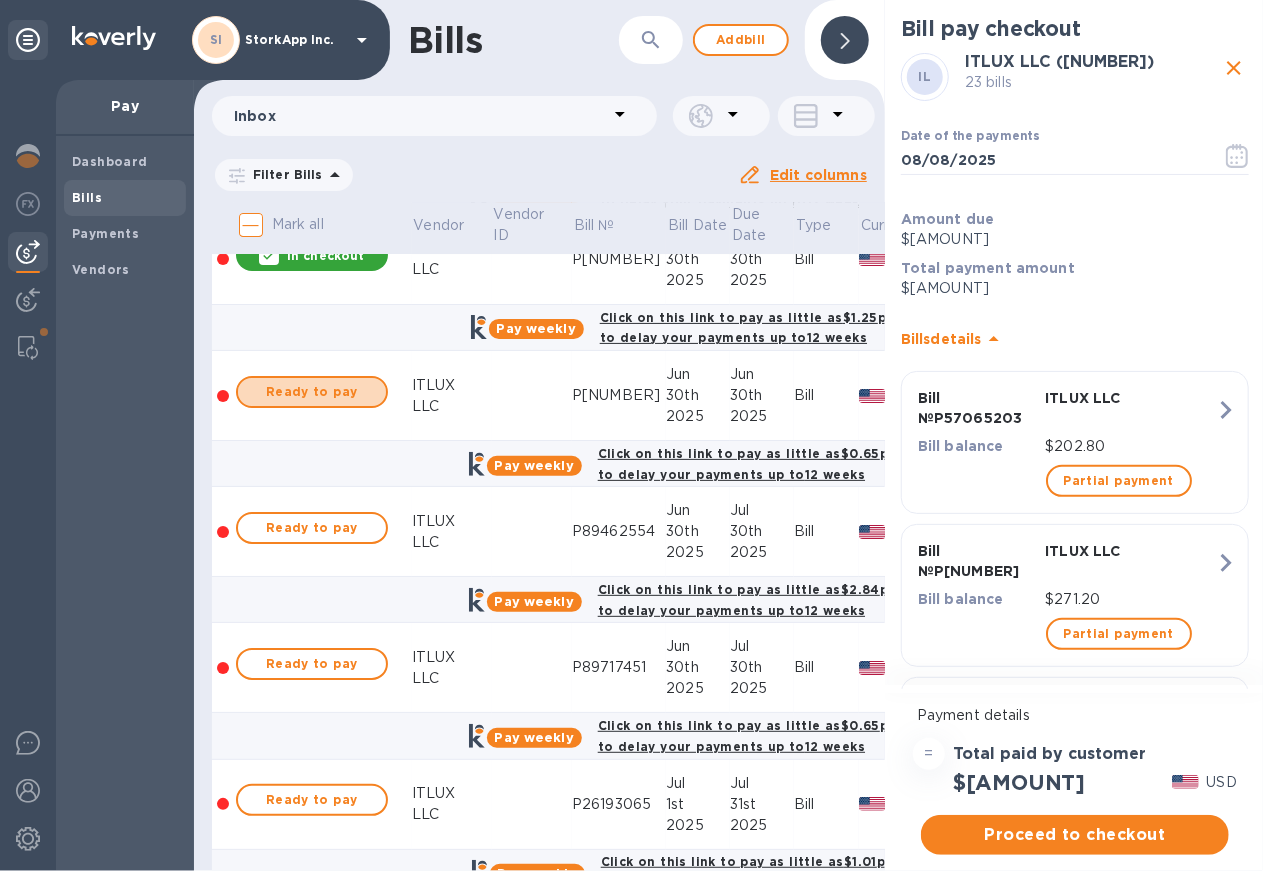 click on "Ready to pay" at bounding box center [312, 392] 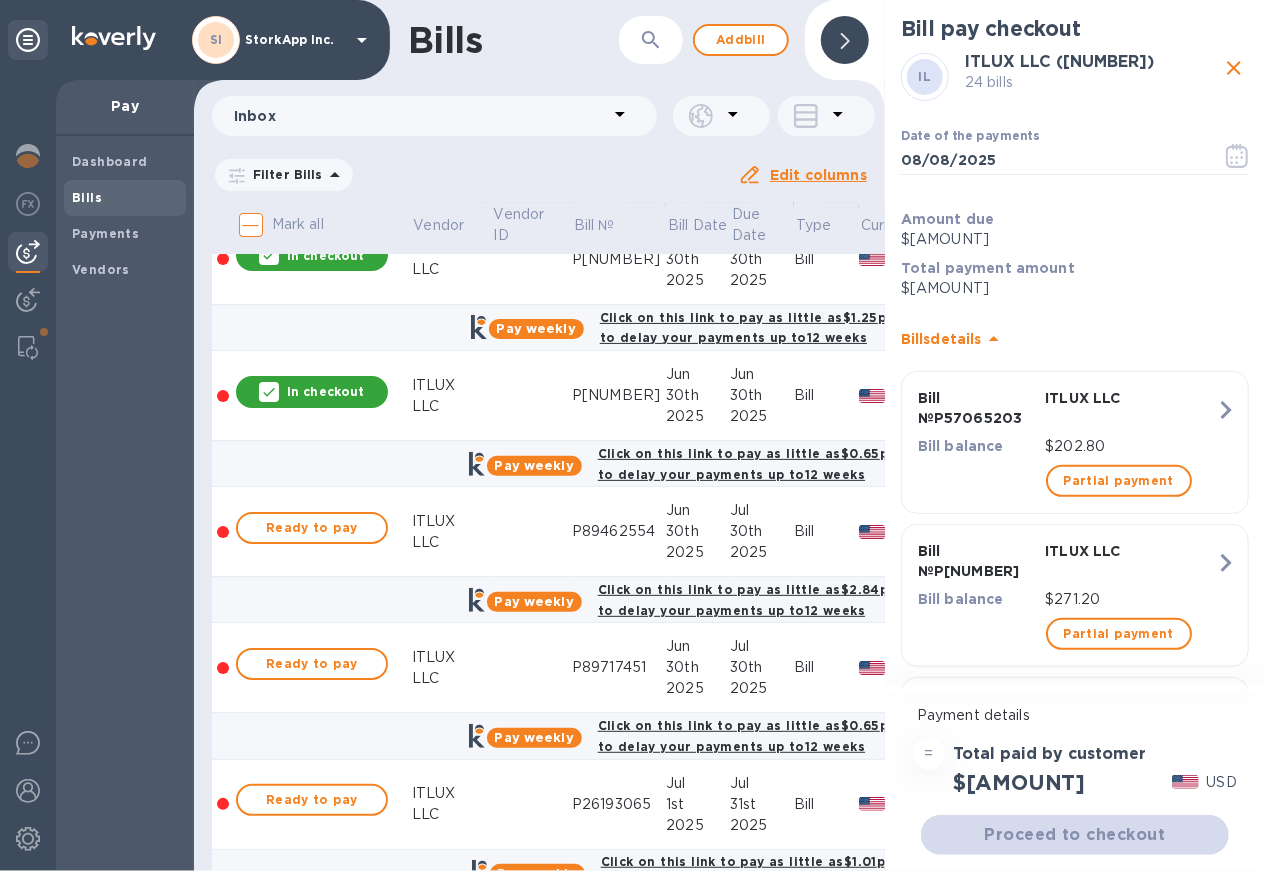 click on "Ready to pay" at bounding box center (312, 528) 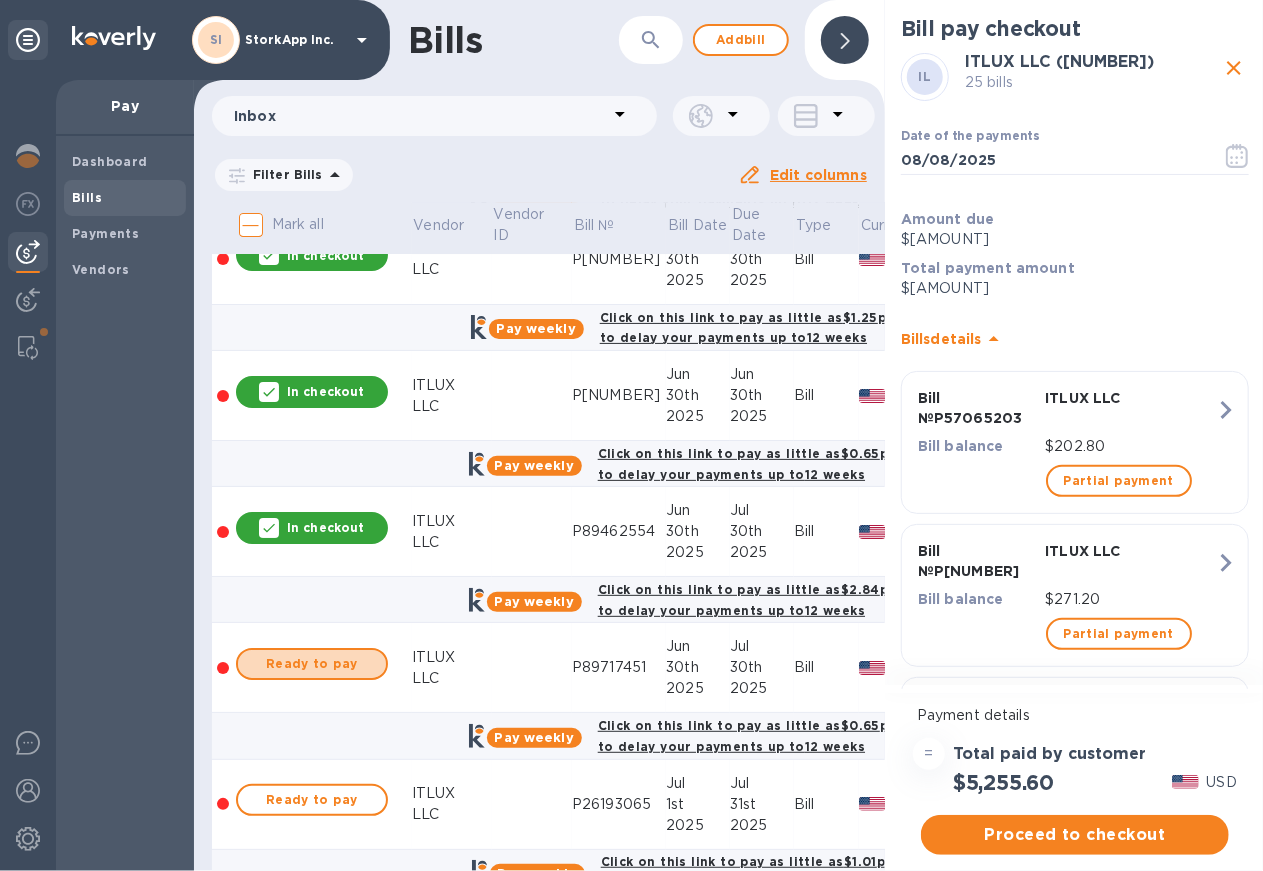 click on "Ready to pay" at bounding box center (312, 664) 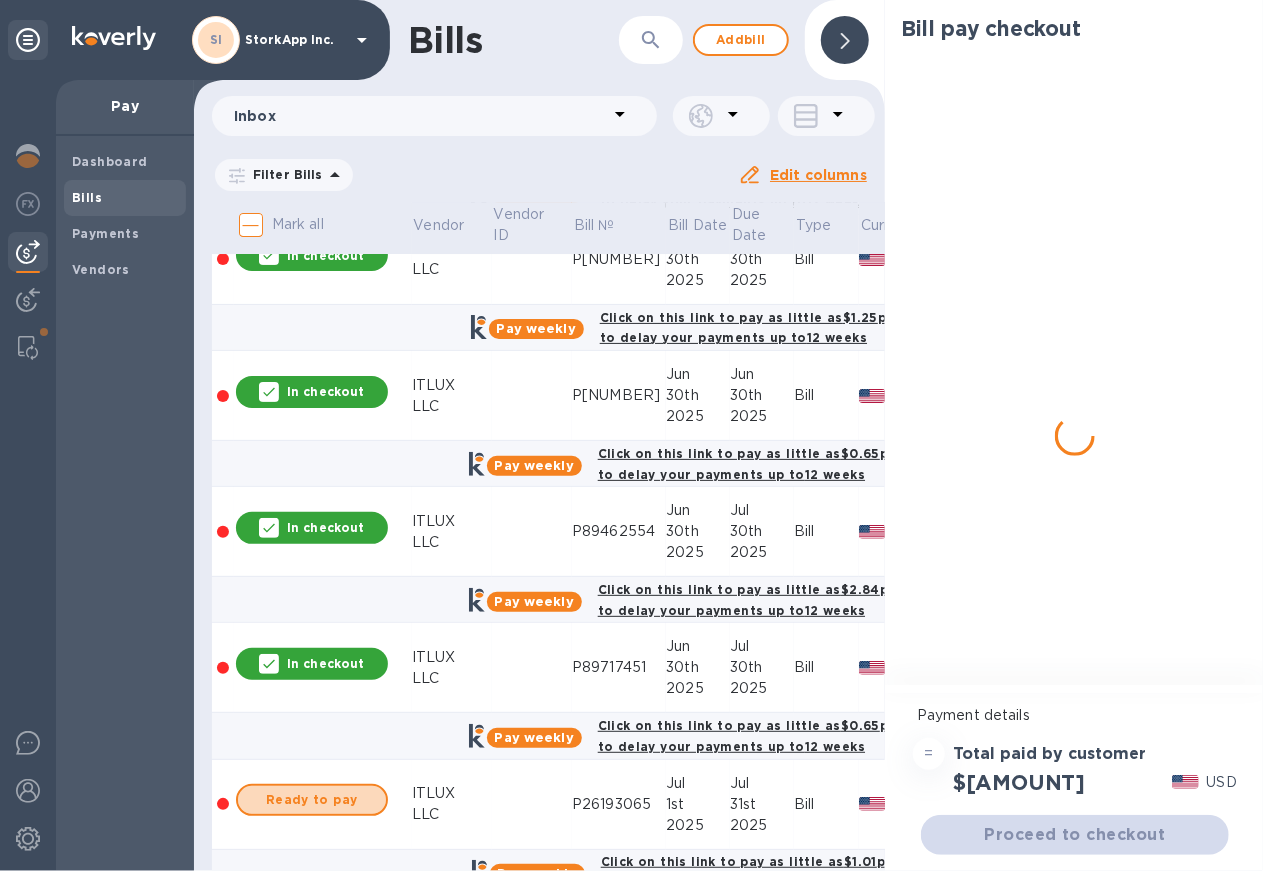 click on "Ready to pay" at bounding box center [312, 800] 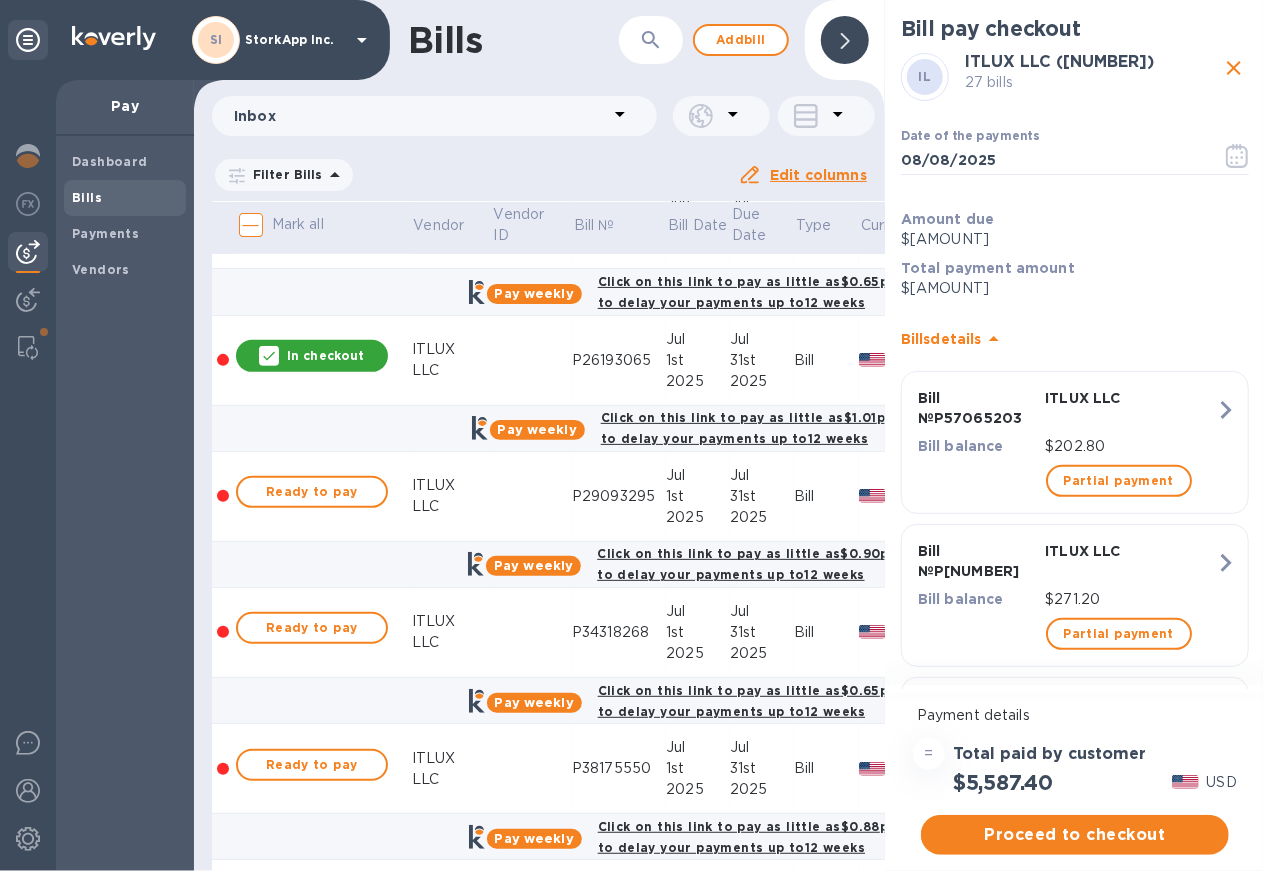 scroll, scrollTop: 3874, scrollLeft: 0, axis: vertical 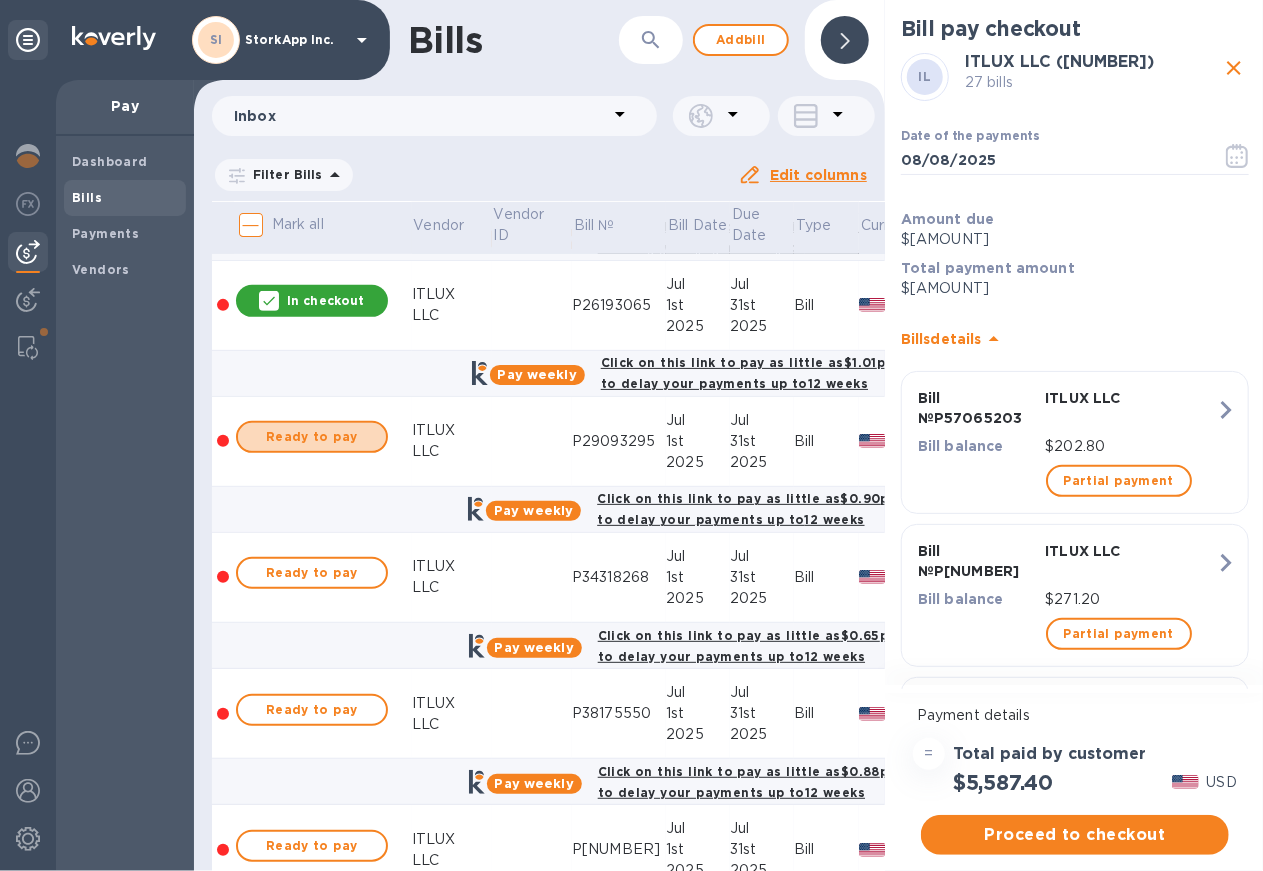 click on "Ready to pay" at bounding box center [312, 437] 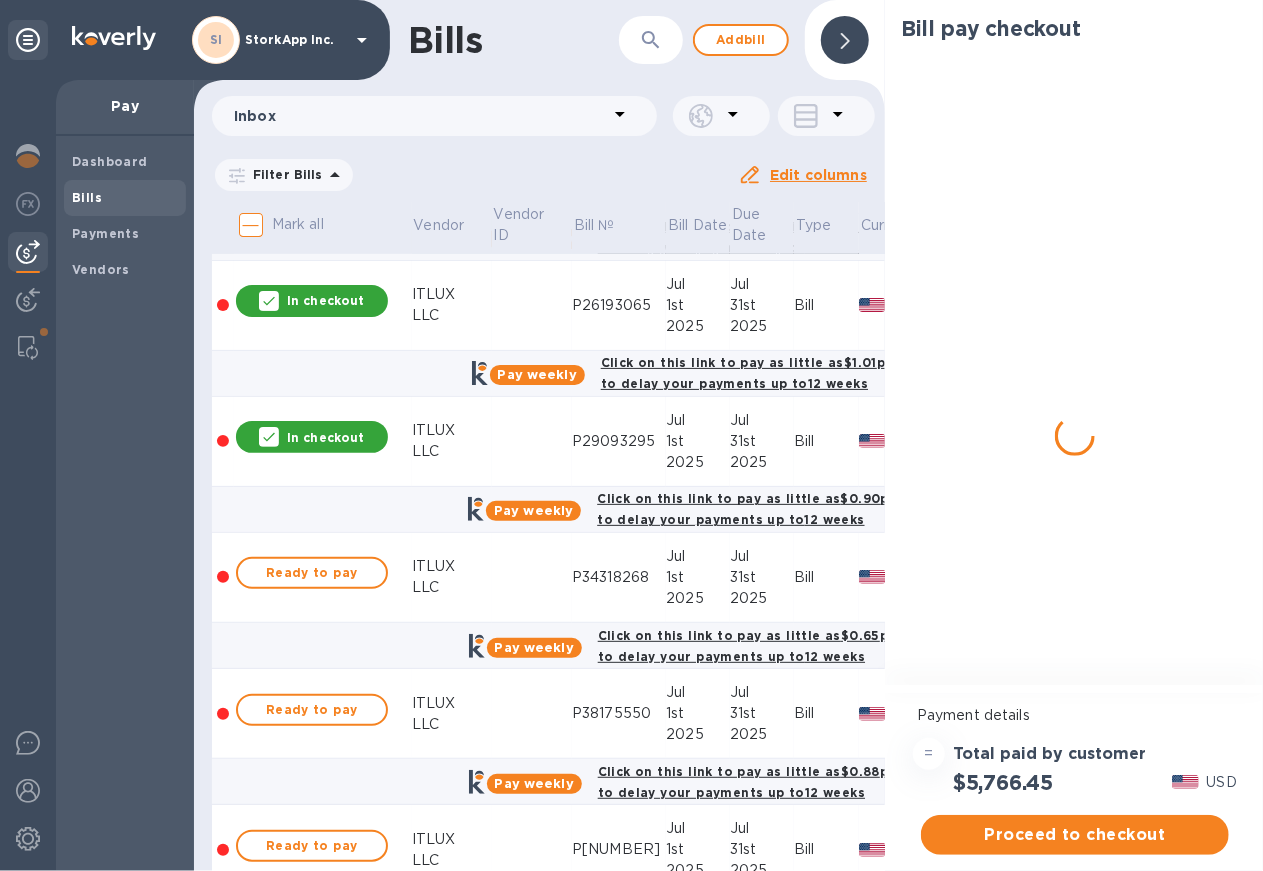 click on "Ready to pay" at bounding box center (312, 573) 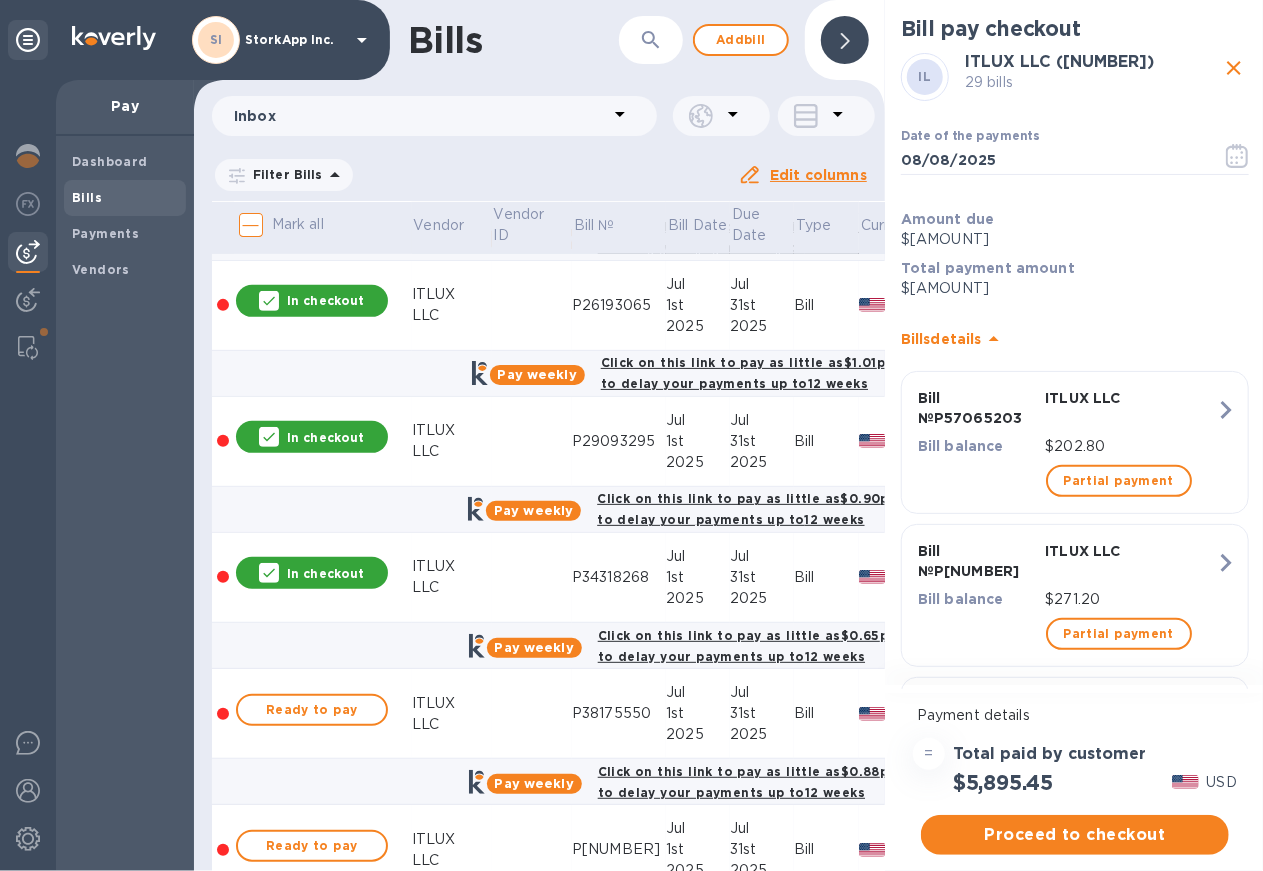 click on "Ready to pay" at bounding box center (312, 710) 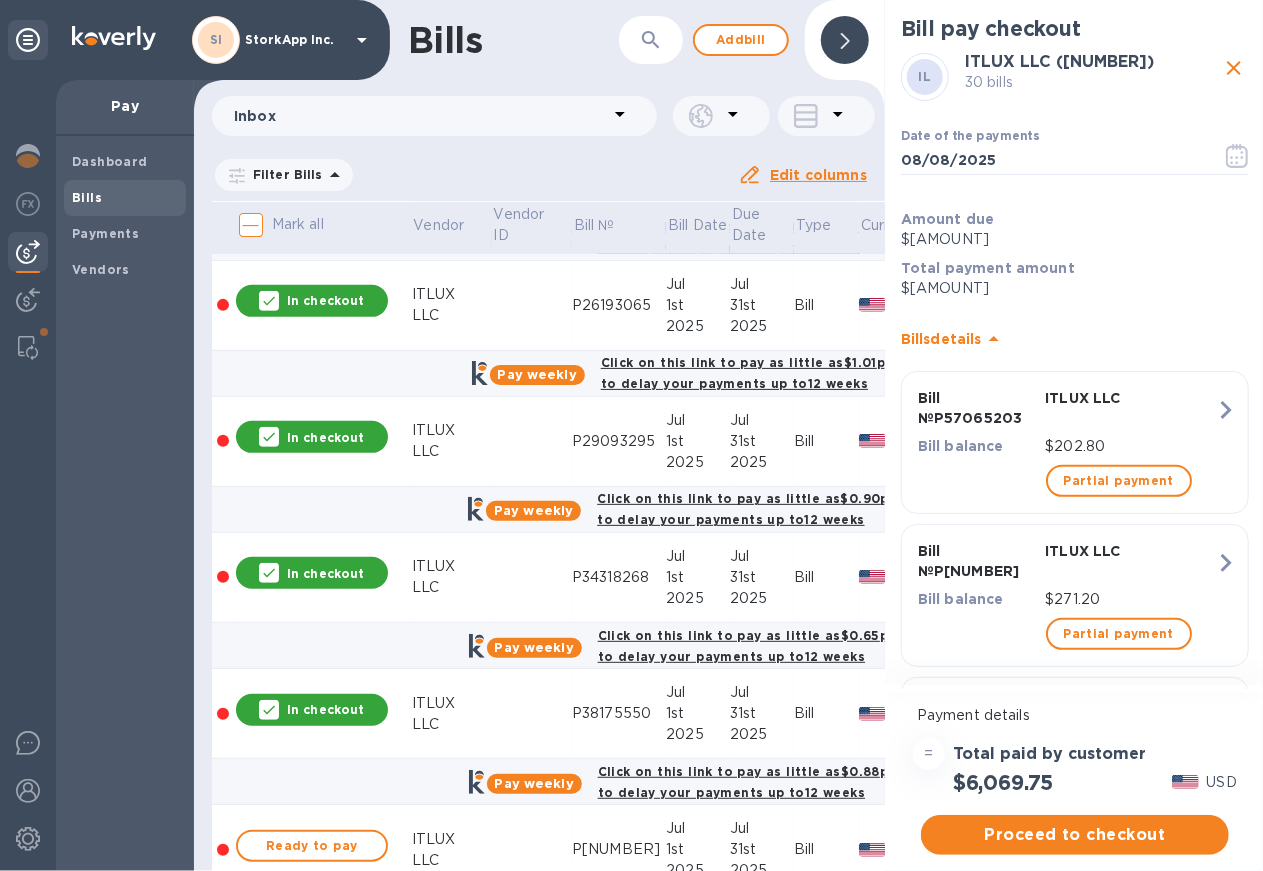 drag, startPoint x: 336, startPoint y: 832, endPoint x: 467, endPoint y: 763, distance: 148.06079 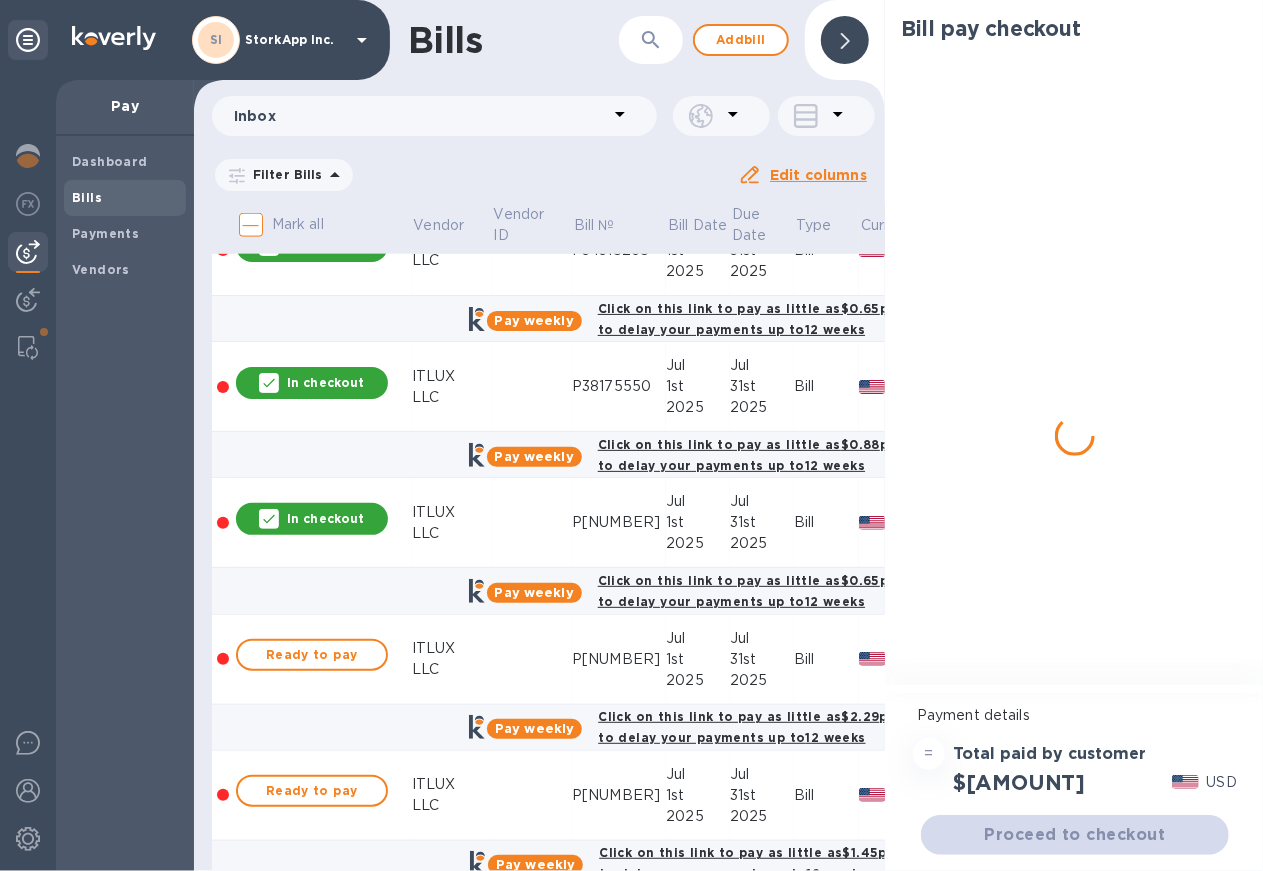 scroll, scrollTop: 4374, scrollLeft: 0, axis: vertical 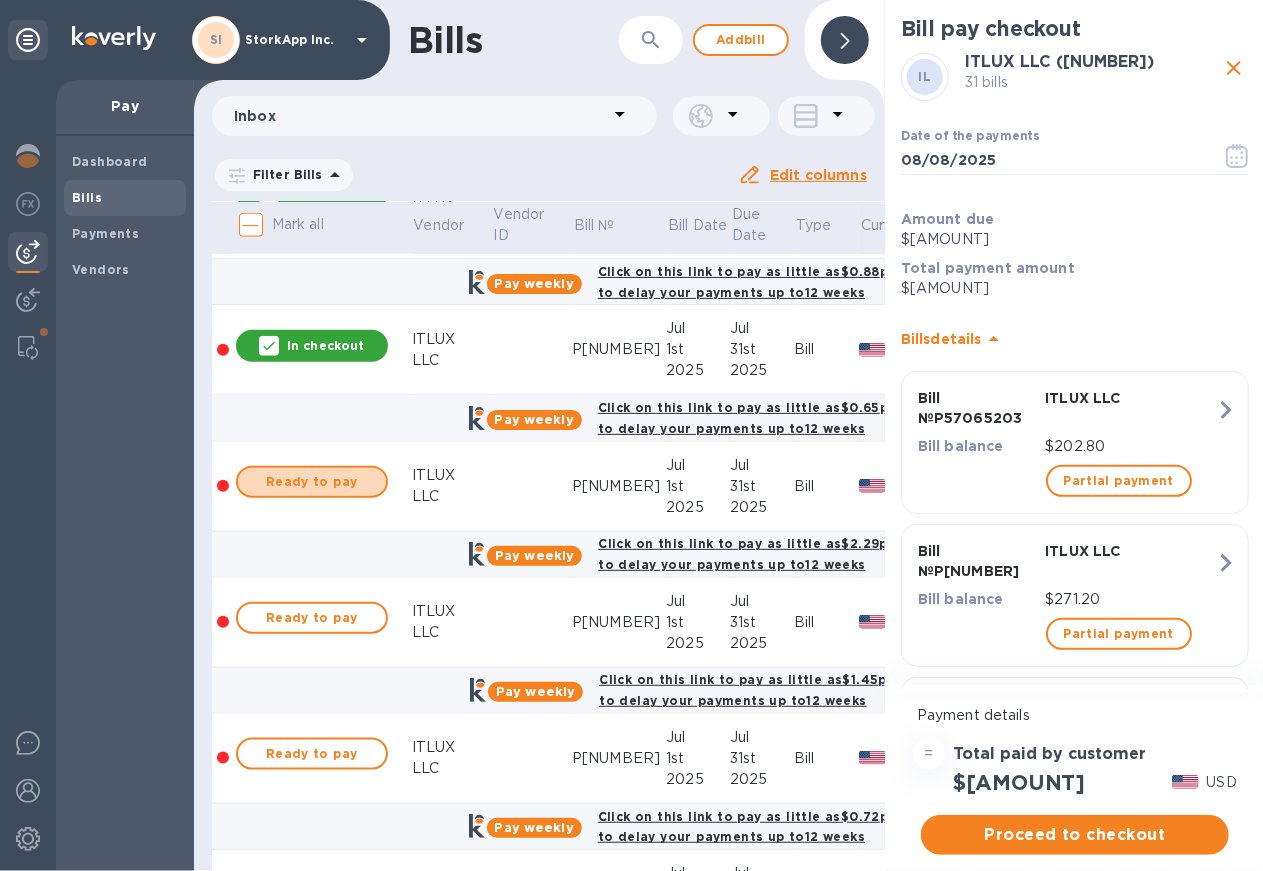 click on "Ready to pay" at bounding box center (312, 482) 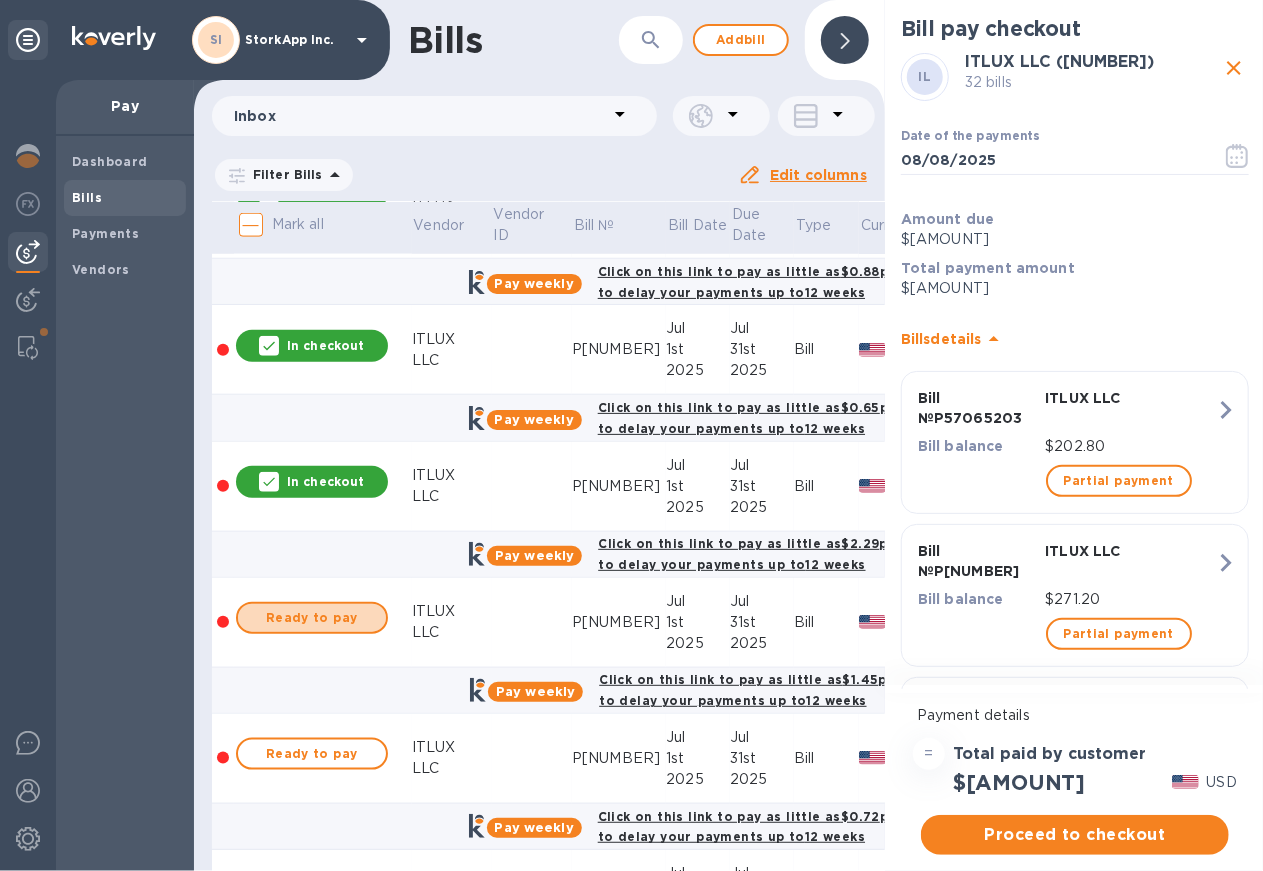 click on "Ready to pay" at bounding box center [312, 618] 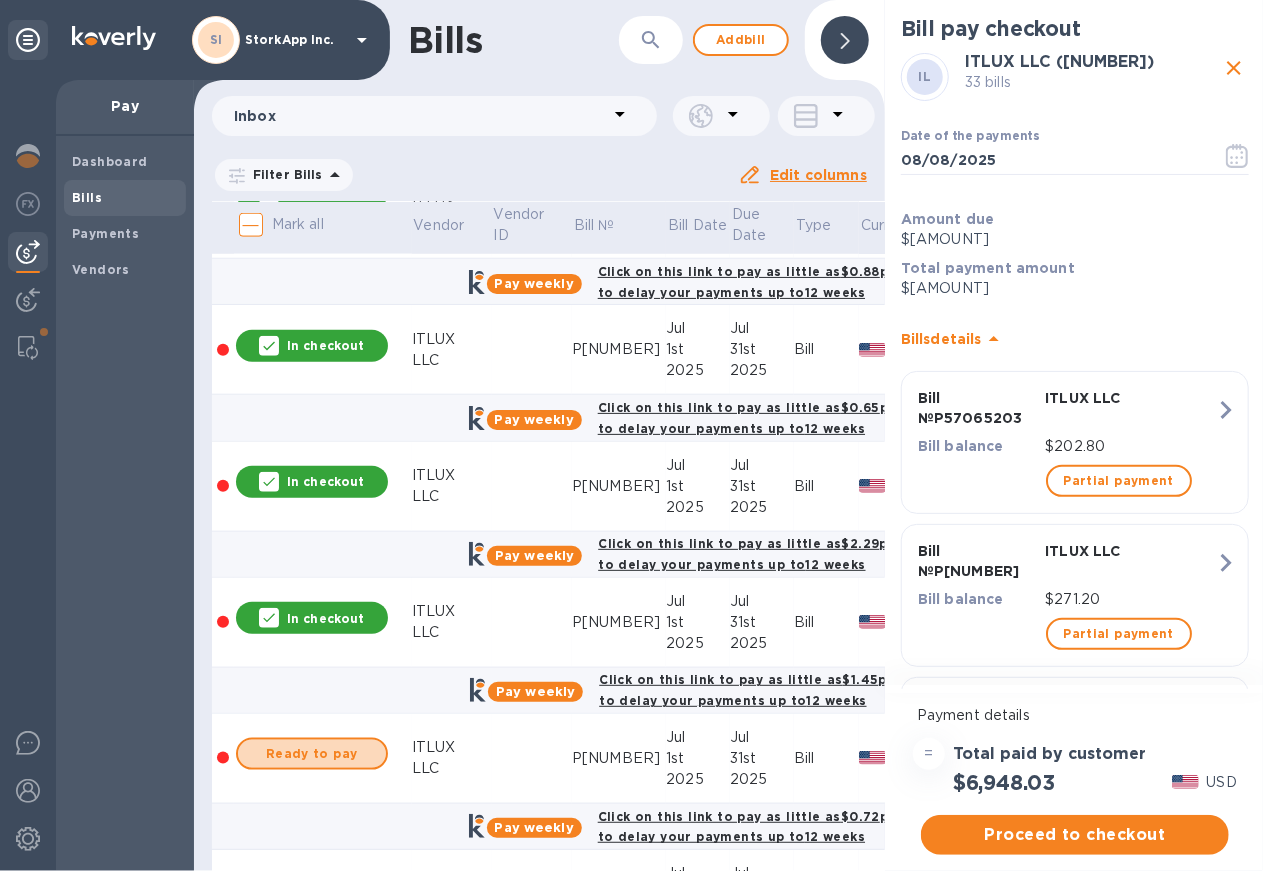 click on "Ready to pay" at bounding box center [312, 754] 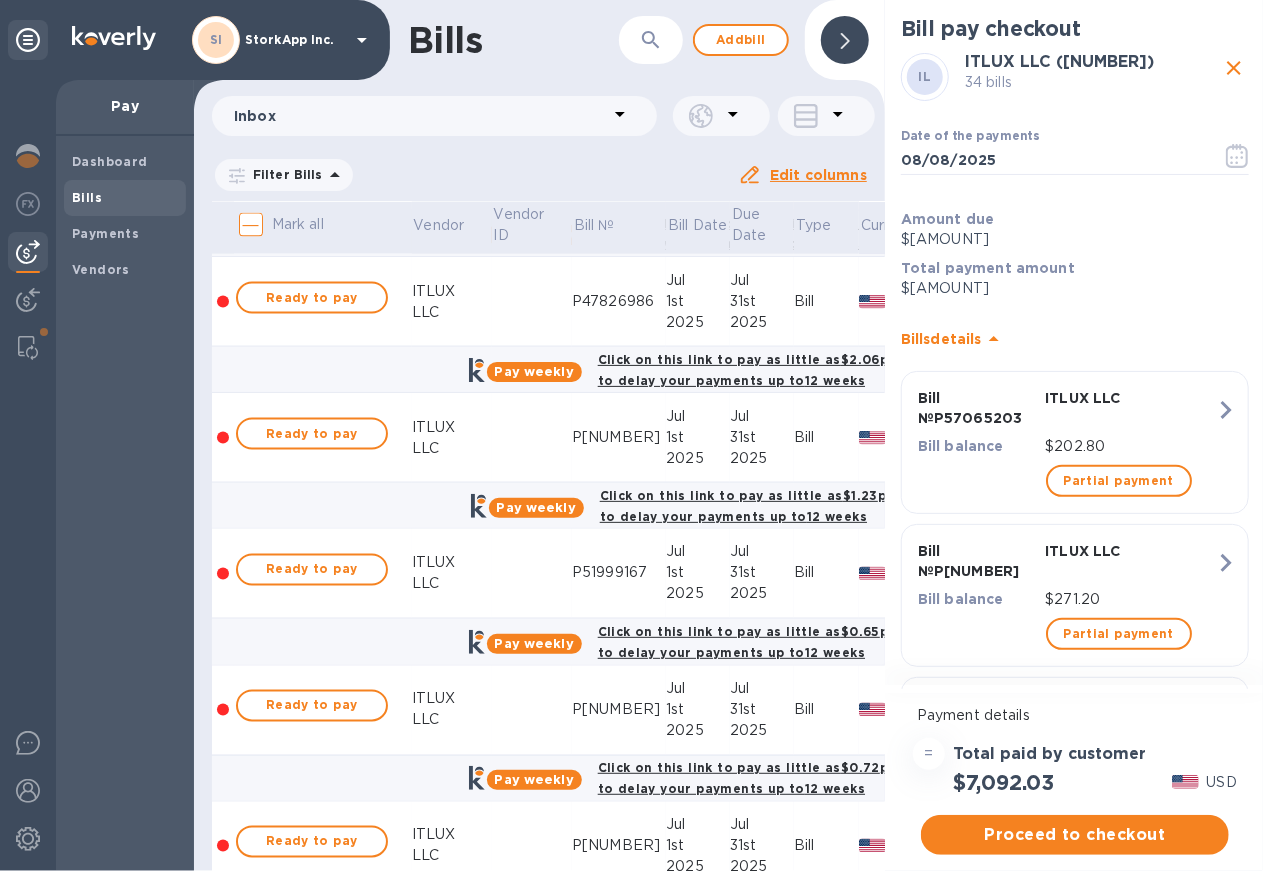 scroll, scrollTop: 4874, scrollLeft: 0, axis: vertical 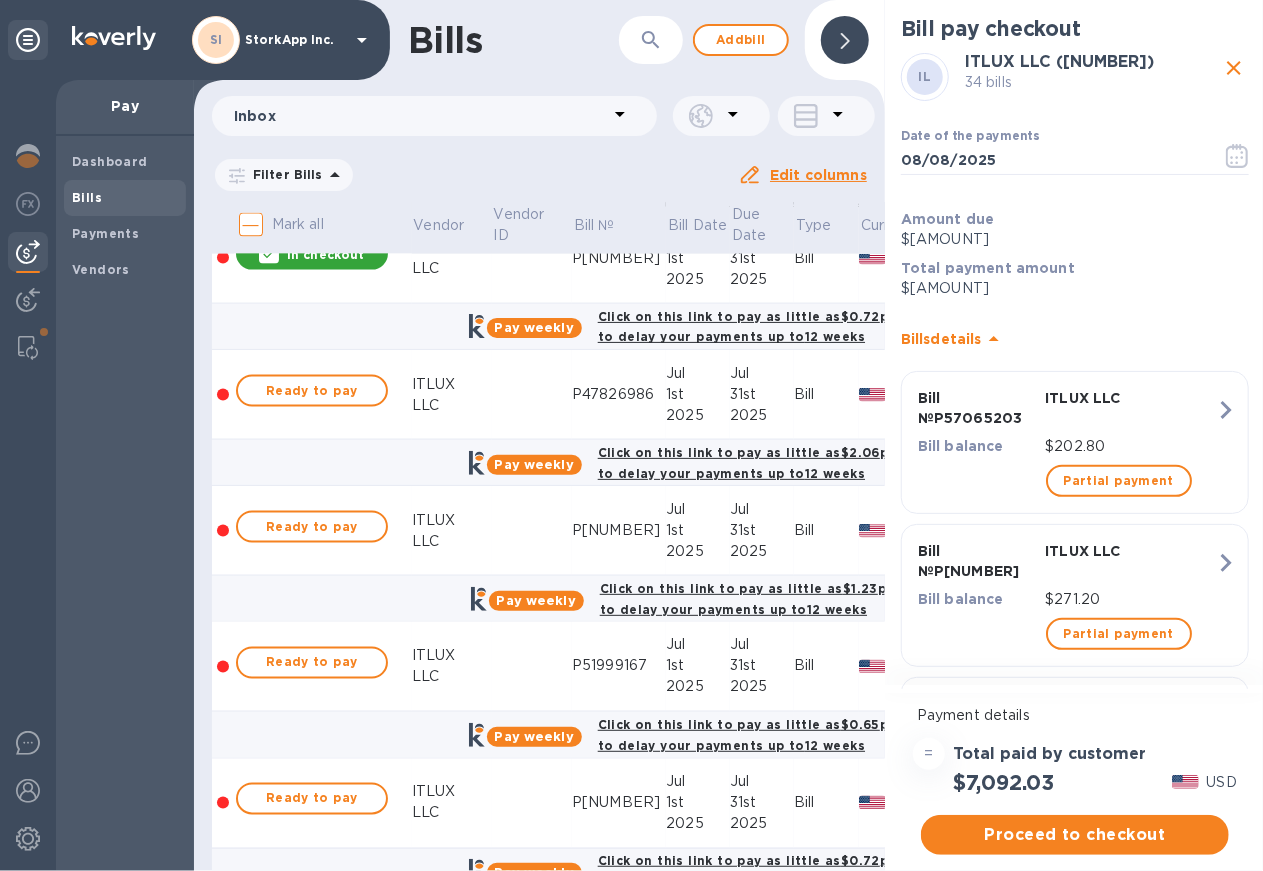 drag, startPoint x: 335, startPoint y: 390, endPoint x: 328, endPoint y: 538, distance: 148.16545 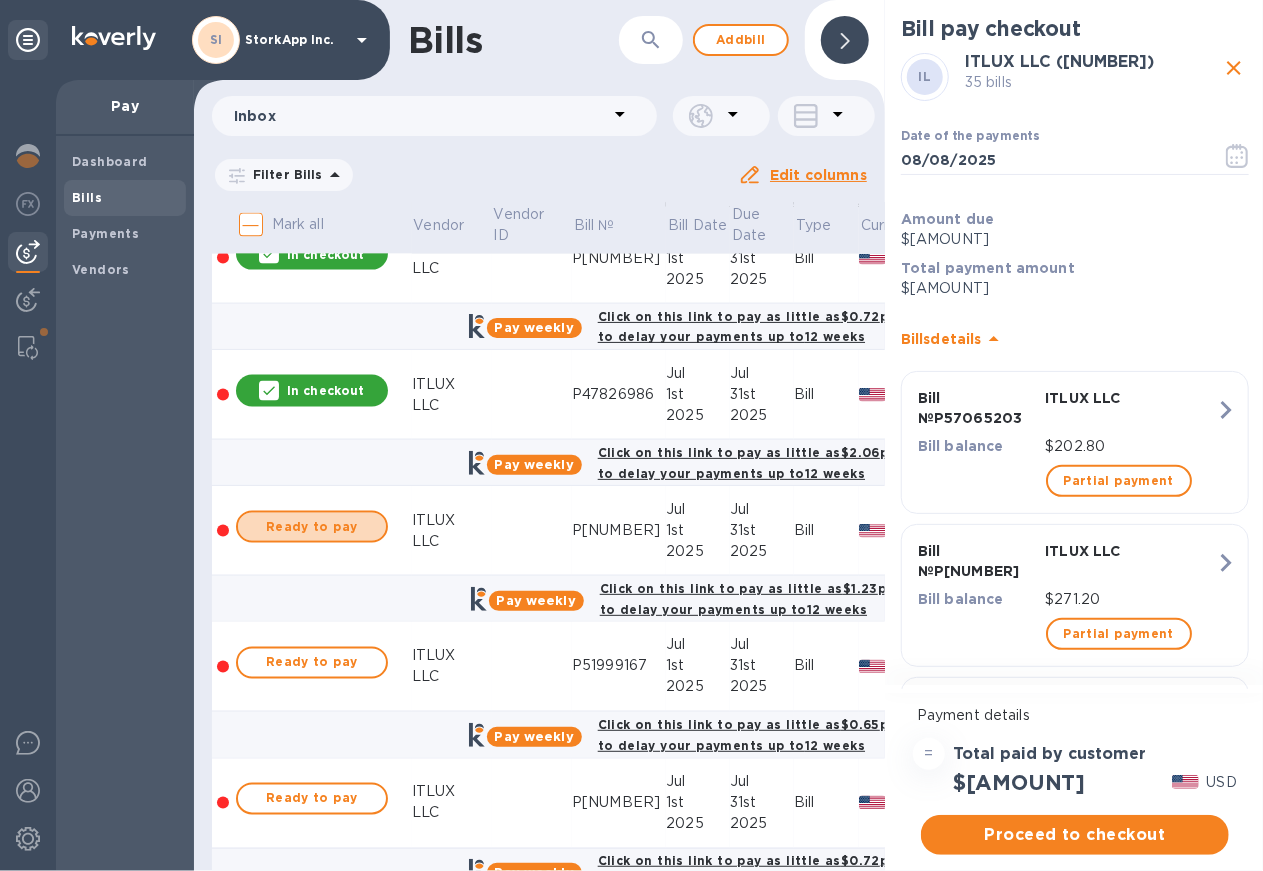 drag, startPoint x: 325, startPoint y: 521, endPoint x: 323, endPoint y: 641, distance: 120.01666 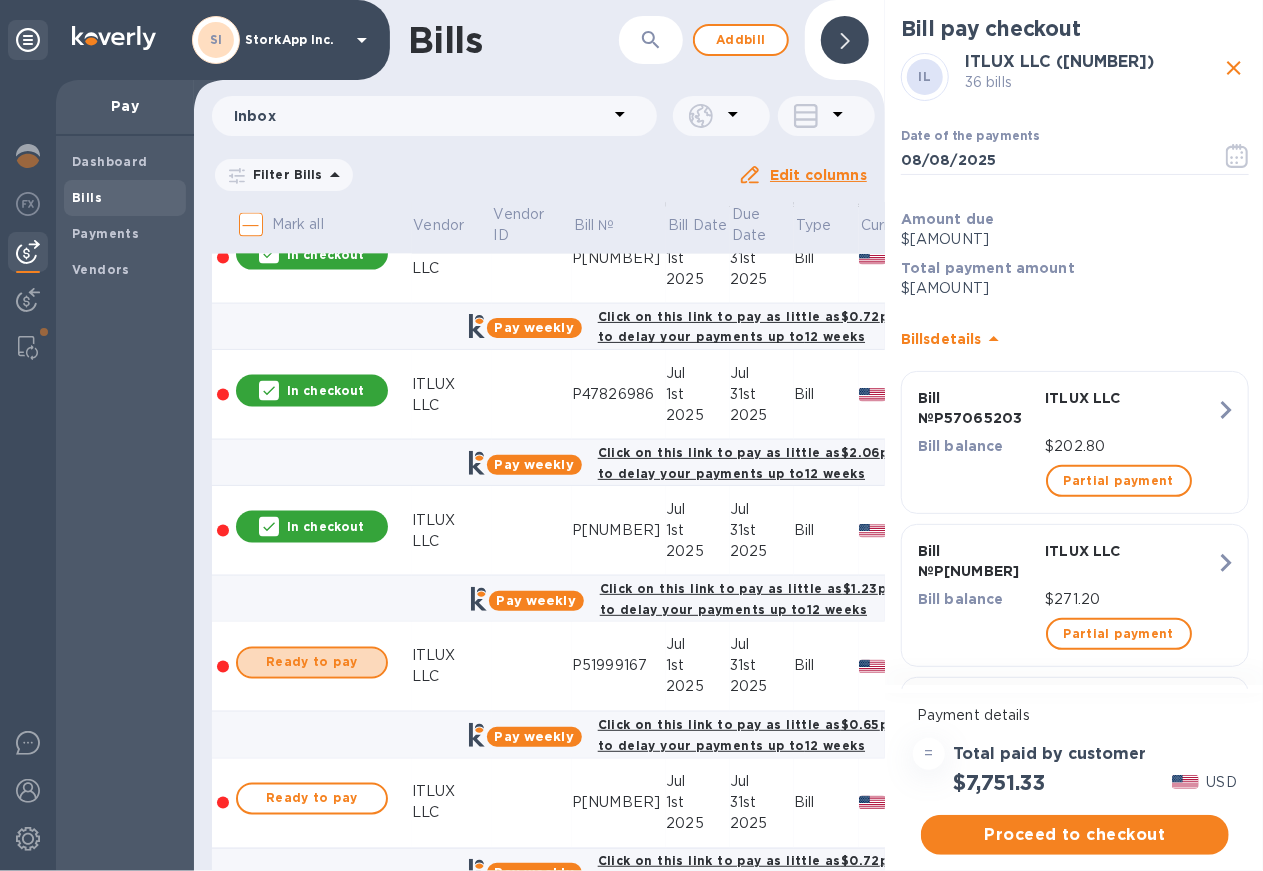 click on "Ready to pay" at bounding box center [312, 663] 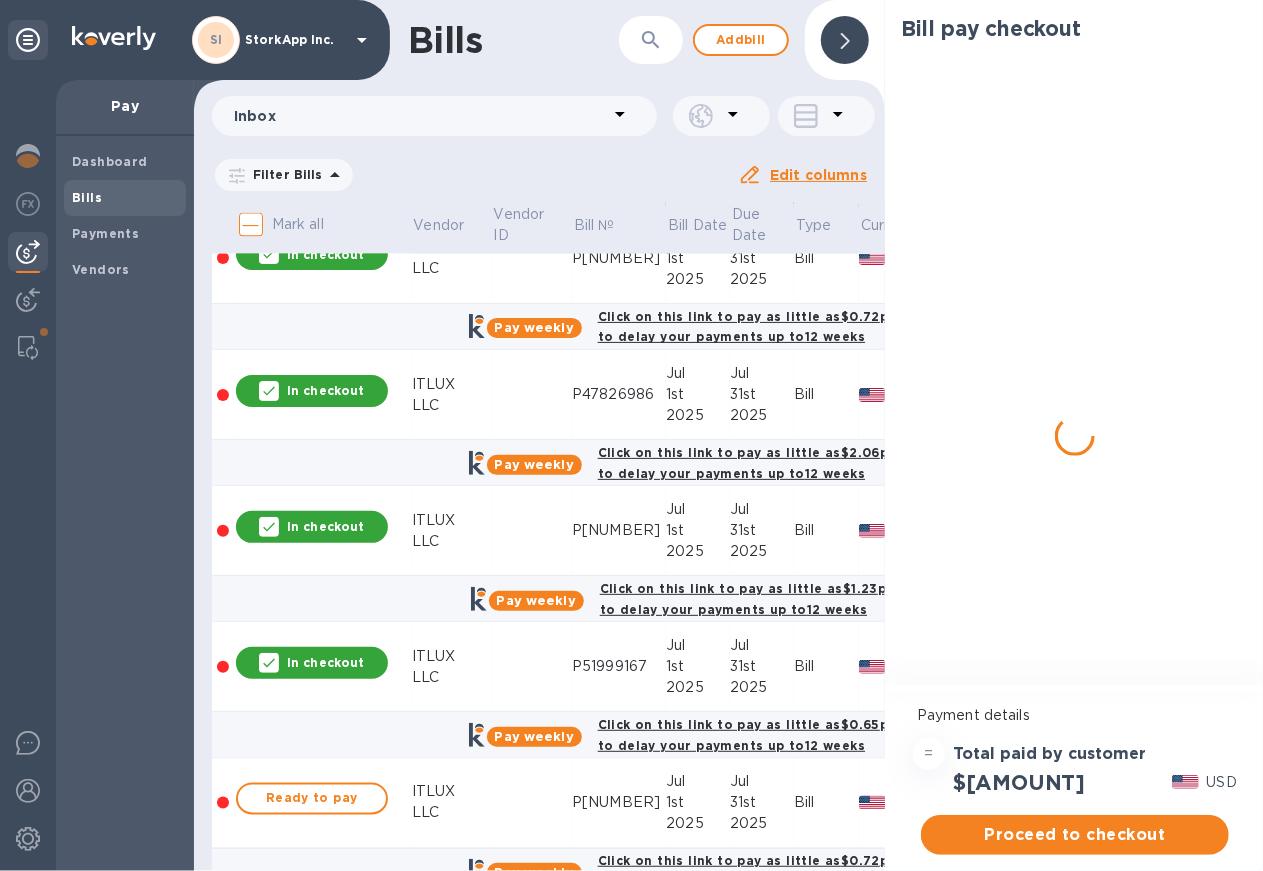 click on "Ready to pay" at bounding box center [312, 799] 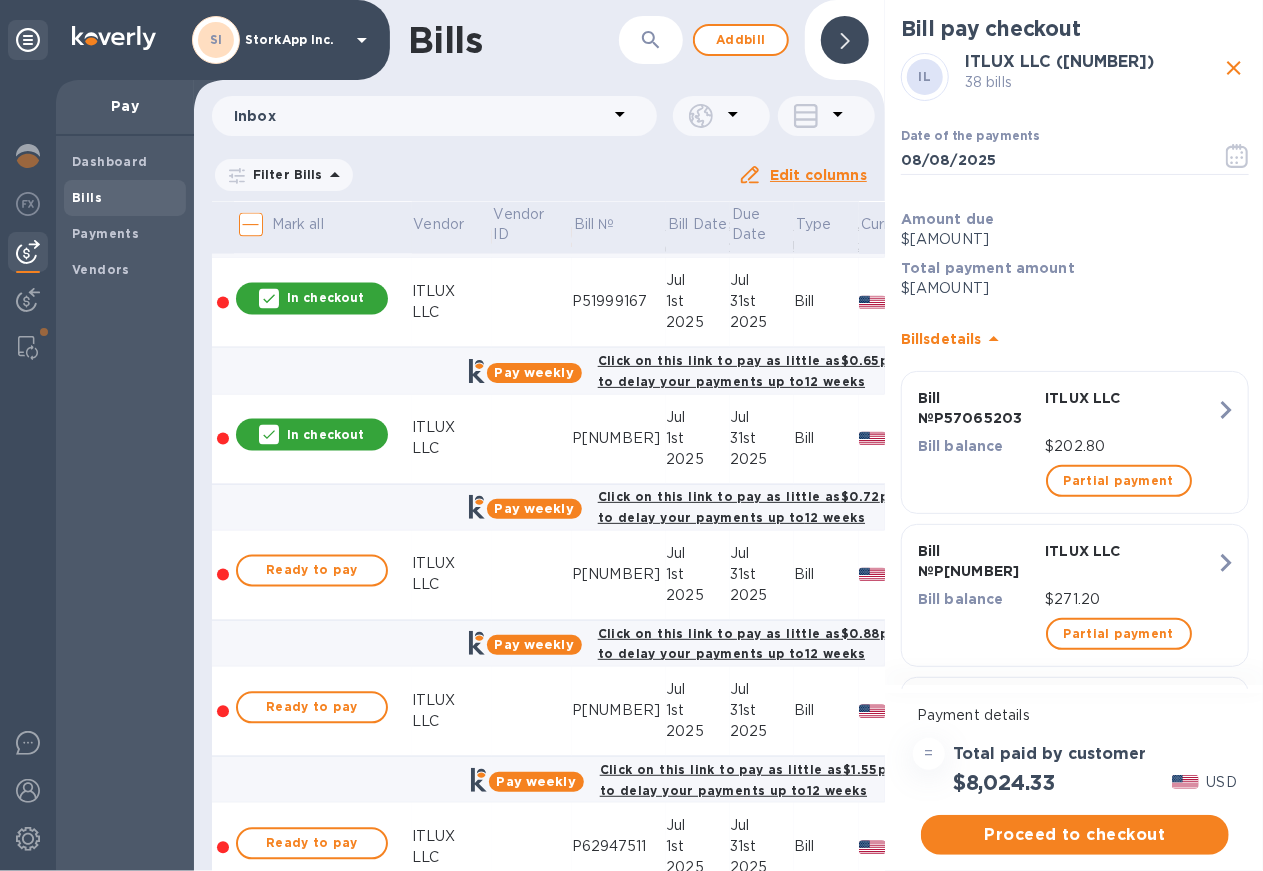 scroll, scrollTop: 5375, scrollLeft: 0, axis: vertical 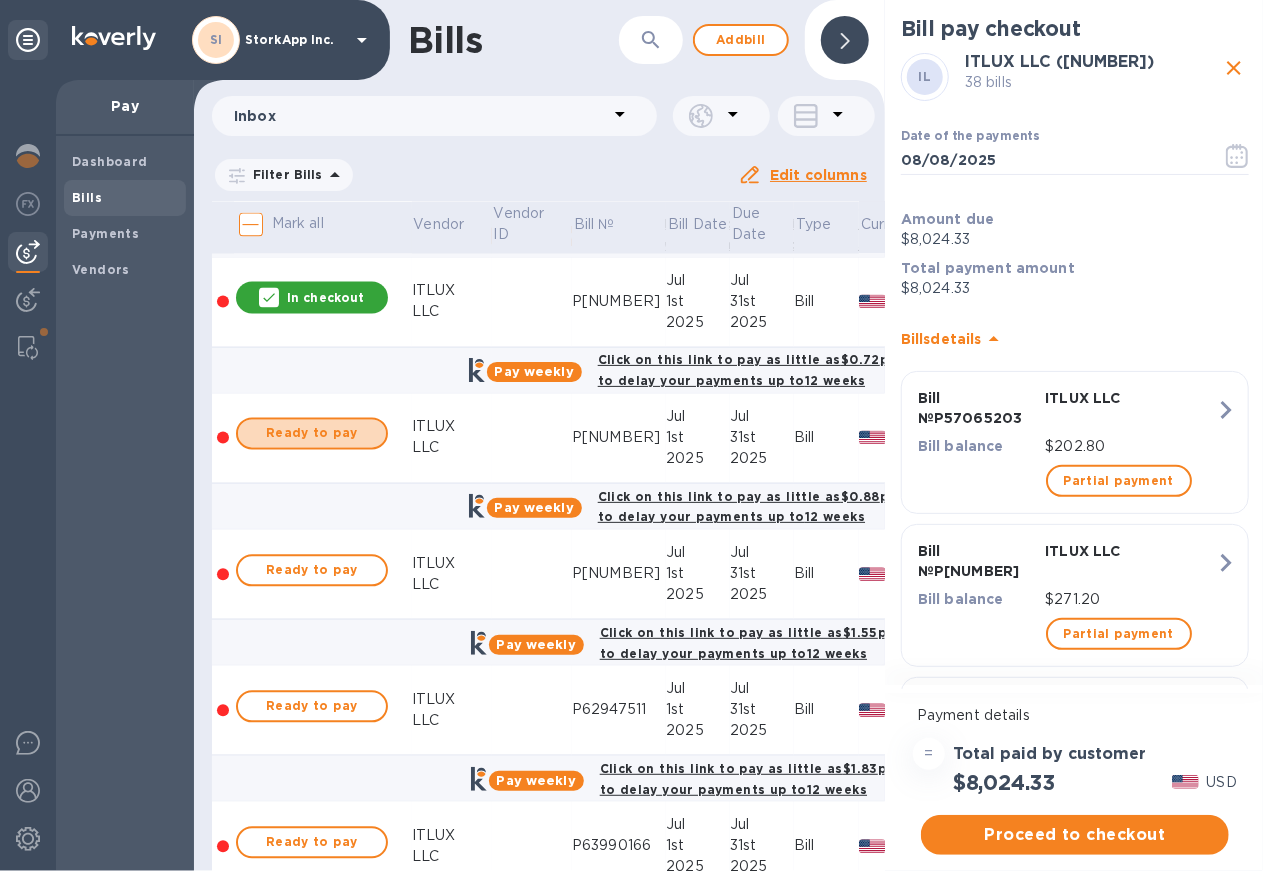 click on "Ready to pay" at bounding box center [312, 434] 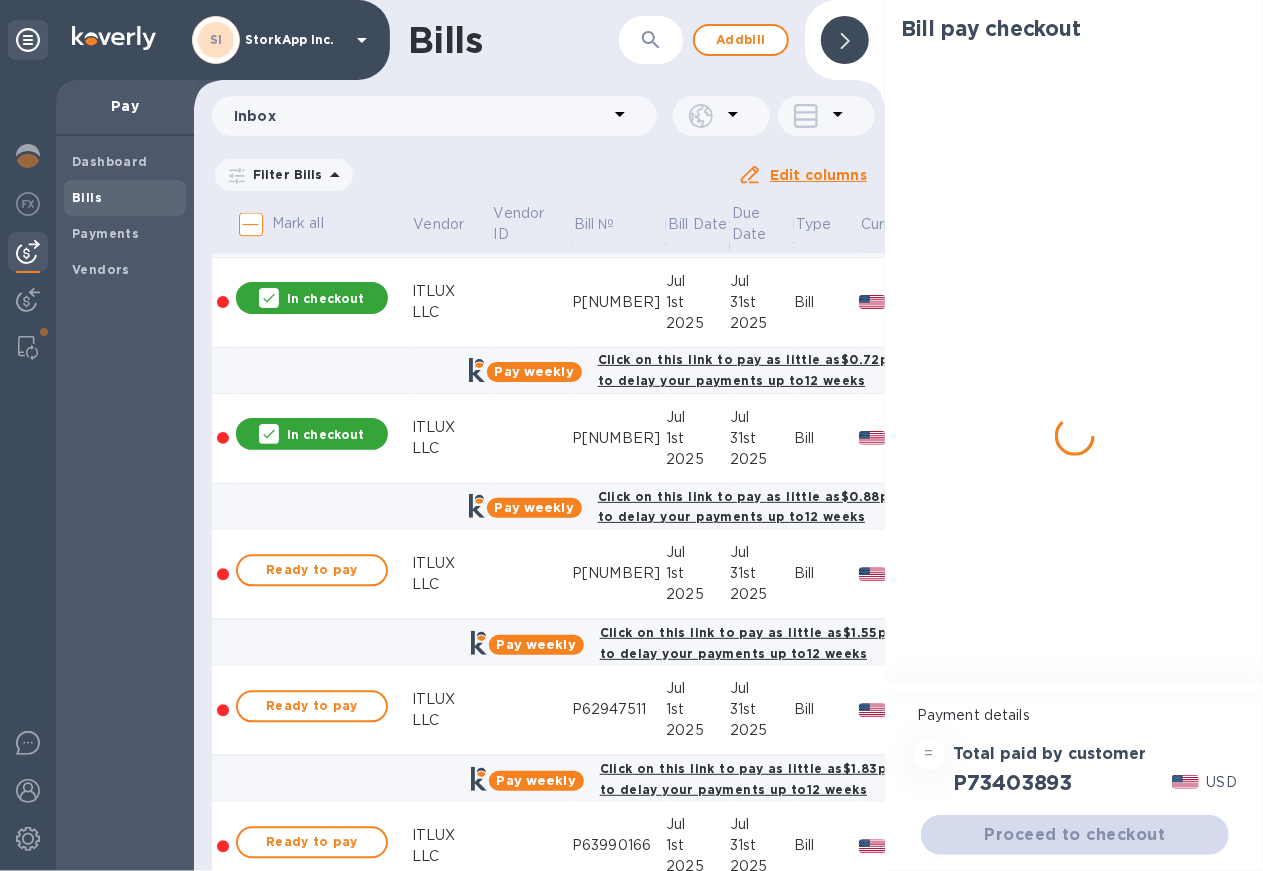 click on "Ready to pay" at bounding box center (312, 571) 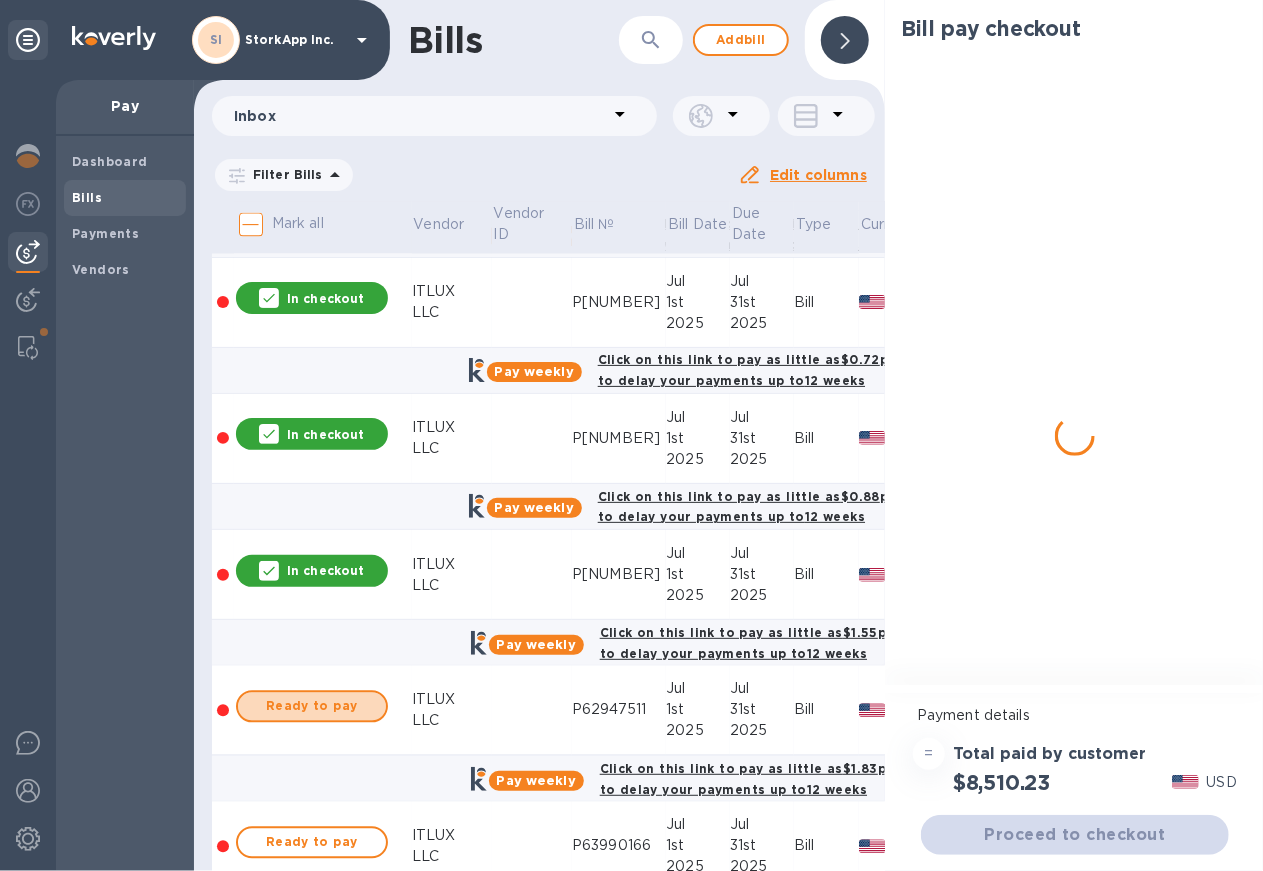 click on "Ready to pay" at bounding box center [312, 707] 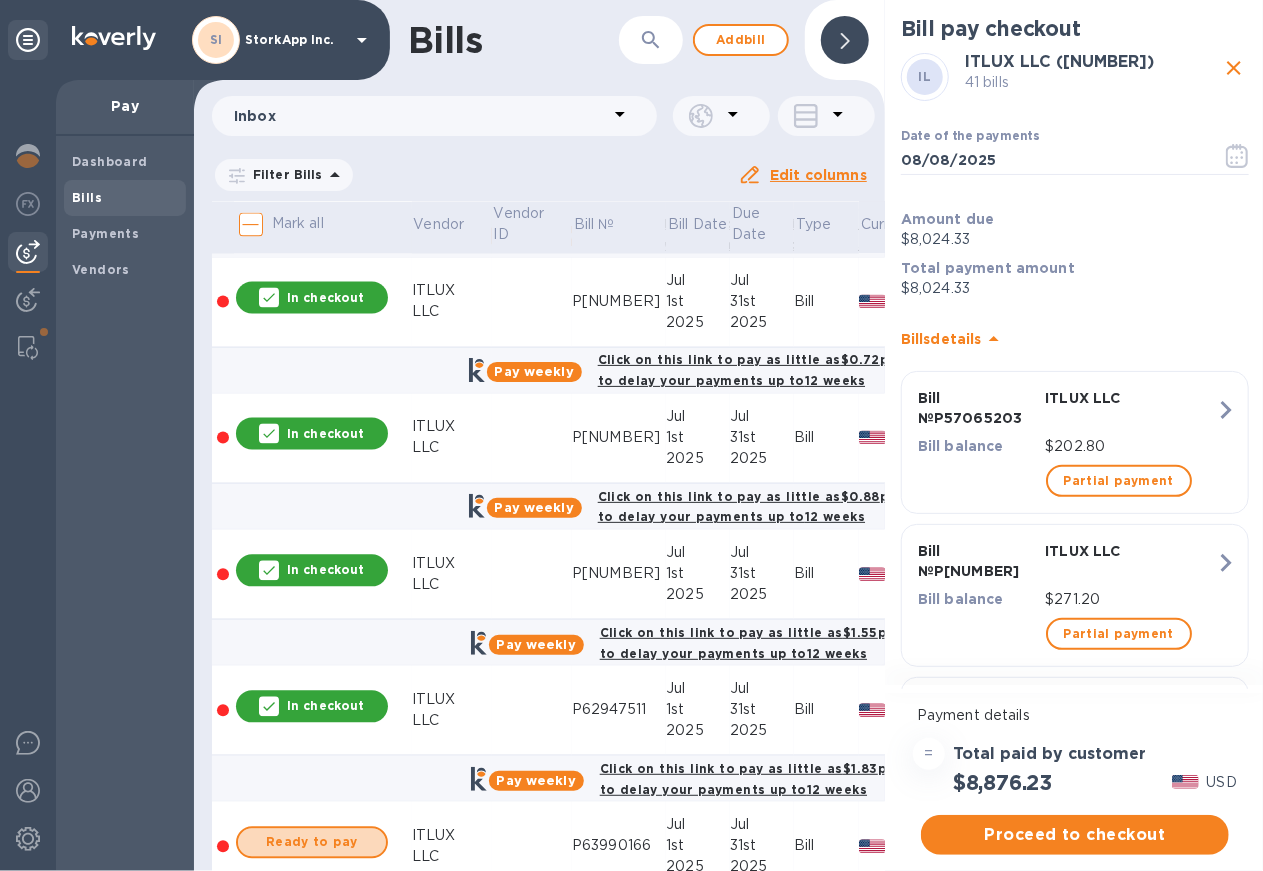 drag, startPoint x: 359, startPoint y: 835, endPoint x: 532, endPoint y: 561, distance: 324.04474 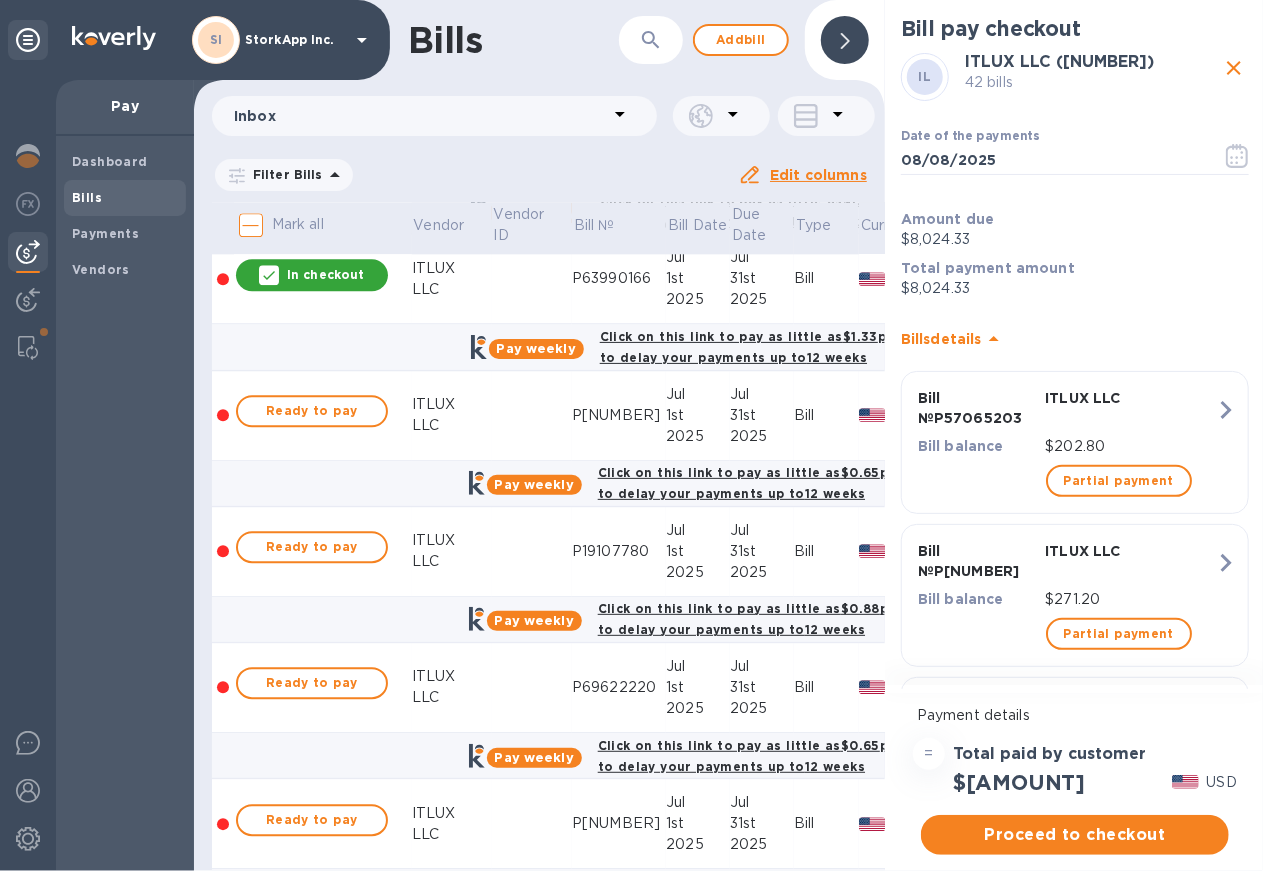 scroll, scrollTop: 5999, scrollLeft: 0, axis: vertical 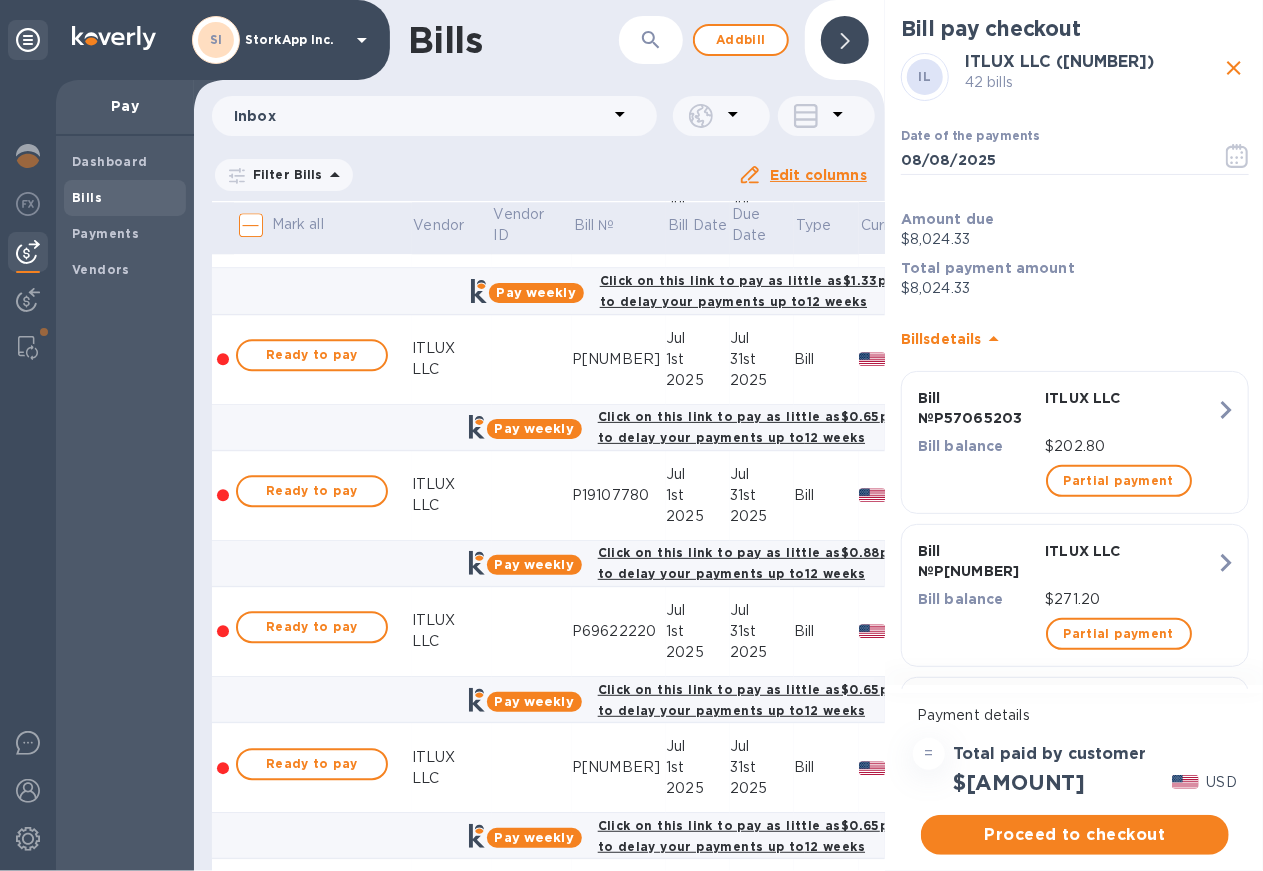 click on "Ready to pay" at bounding box center [312, 355] 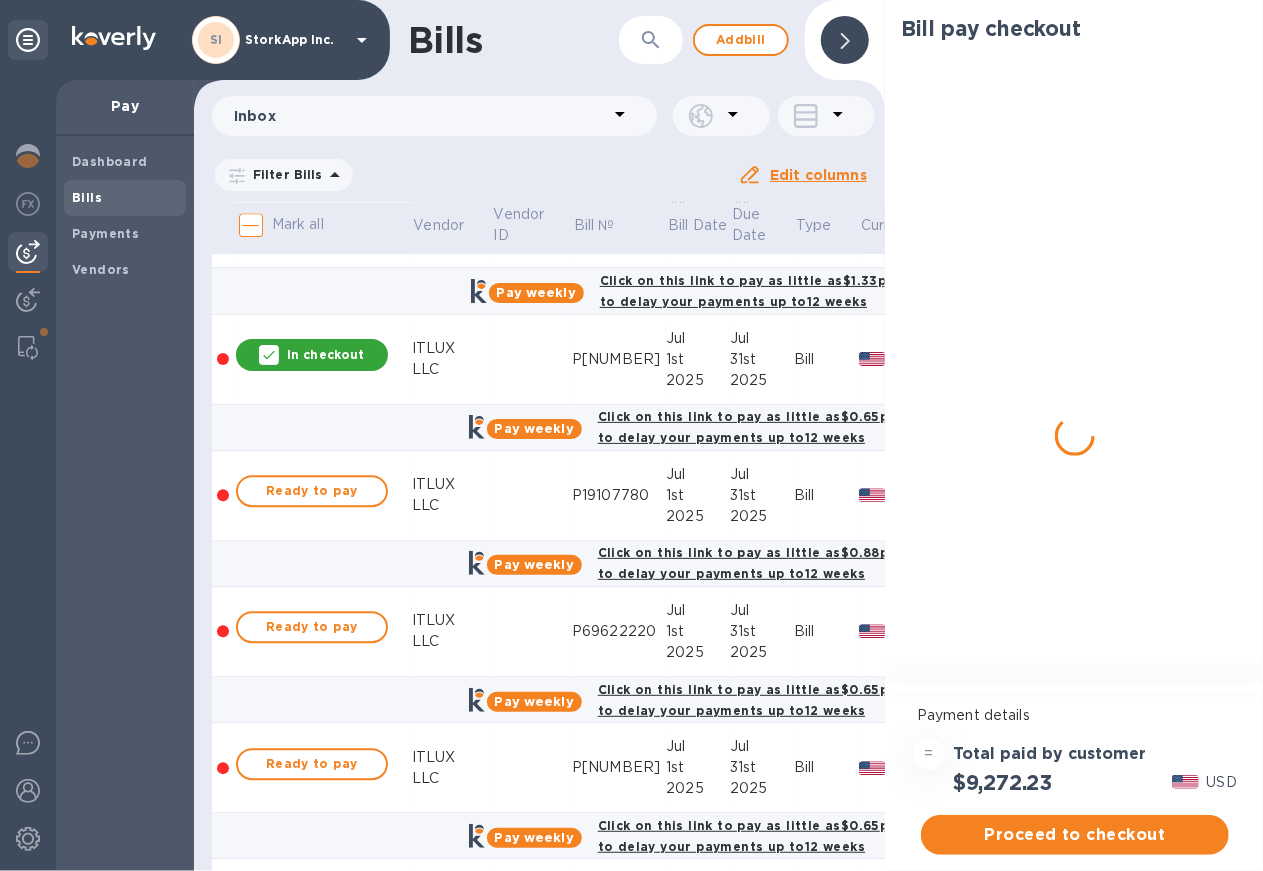 click on "Ready to pay" at bounding box center (312, 491) 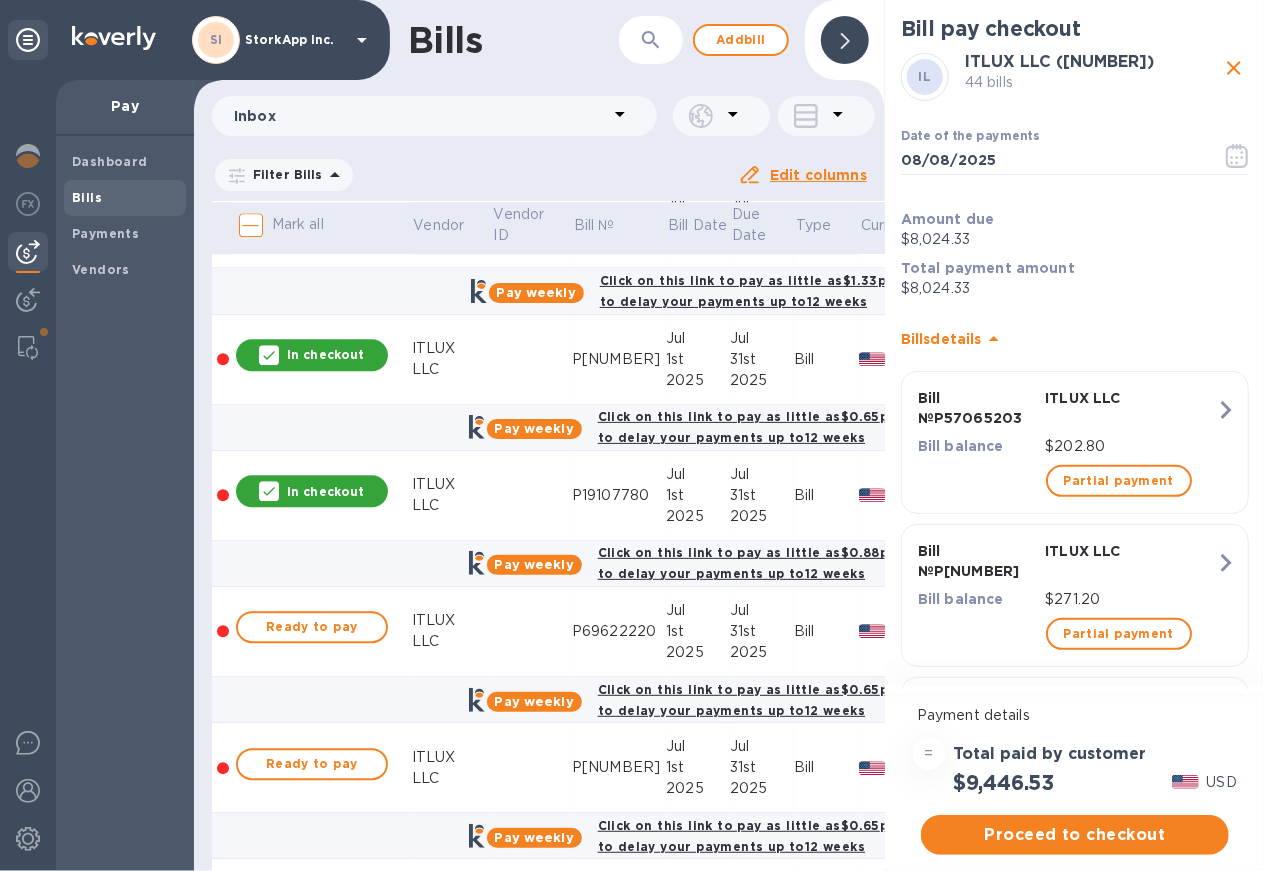 click on "Ready to pay" at bounding box center (312, 627) 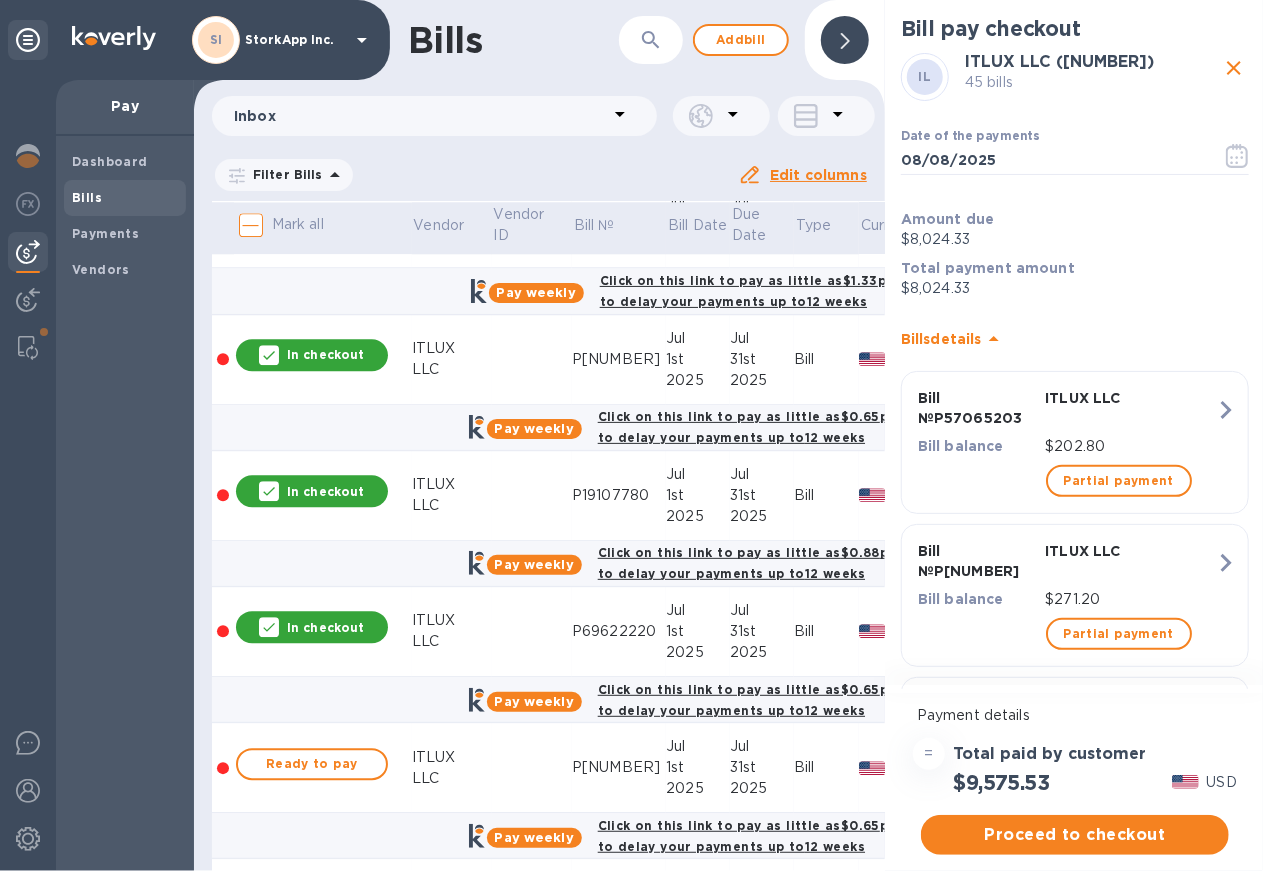 click on "Ready to pay" at bounding box center [312, 764] 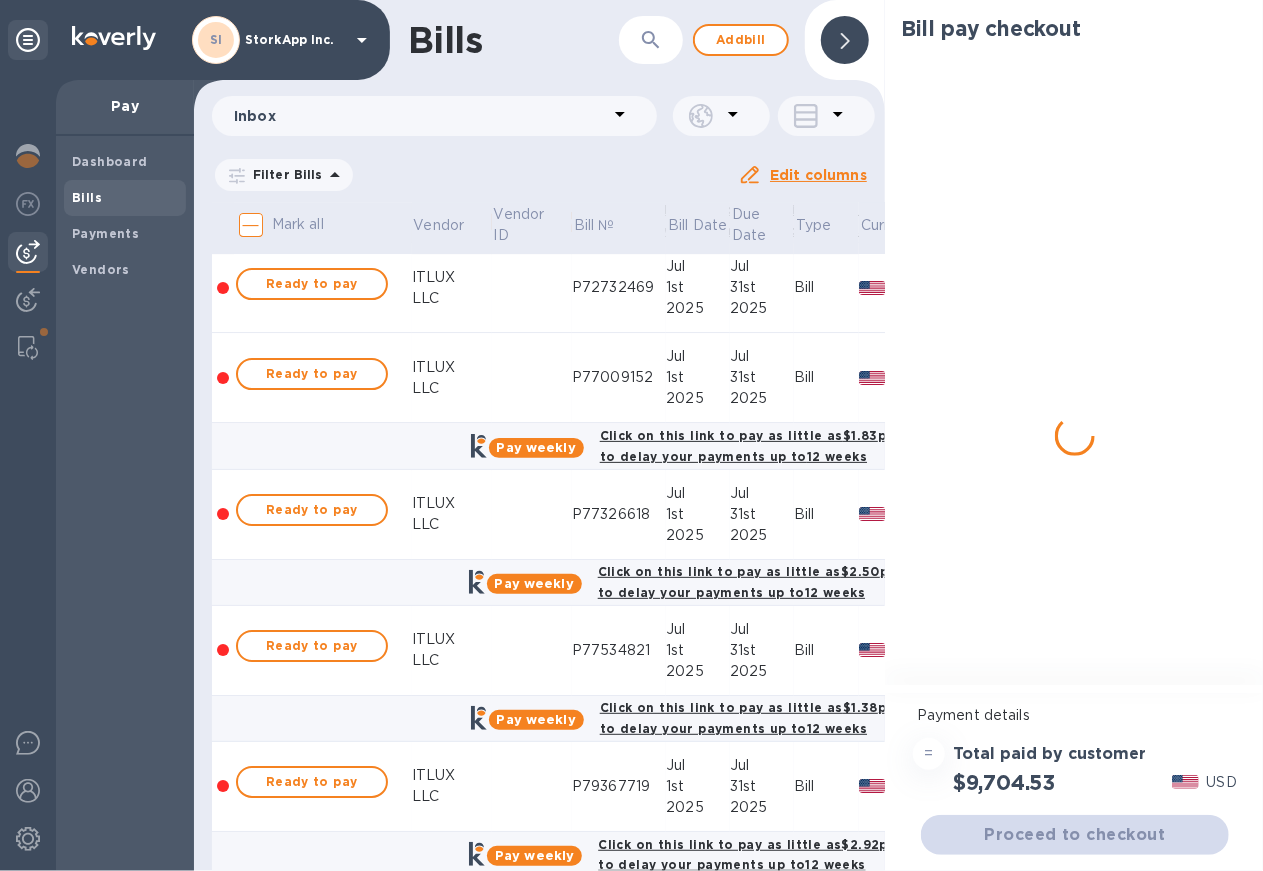 scroll, scrollTop: 6624, scrollLeft: 0, axis: vertical 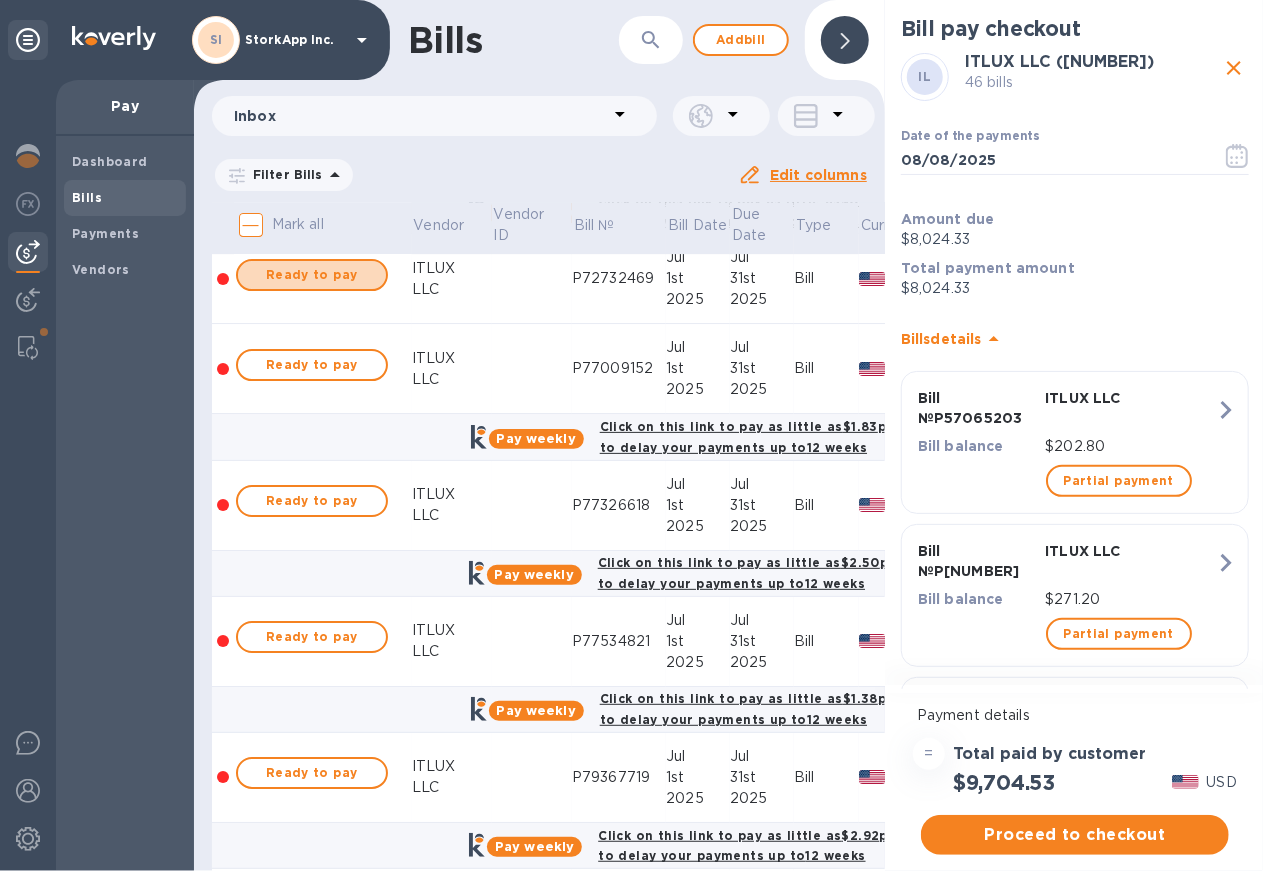 click on "Ready to pay" at bounding box center (312, 275) 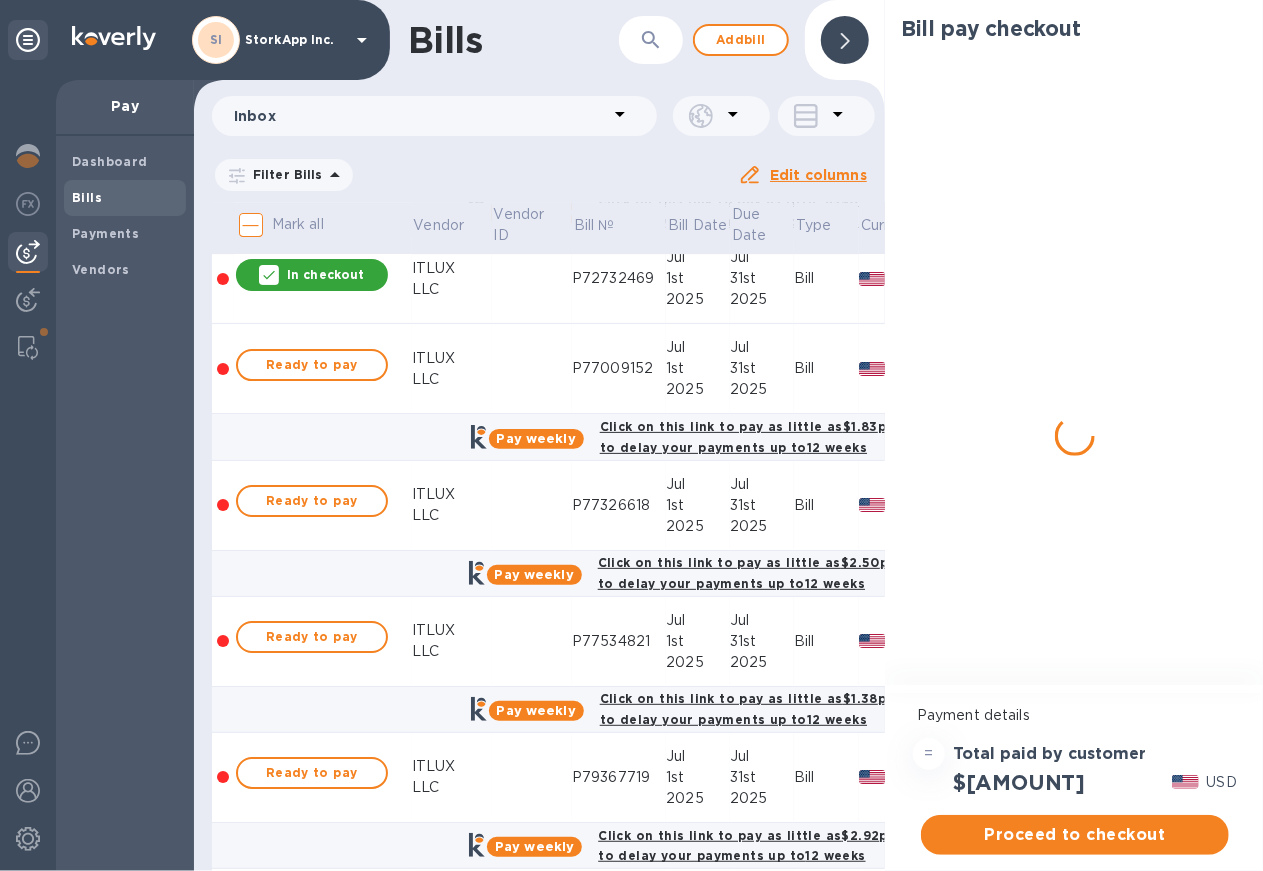 click on "Ready to pay" at bounding box center (312, 365) 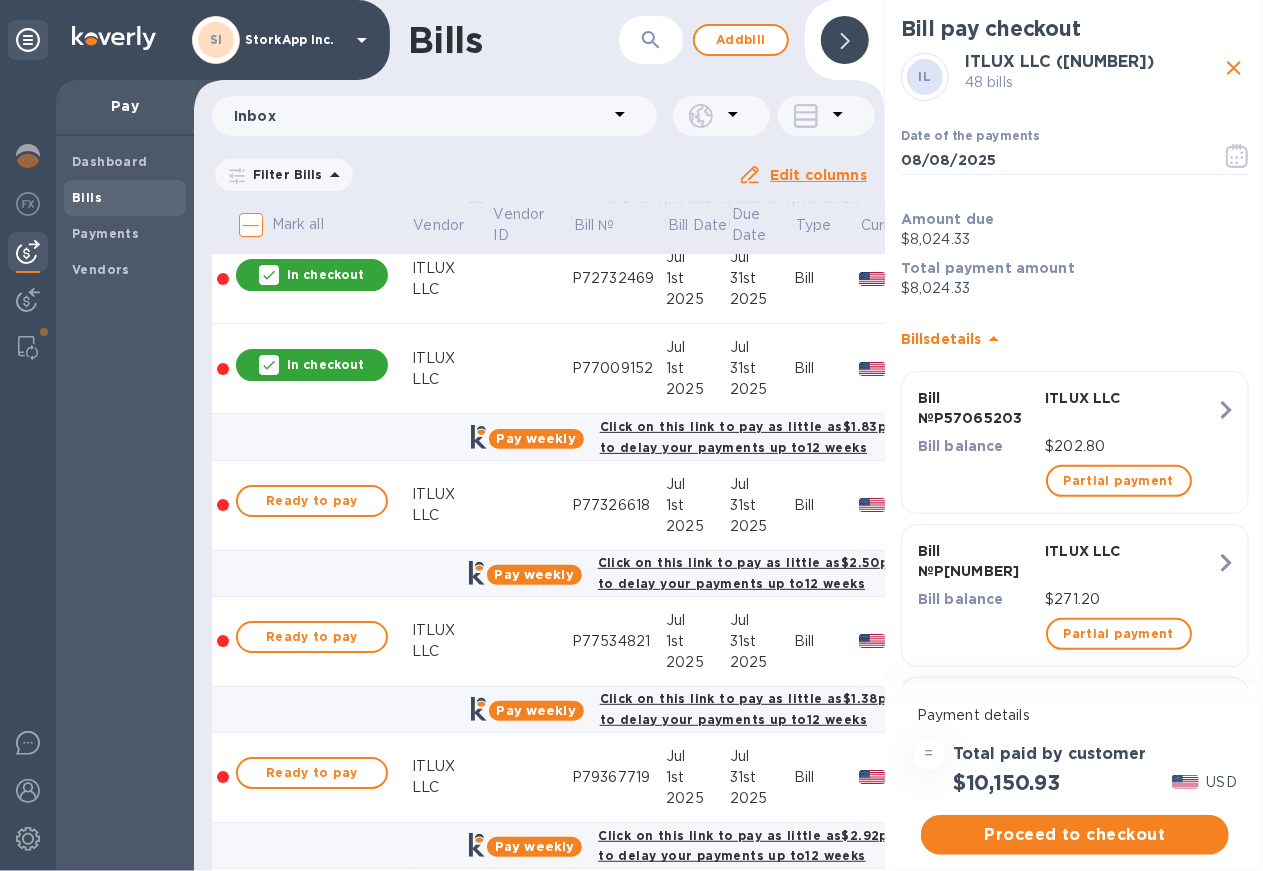 click on "Ready to pay" at bounding box center [312, 501] 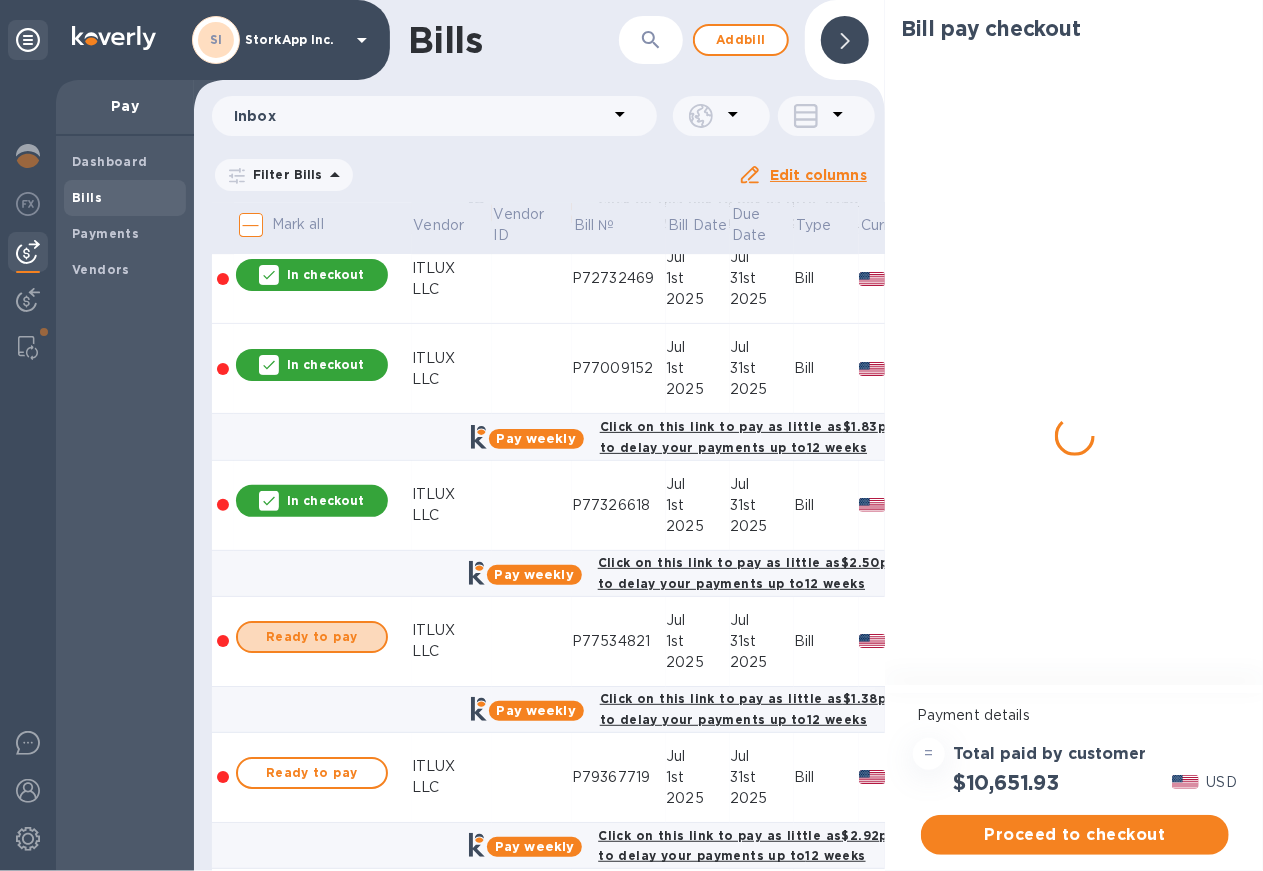 click on "Ready to pay" at bounding box center (312, 637) 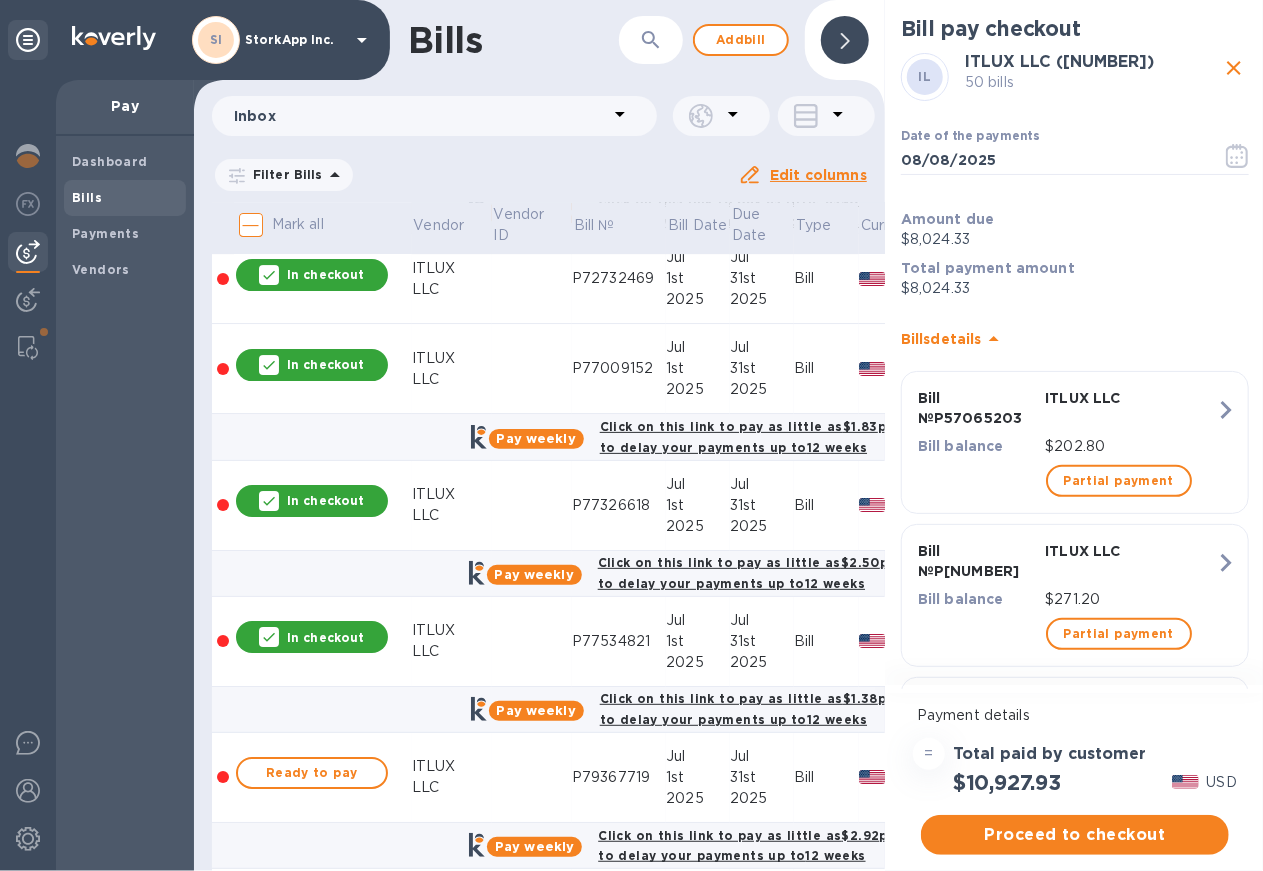click on "Ready to pay" at bounding box center (312, 773) 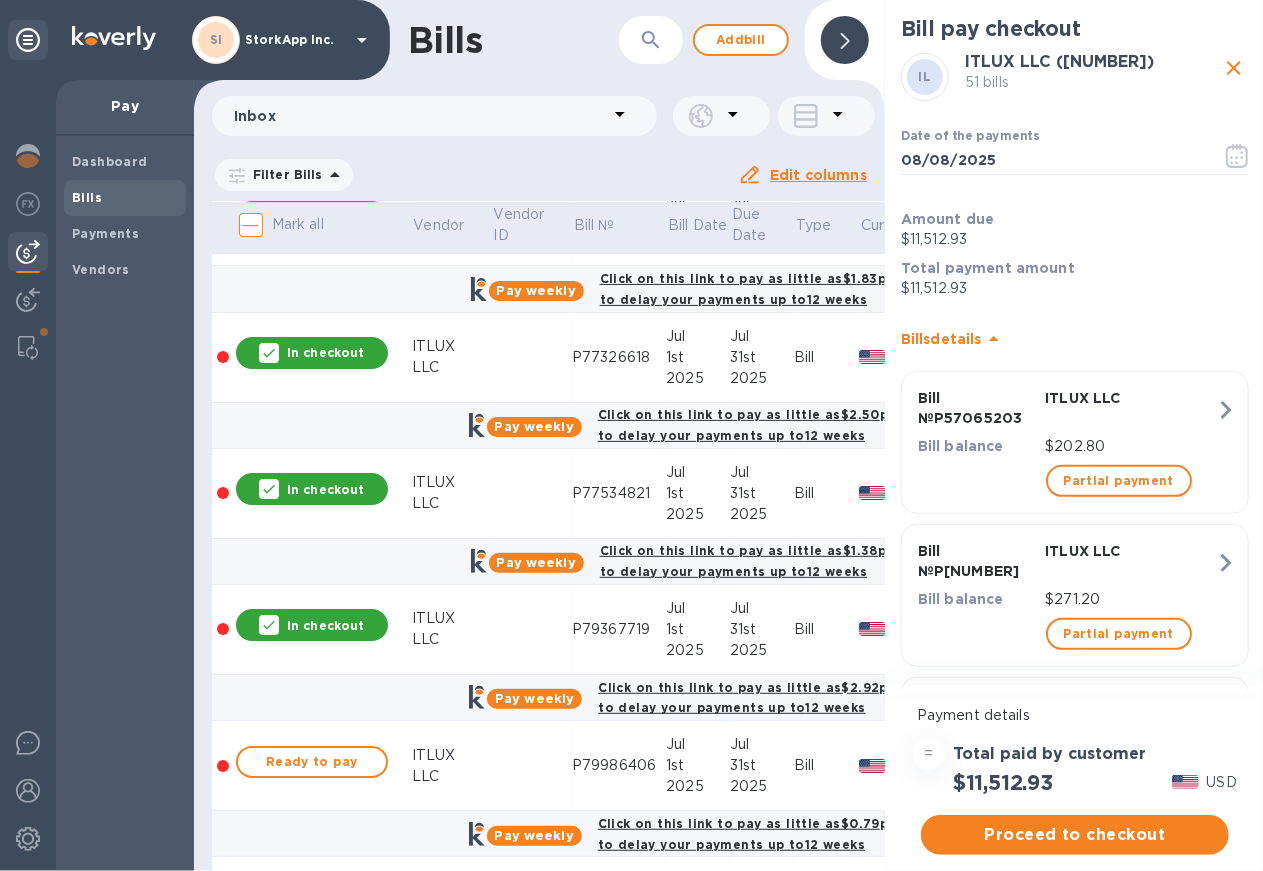scroll, scrollTop: 7125, scrollLeft: 0, axis: vertical 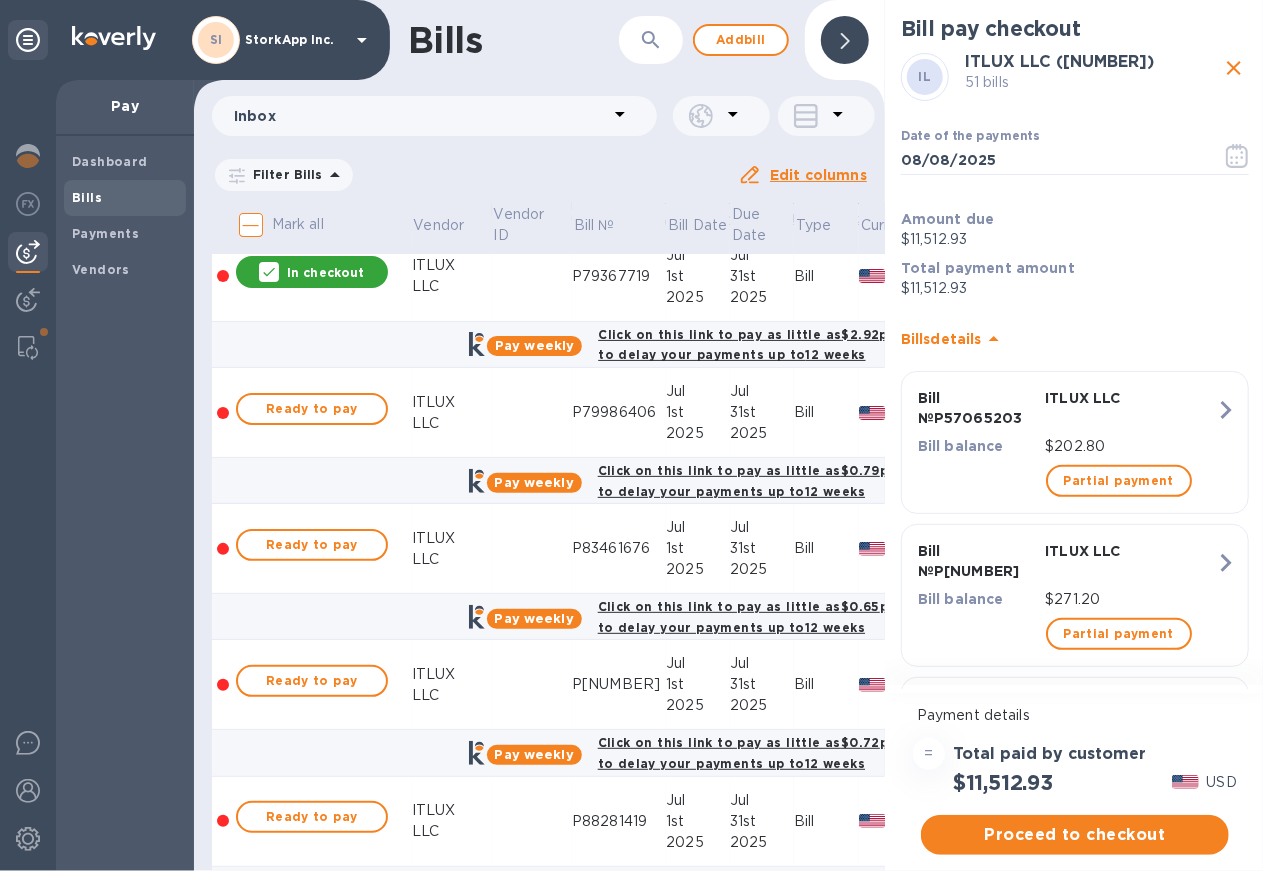 click on "Ready to pay" at bounding box center [312, 409] 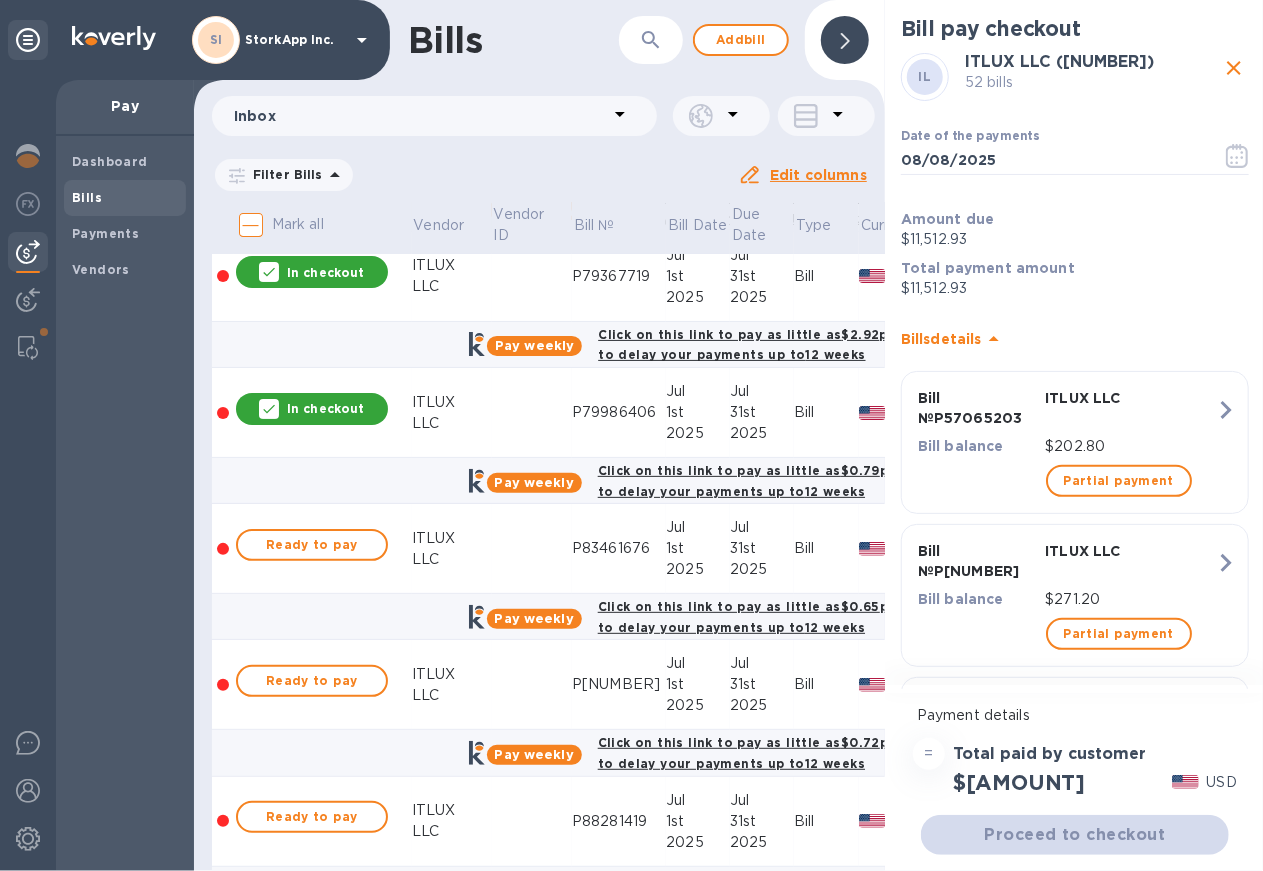click on "Ready to pay" at bounding box center (312, 545) 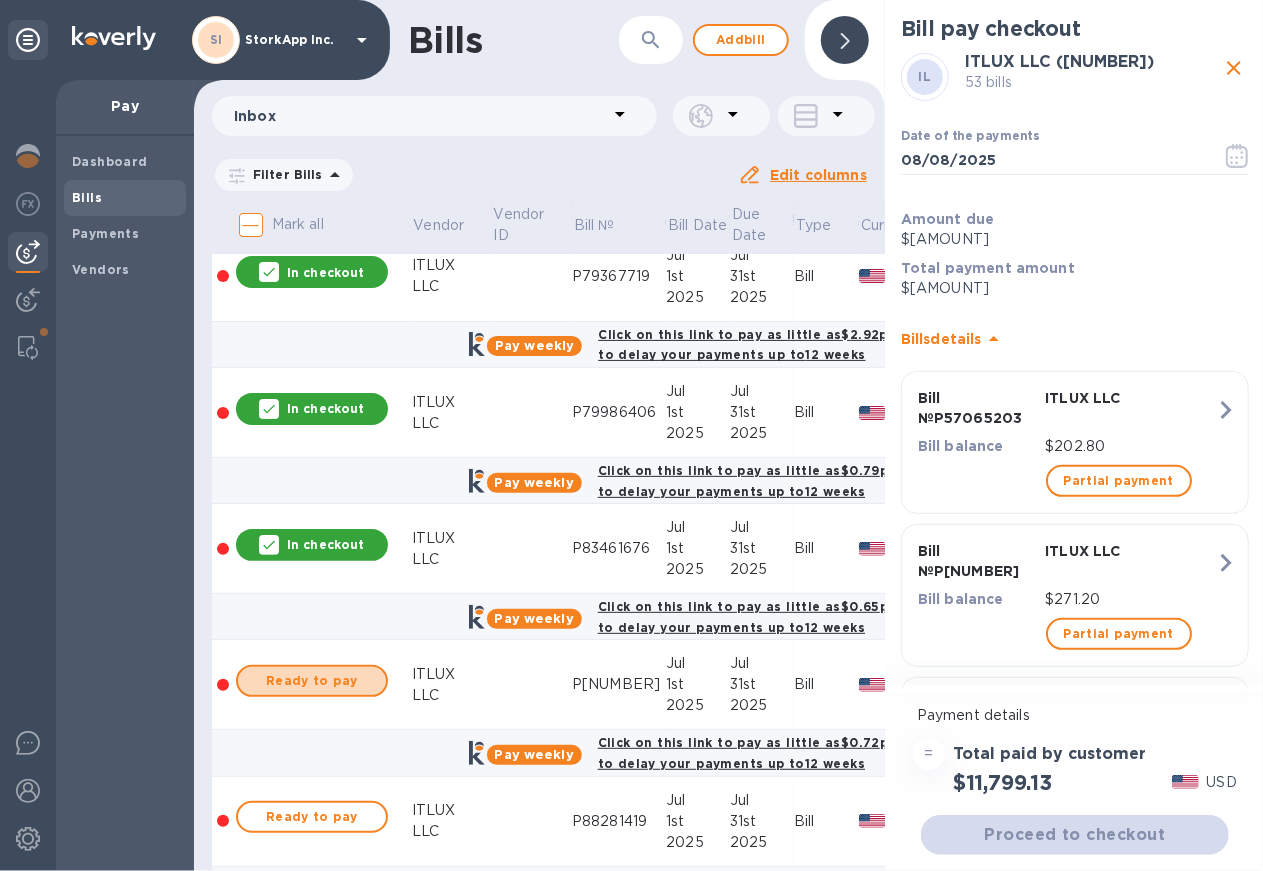 click on "Ready to pay" at bounding box center (312, 681) 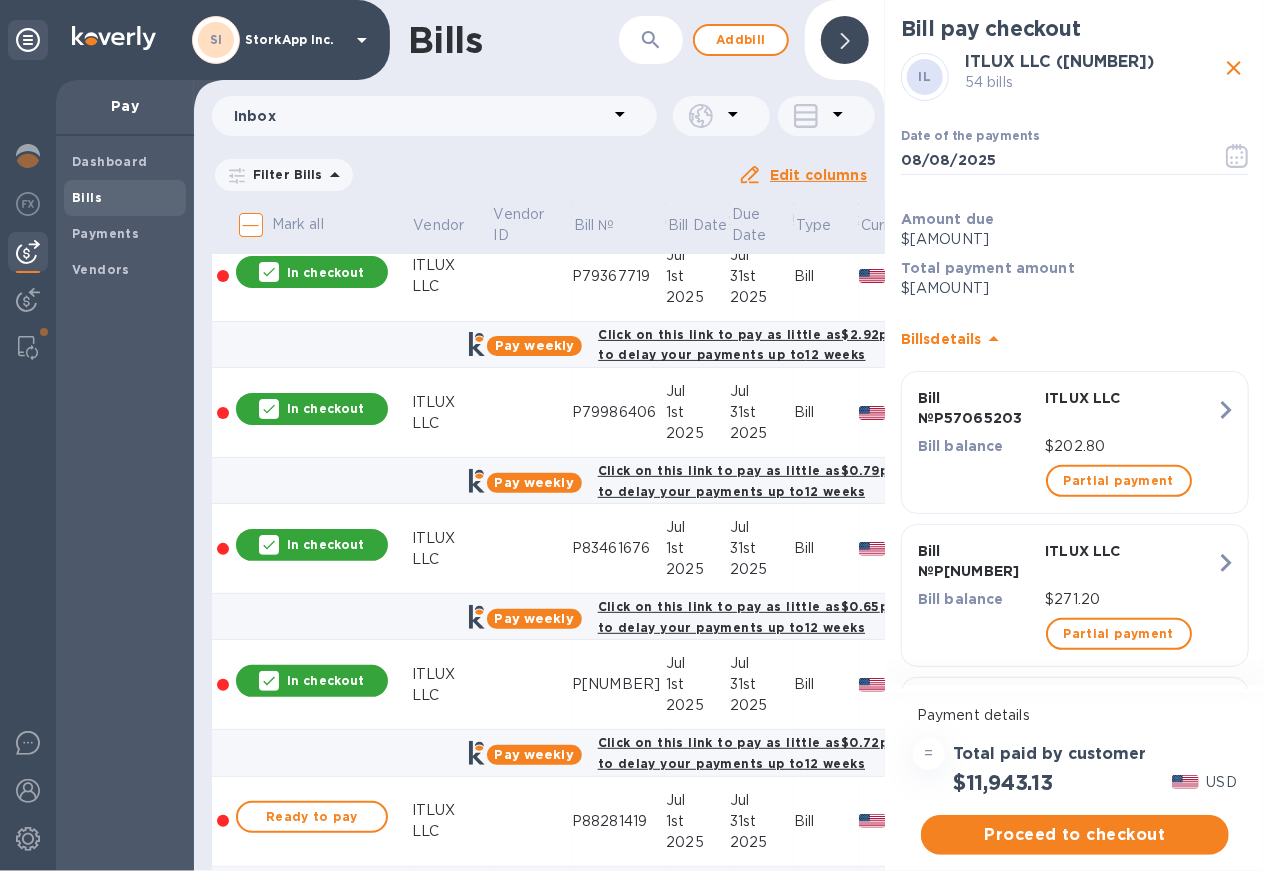 click at bounding box center (312, 841) 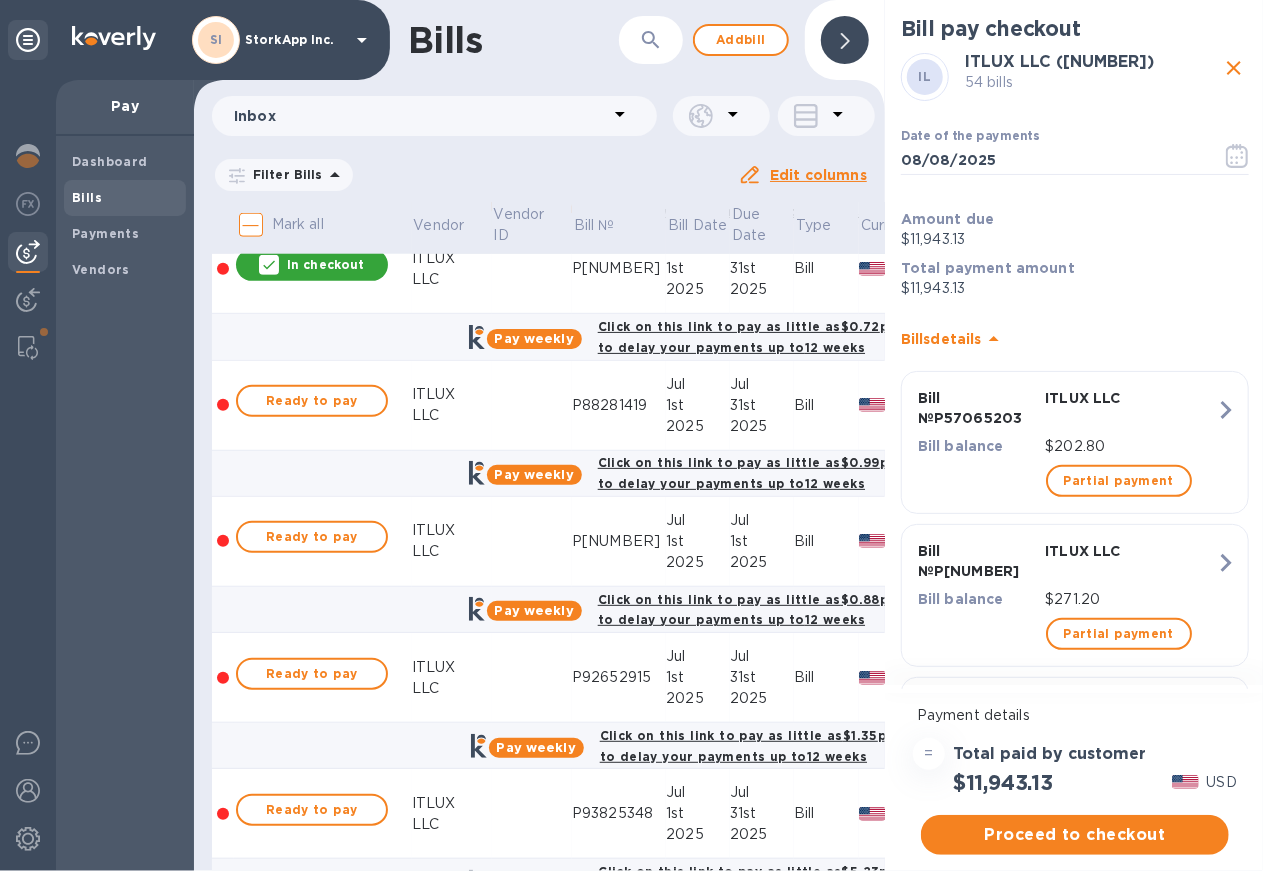 scroll, scrollTop: 7500, scrollLeft: 0, axis: vertical 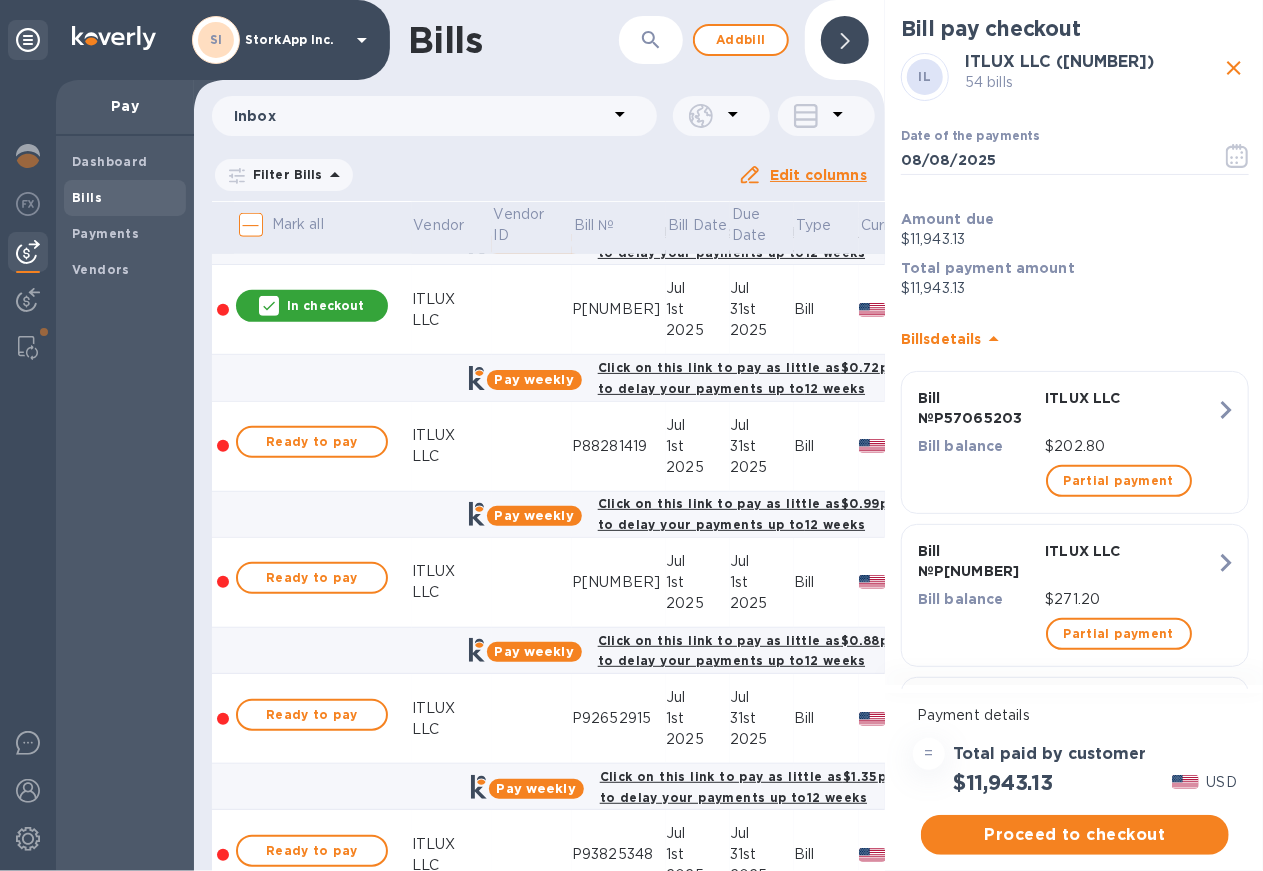 click on "Ready to pay" at bounding box center [312, 442] 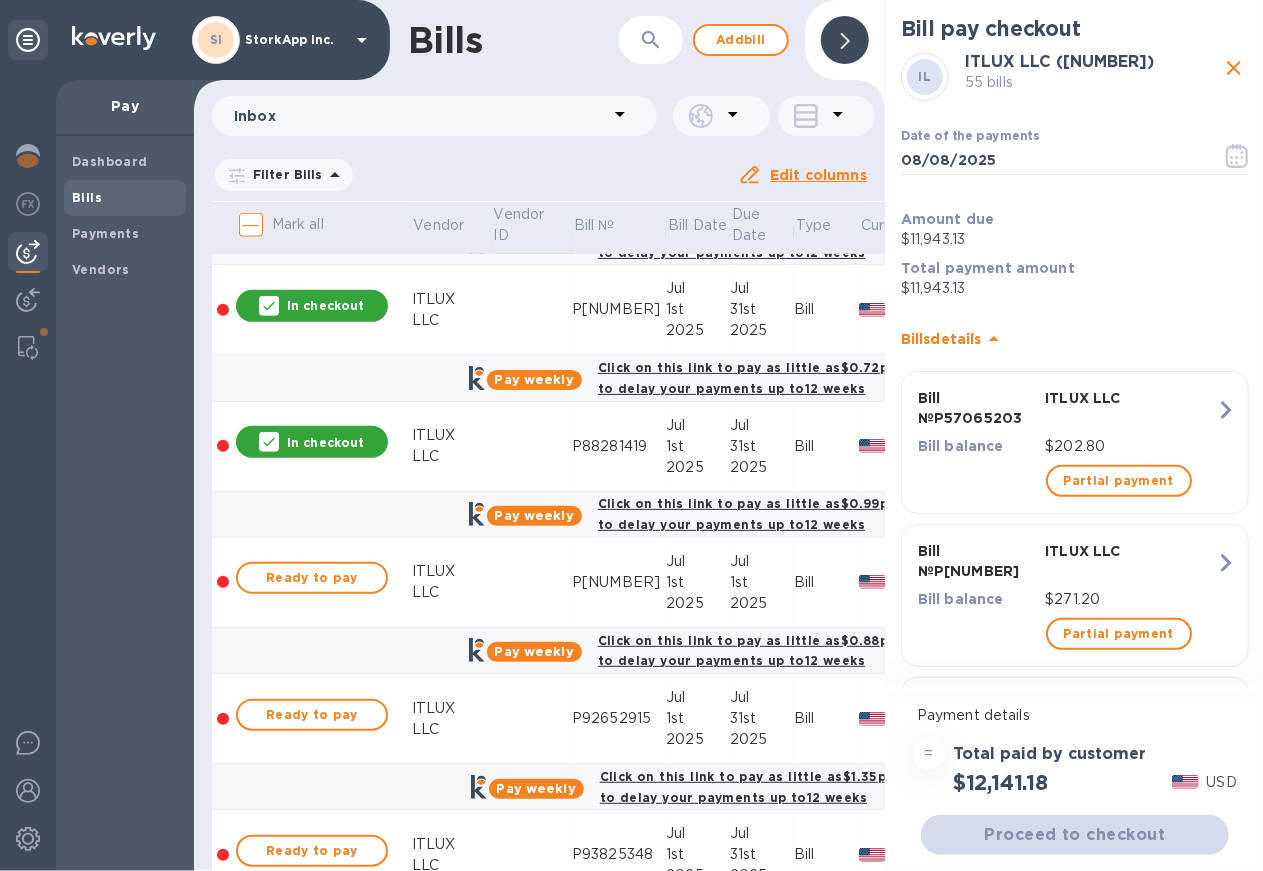 click on "Ready to pay" at bounding box center [312, 578] 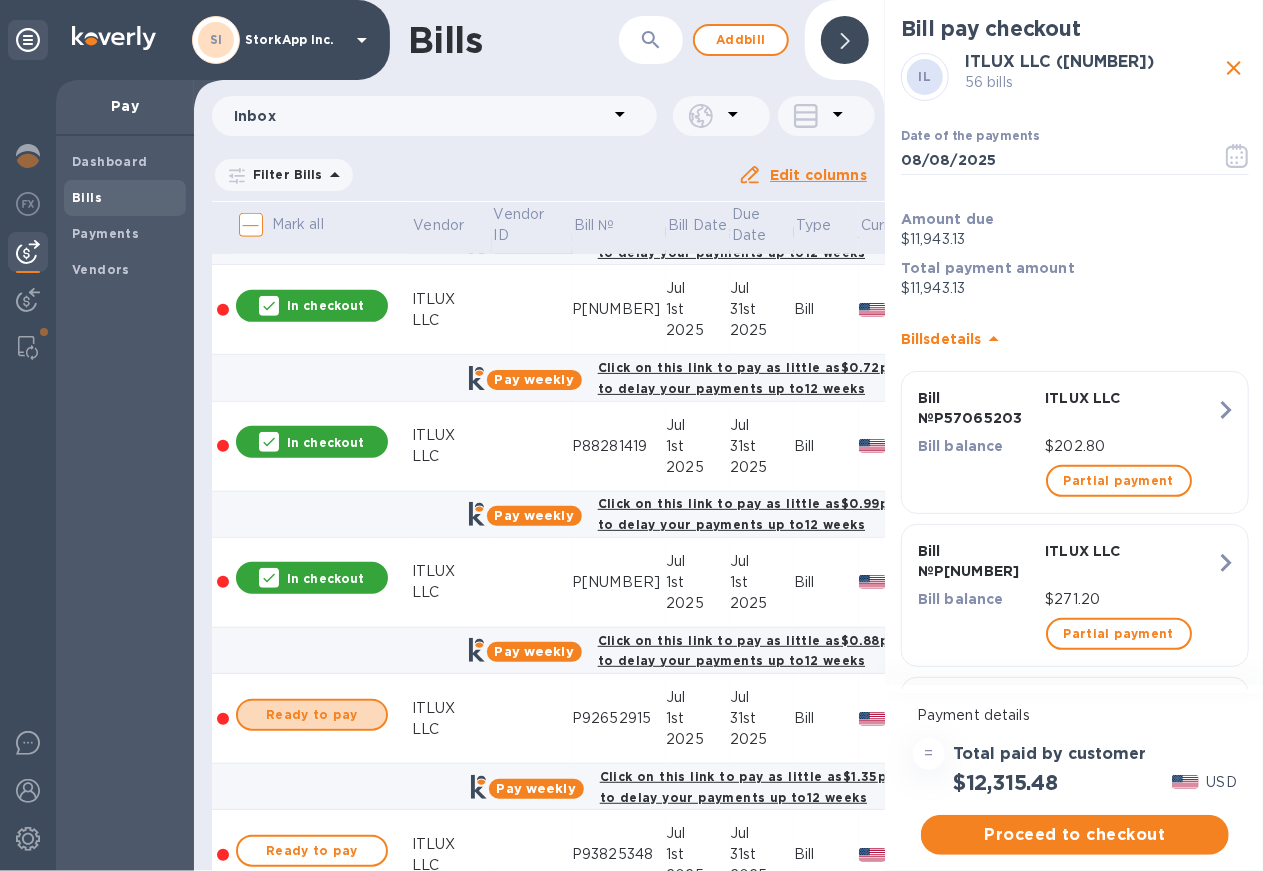 click on "Ready to pay" at bounding box center (312, 715) 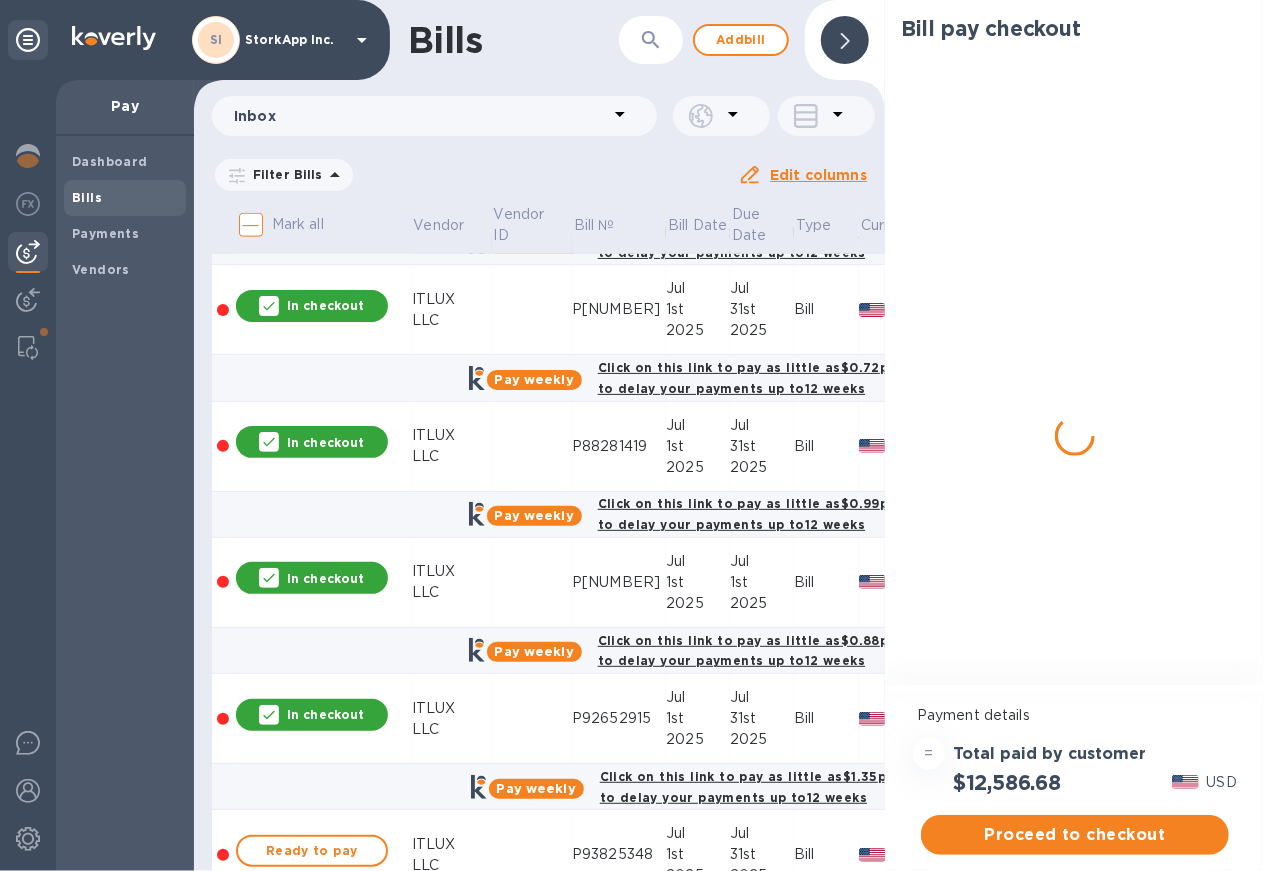 click on "Ready to pay" at bounding box center [312, 851] 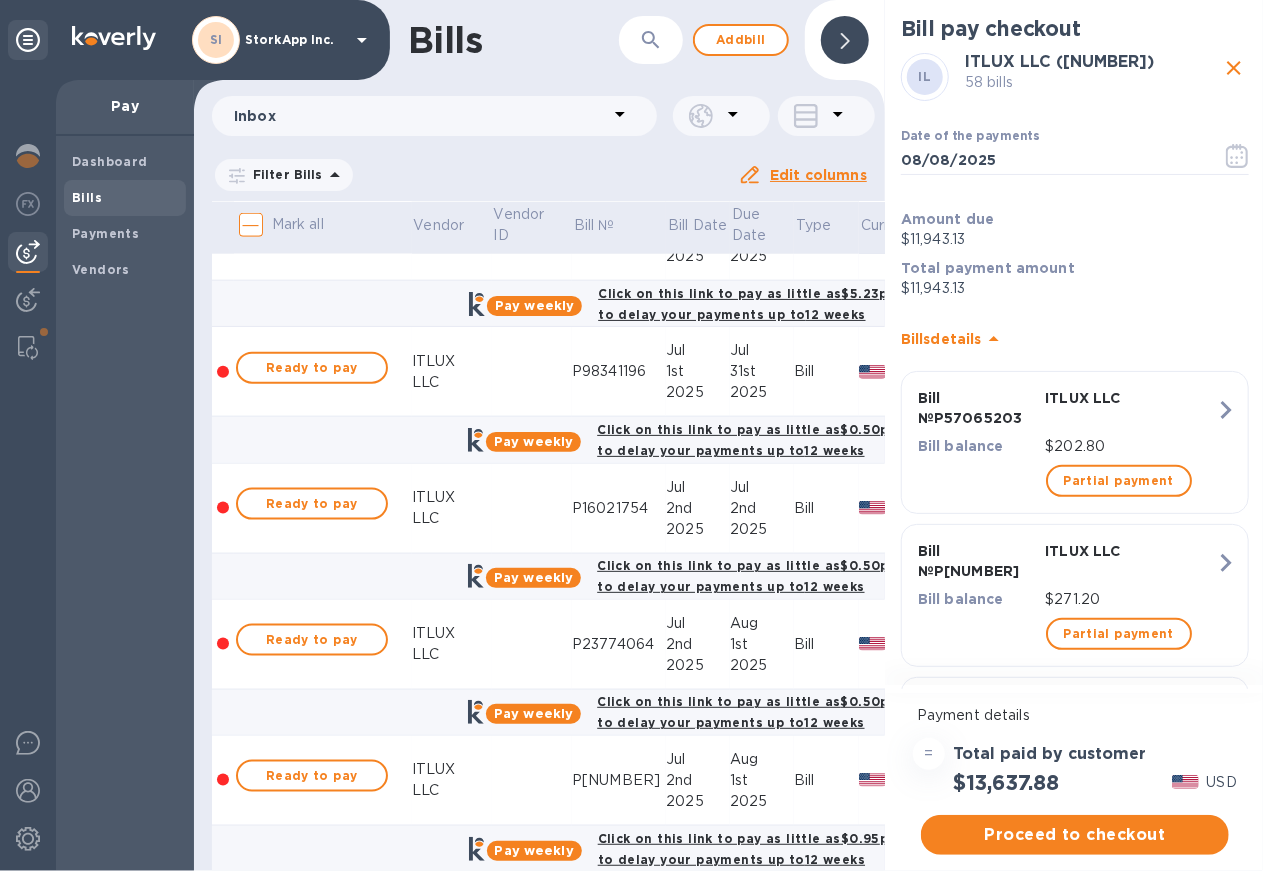 scroll, scrollTop: 8125, scrollLeft: 0, axis: vertical 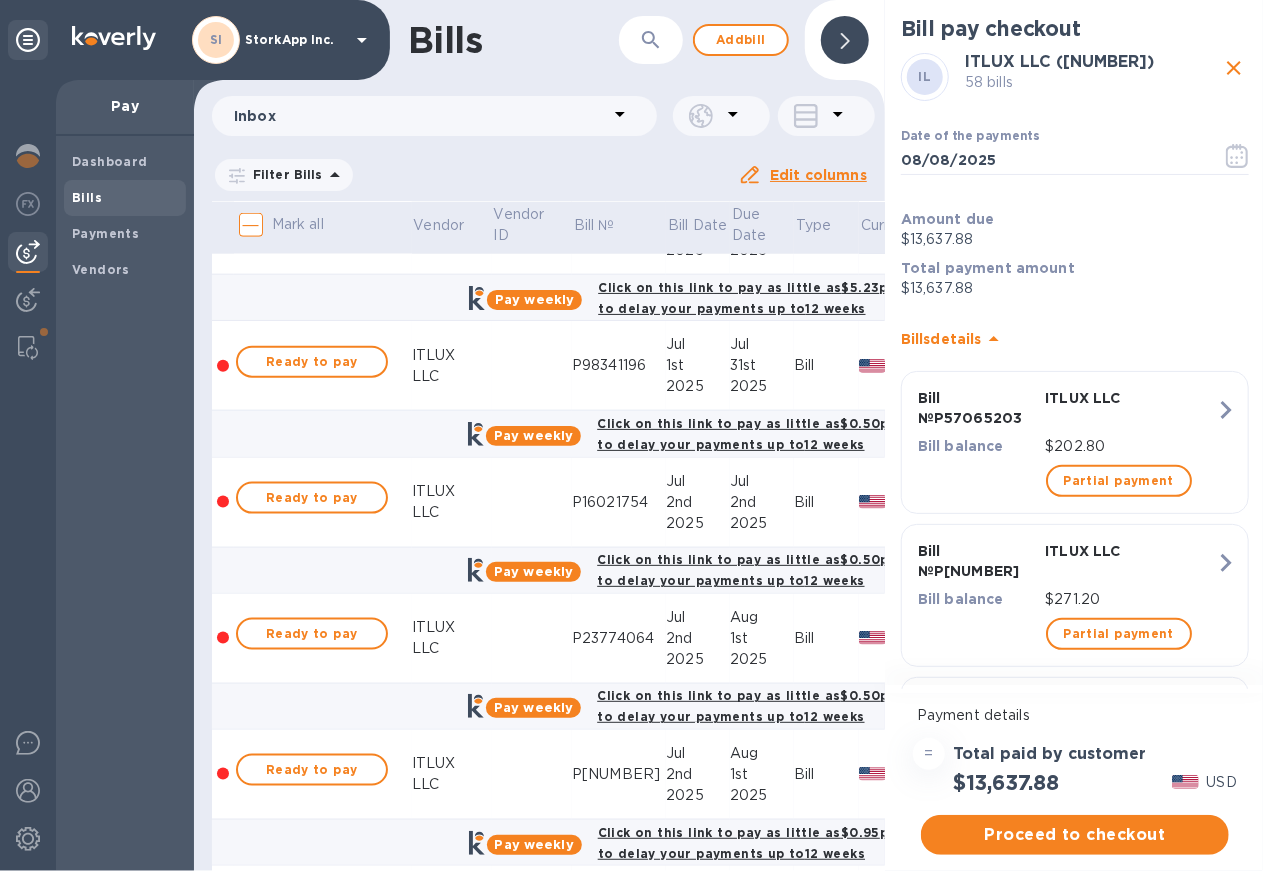 click on "Ready to pay" at bounding box center [312, 362] 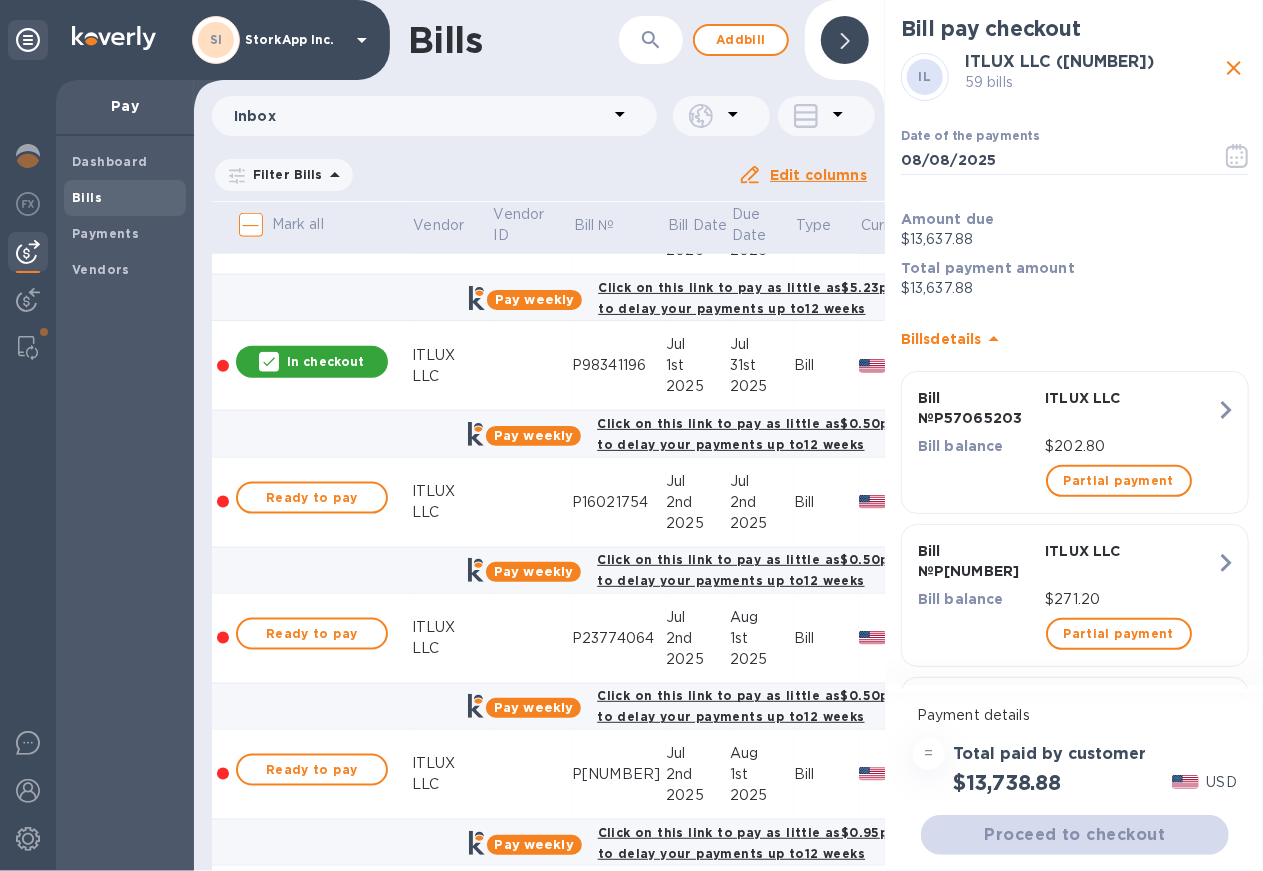 click on "Ready to pay" at bounding box center (312, 498) 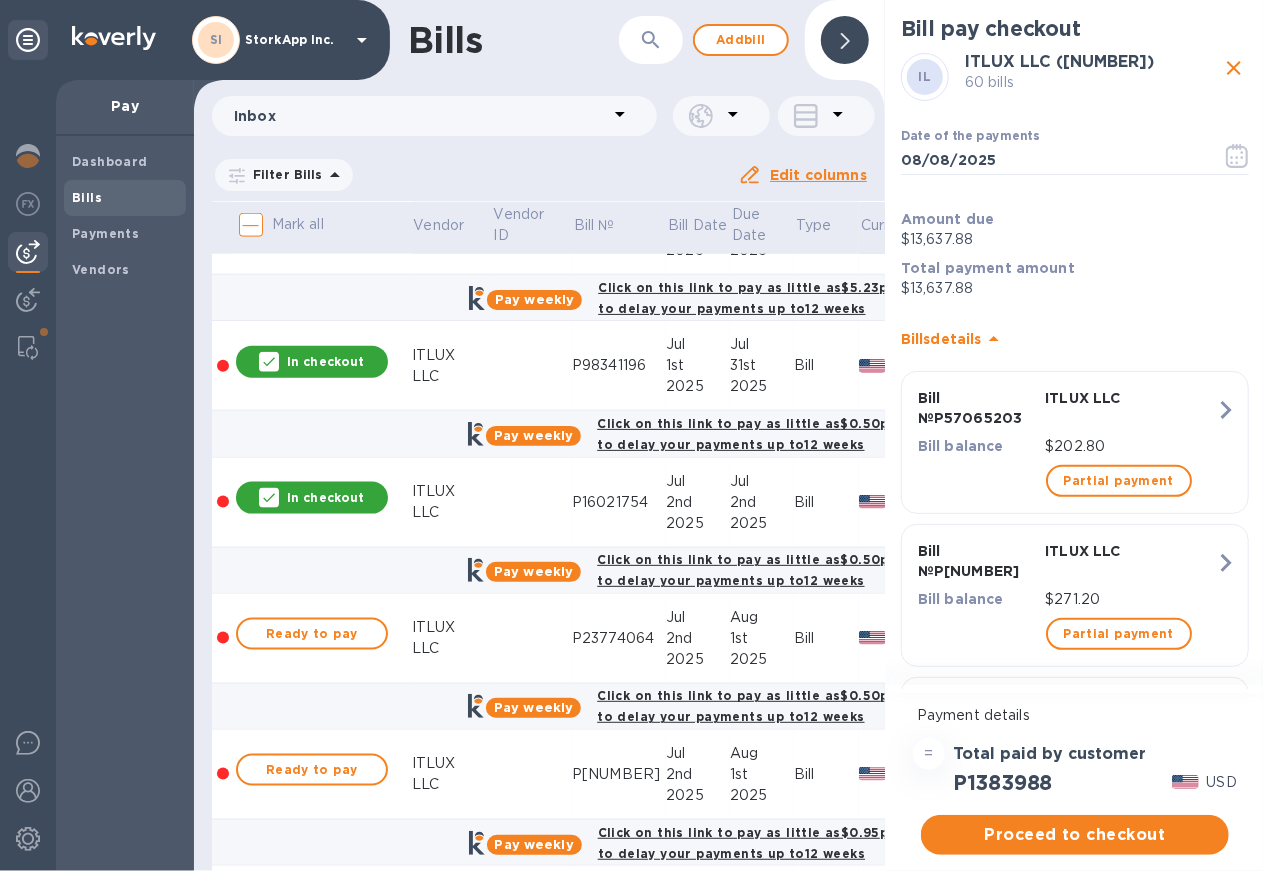 click on "Ready to pay" at bounding box center [312, 634] 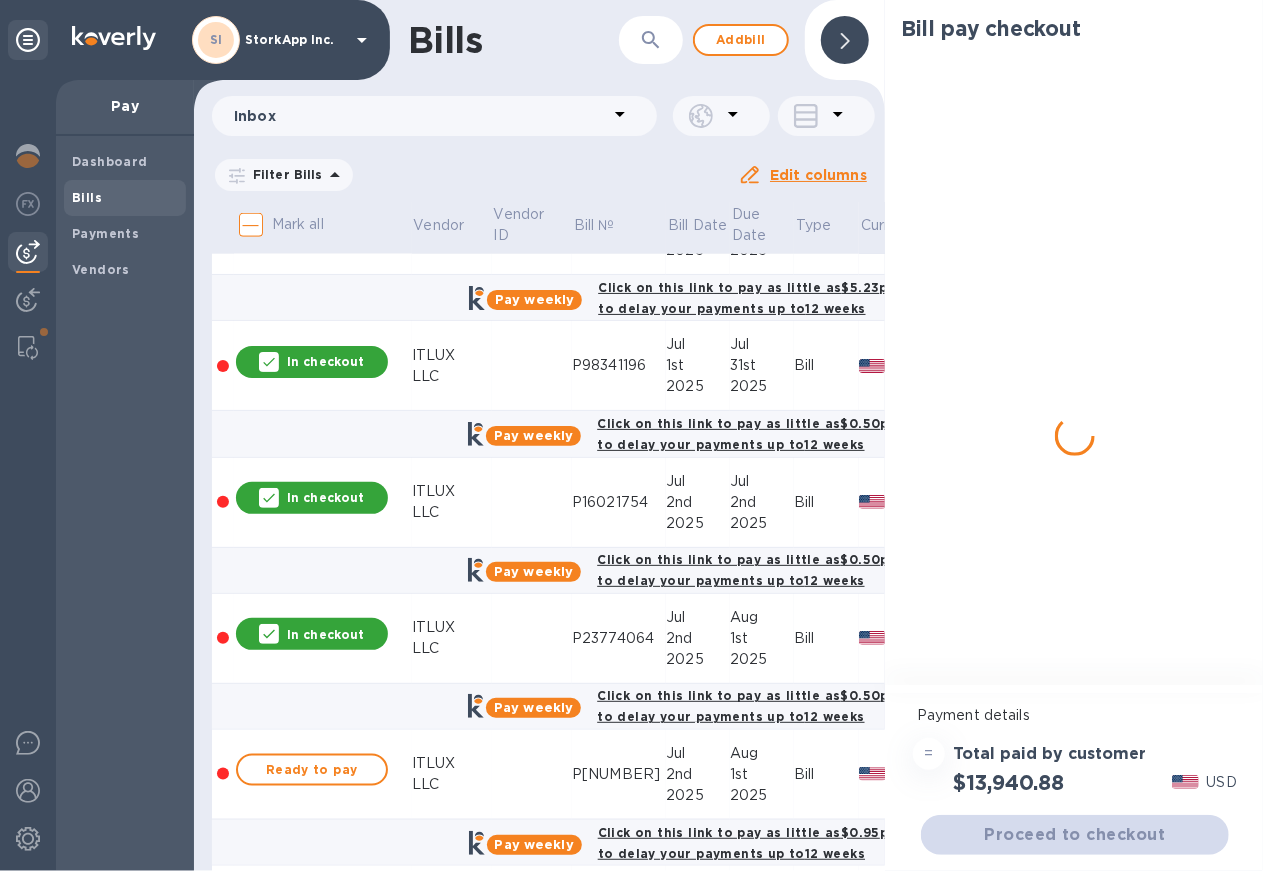 click on "Ready to pay" at bounding box center [312, 770] 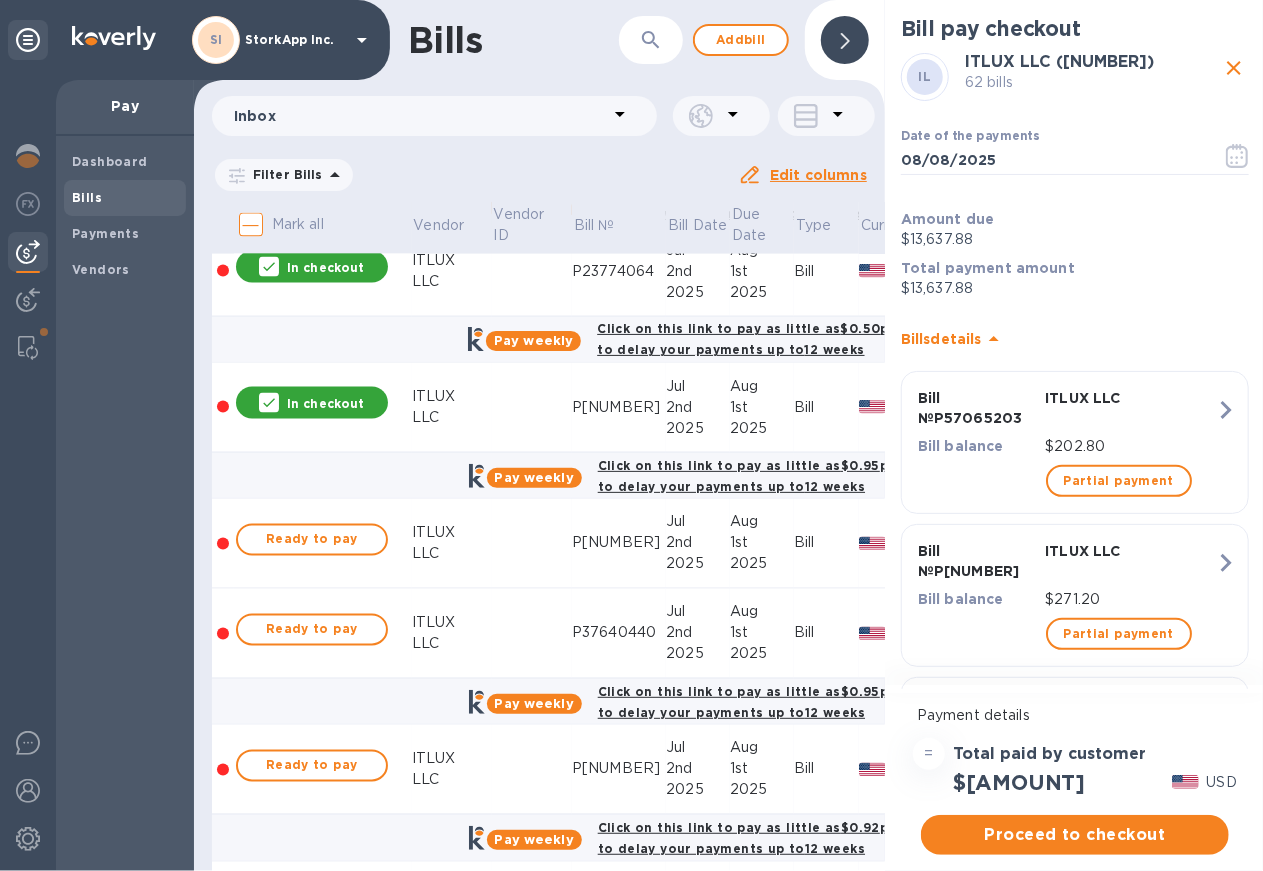 scroll, scrollTop: 8624, scrollLeft: 0, axis: vertical 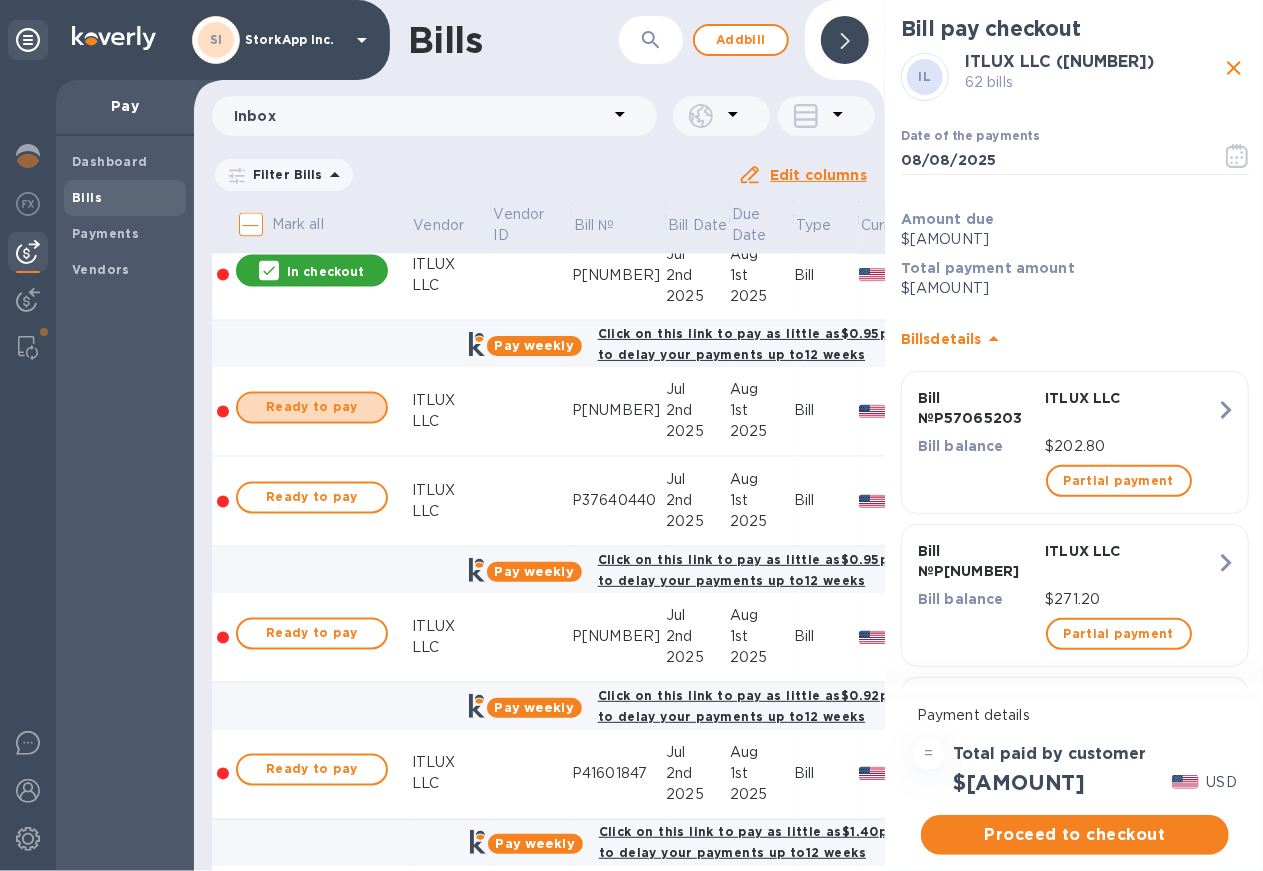 click on "Ready to pay" at bounding box center [312, 408] 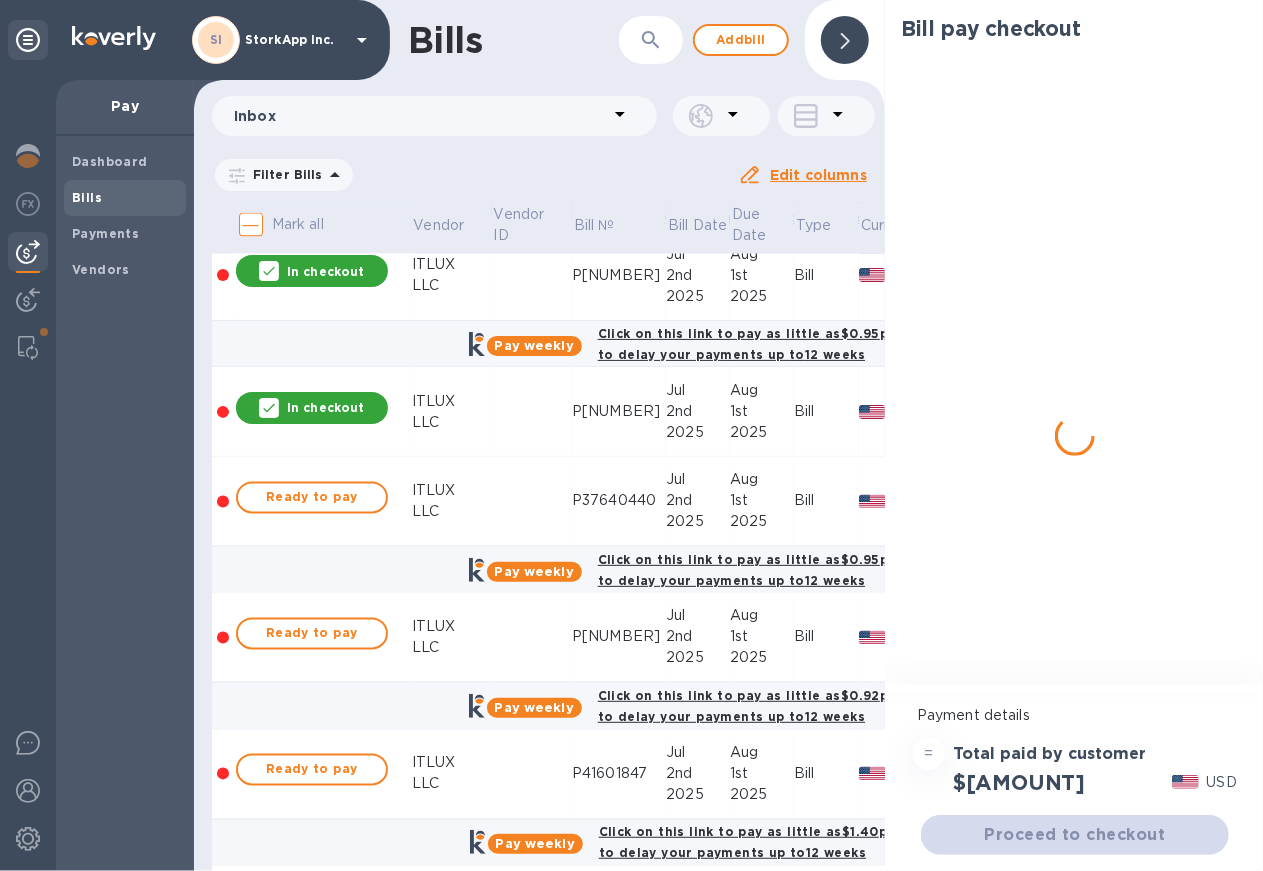 click on "Ready to pay" at bounding box center (312, 498) 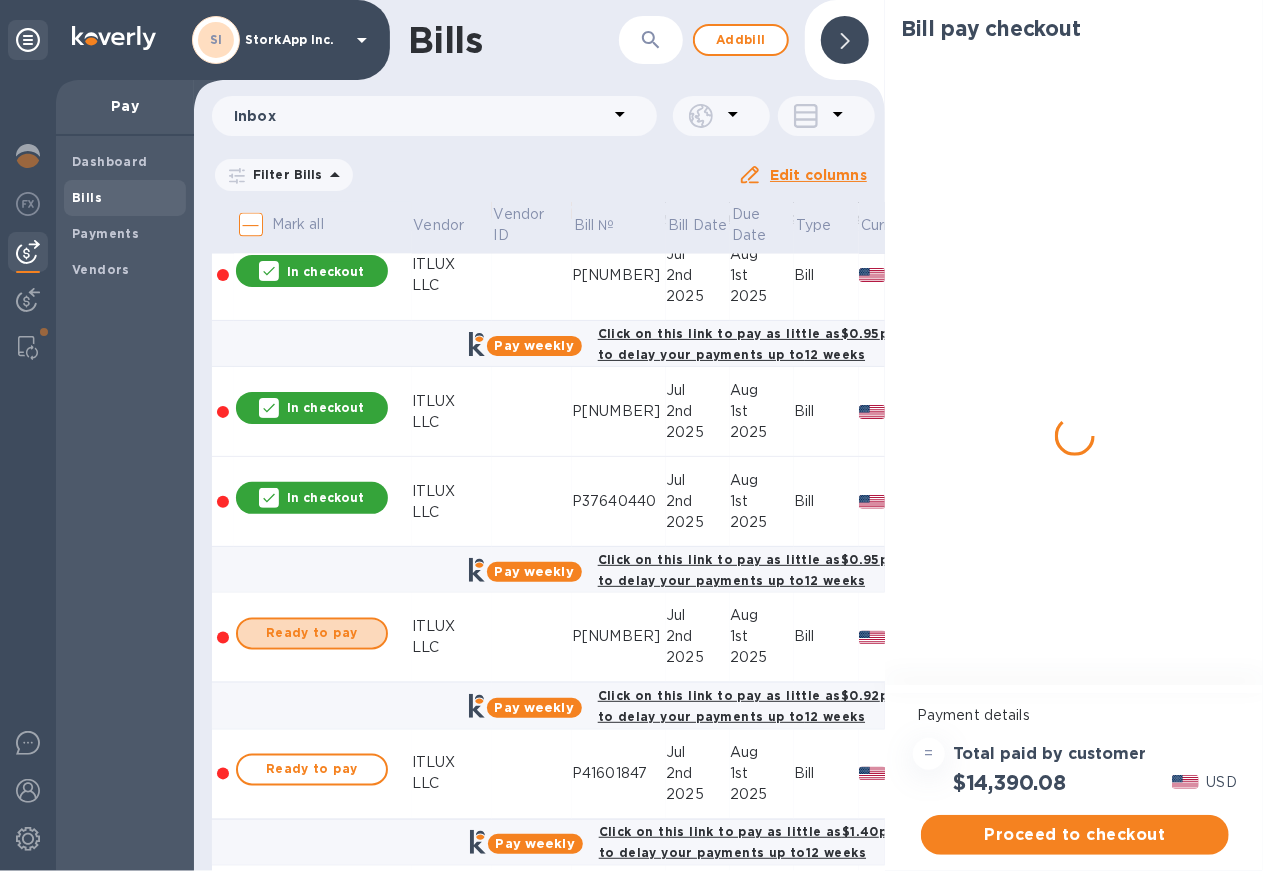 click on "Ready to pay" at bounding box center [312, 634] 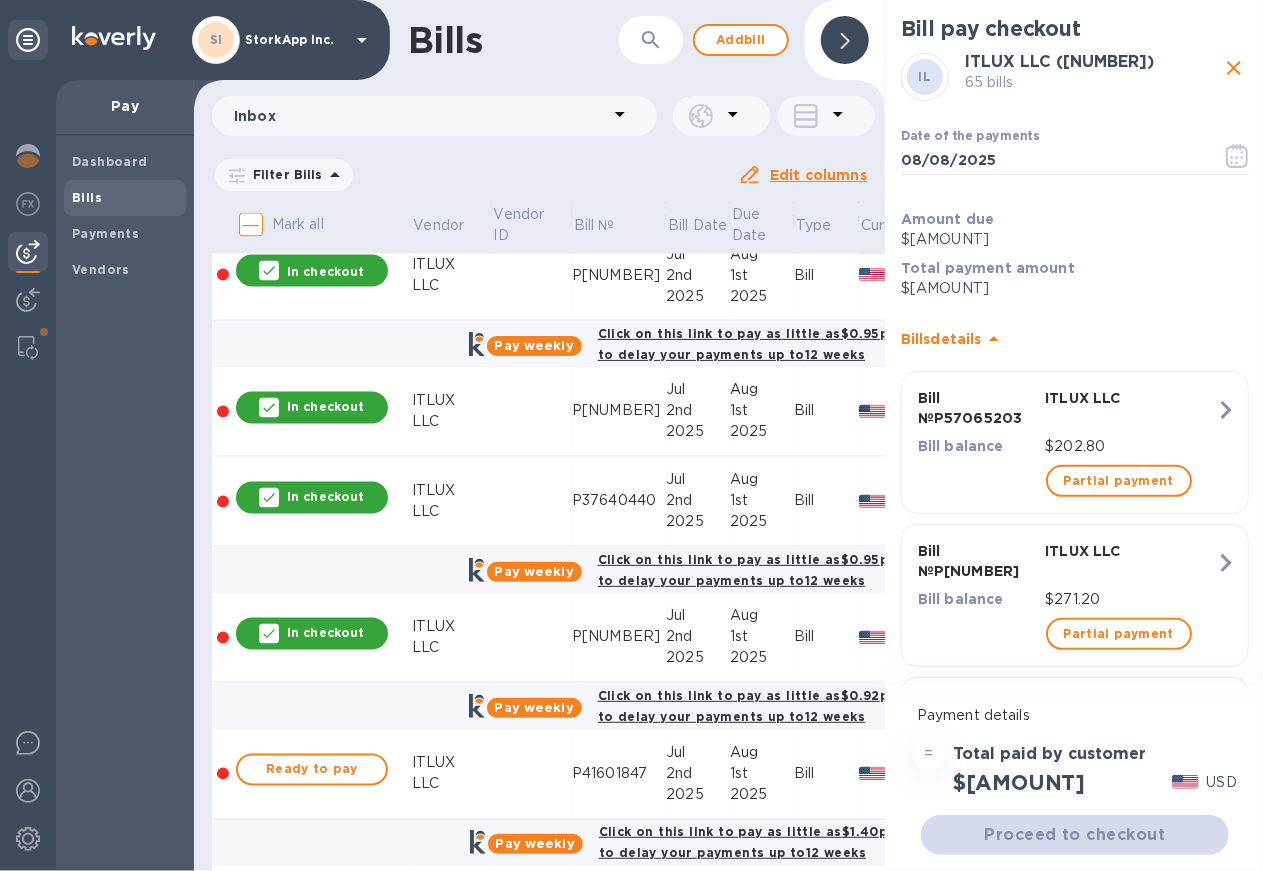 drag, startPoint x: 295, startPoint y: 761, endPoint x: 451, endPoint y: 664, distance: 183.69812 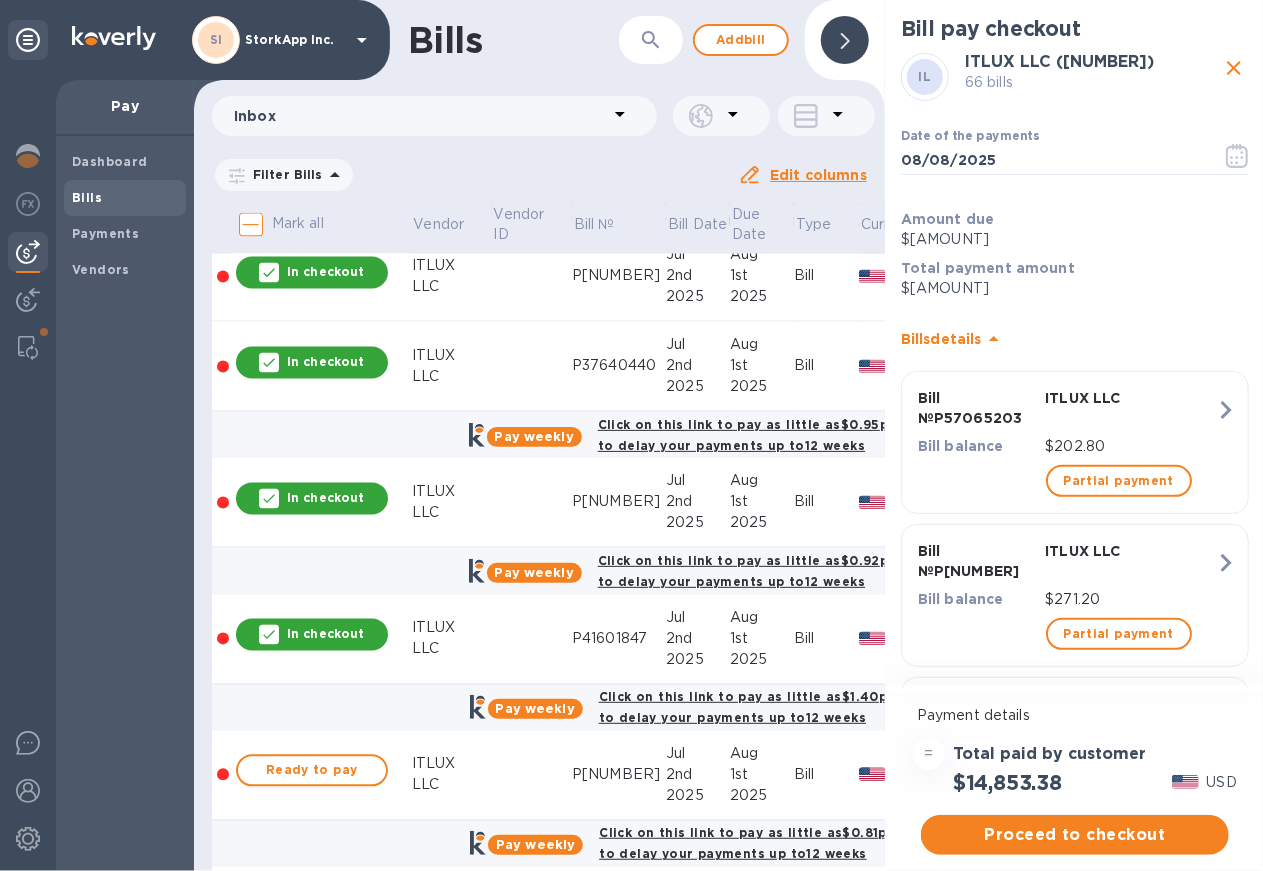 scroll, scrollTop: 9124, scrollLeft: 0, axis: vertical 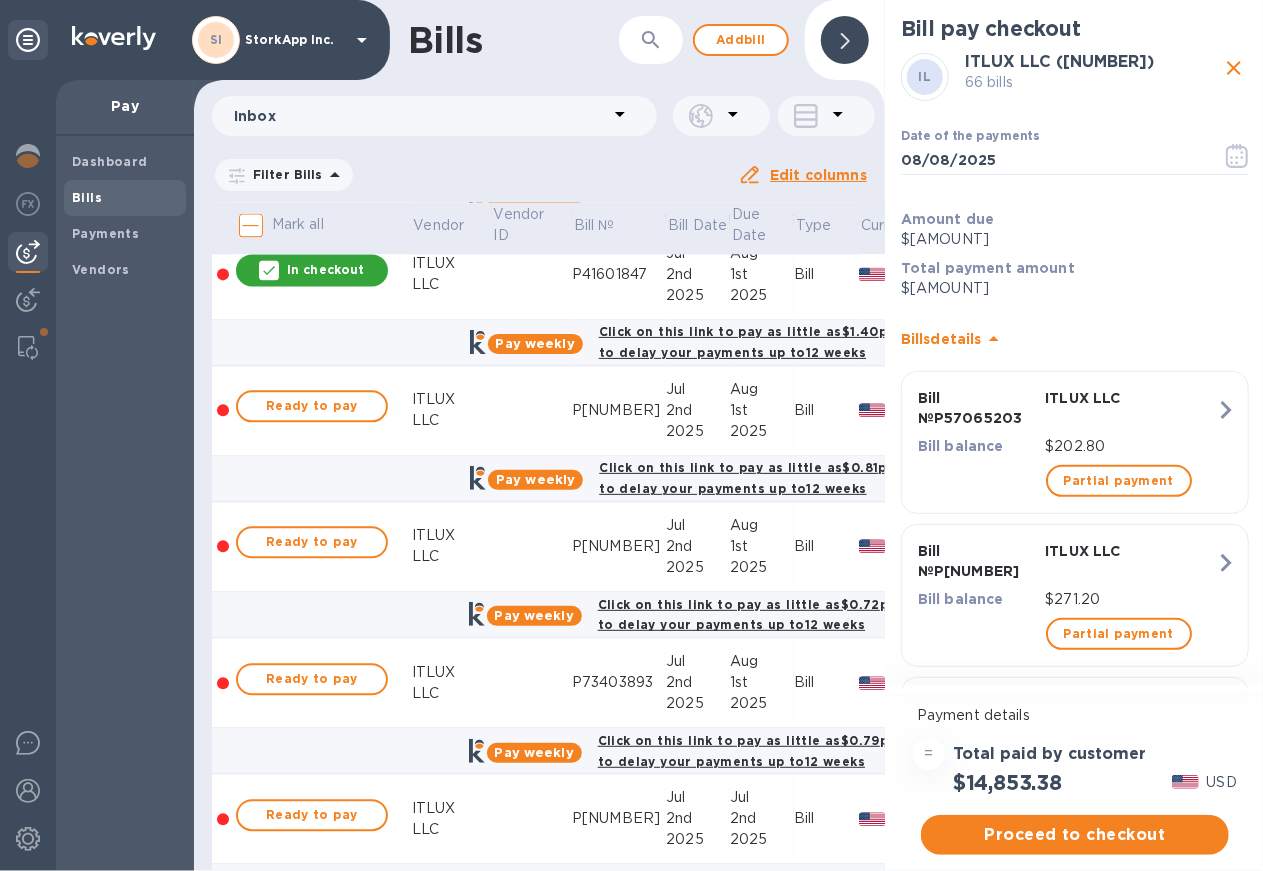 click on "Ready to pay" at bounding box center [312, 406] 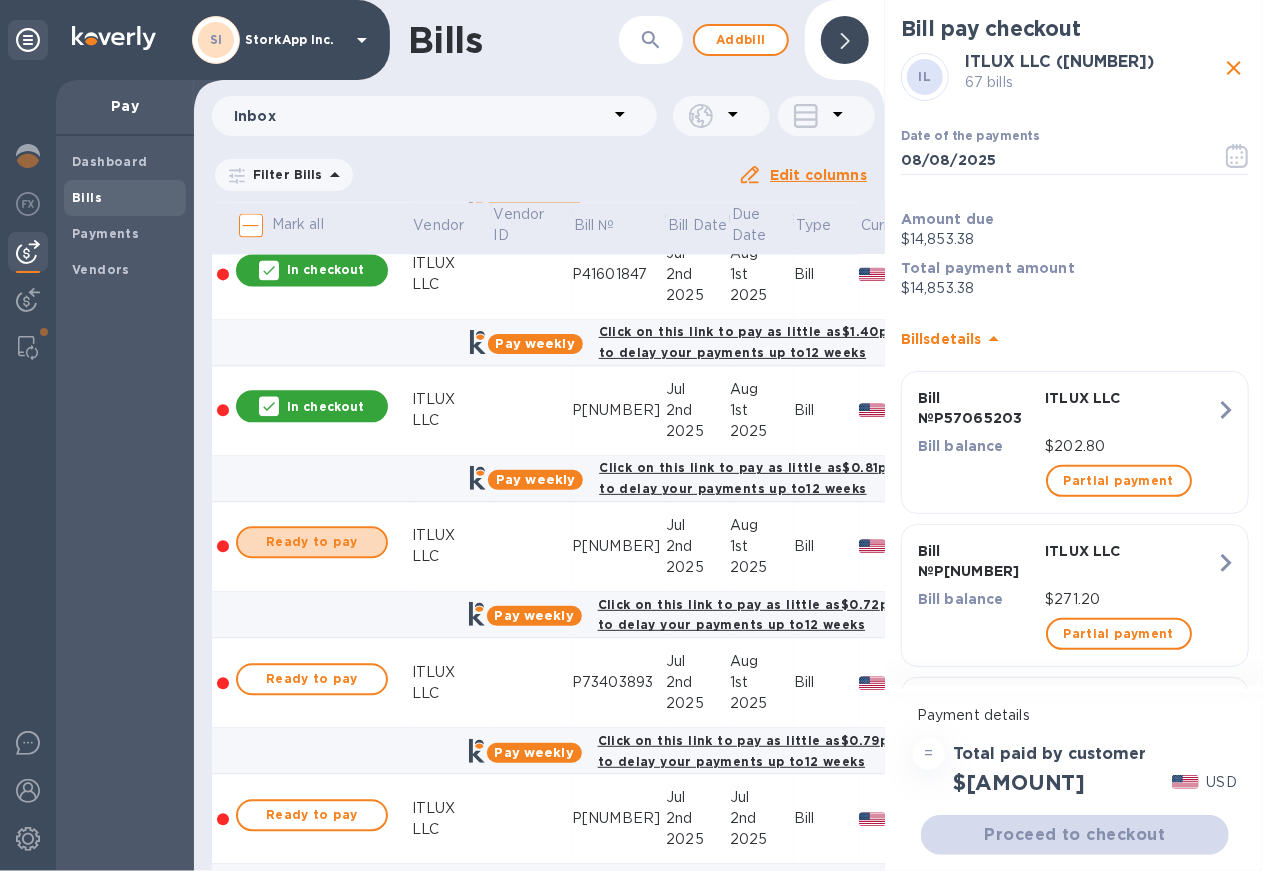 click on "Ready to pay" at bounding box center [312, 542] 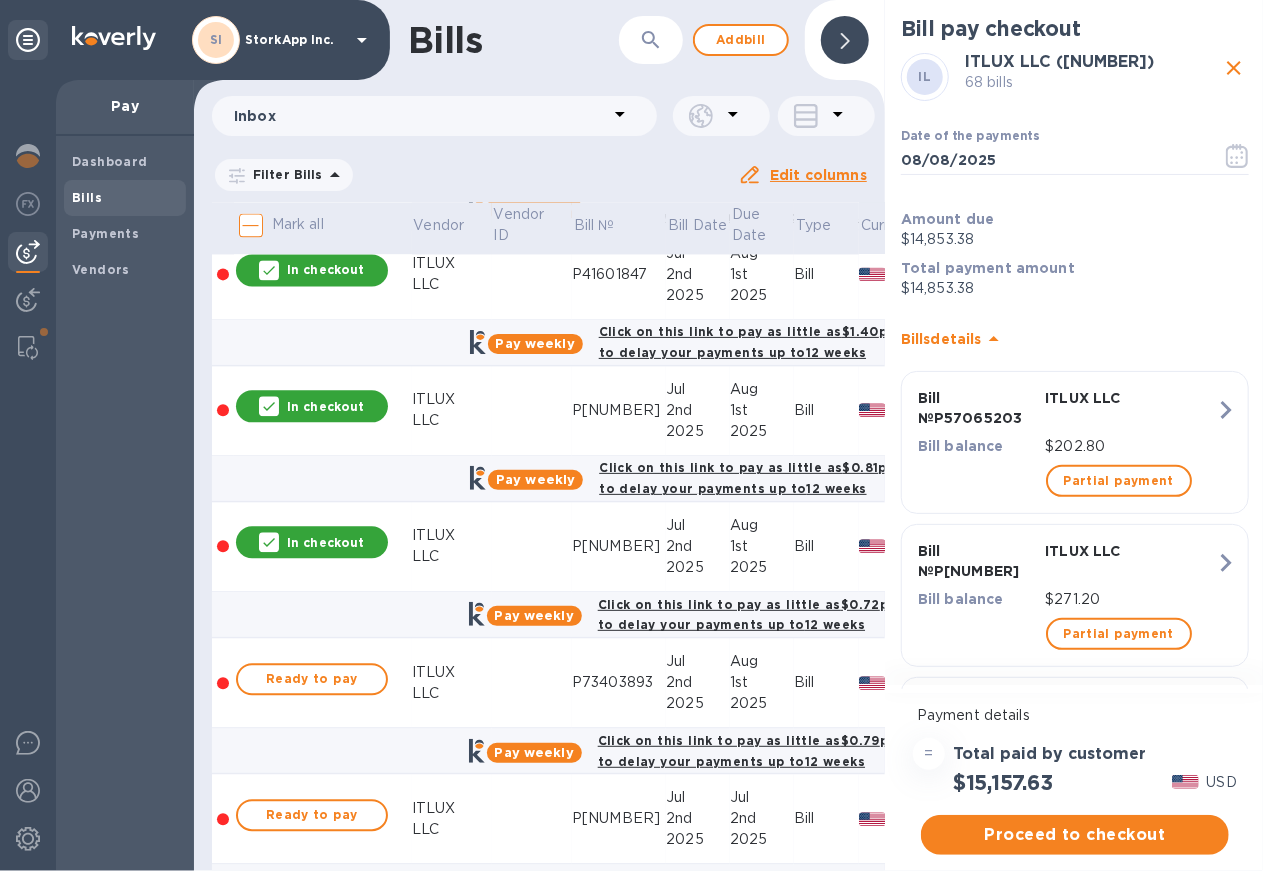 click on "Ready to pay" at bounding box center (312, 679) 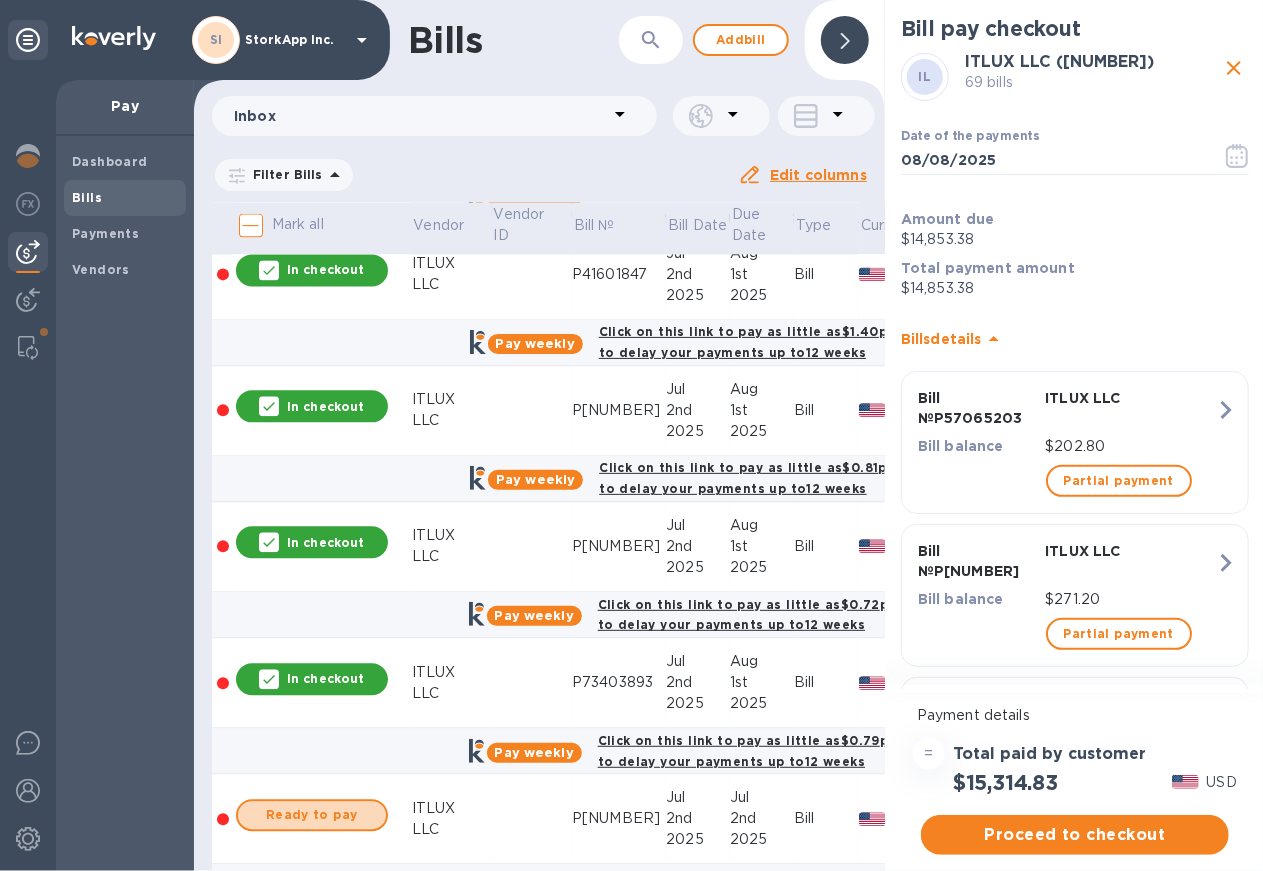 click on "Ready to pay" at bounding box center [312, 815] 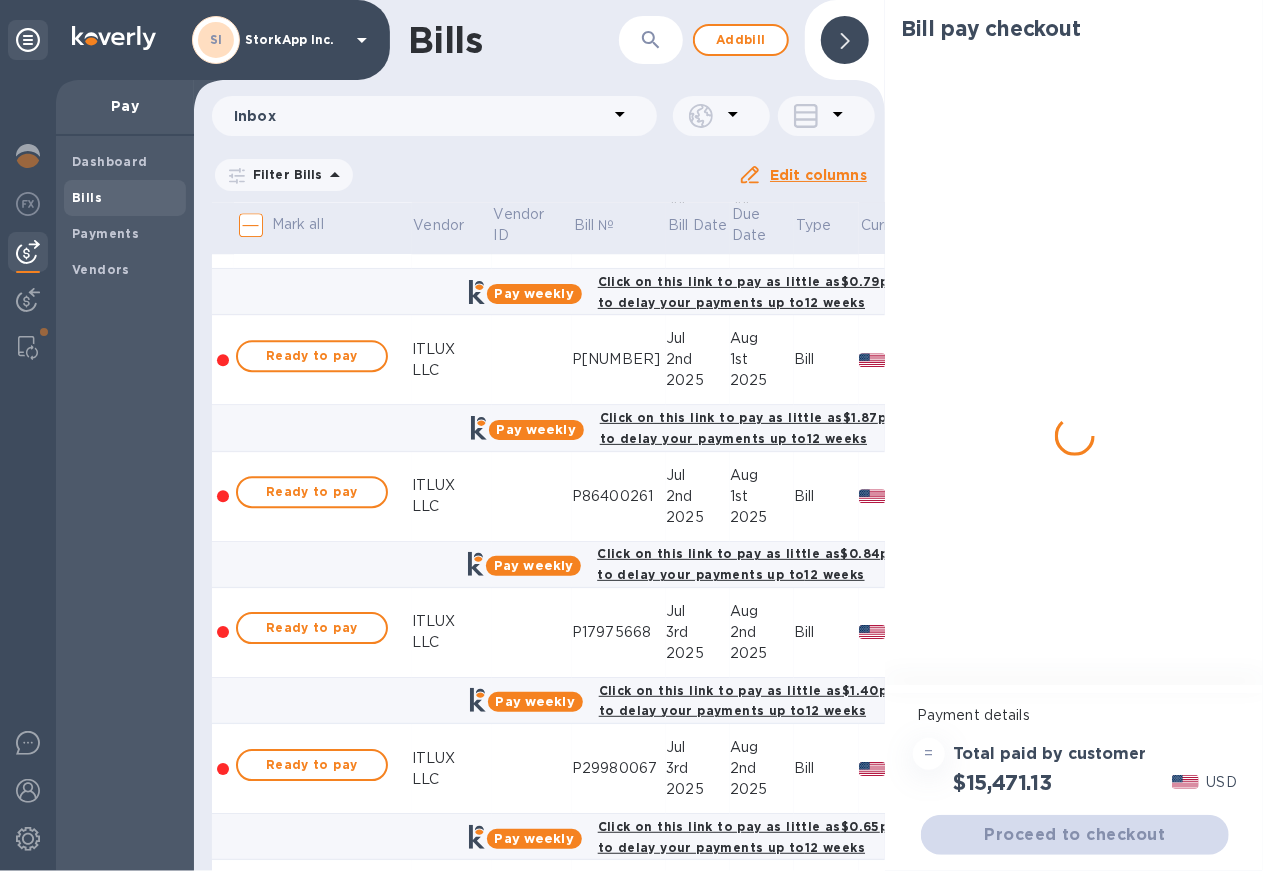 scroll, scrollTop: 9749, scrollLeft: 0, axis: vertical 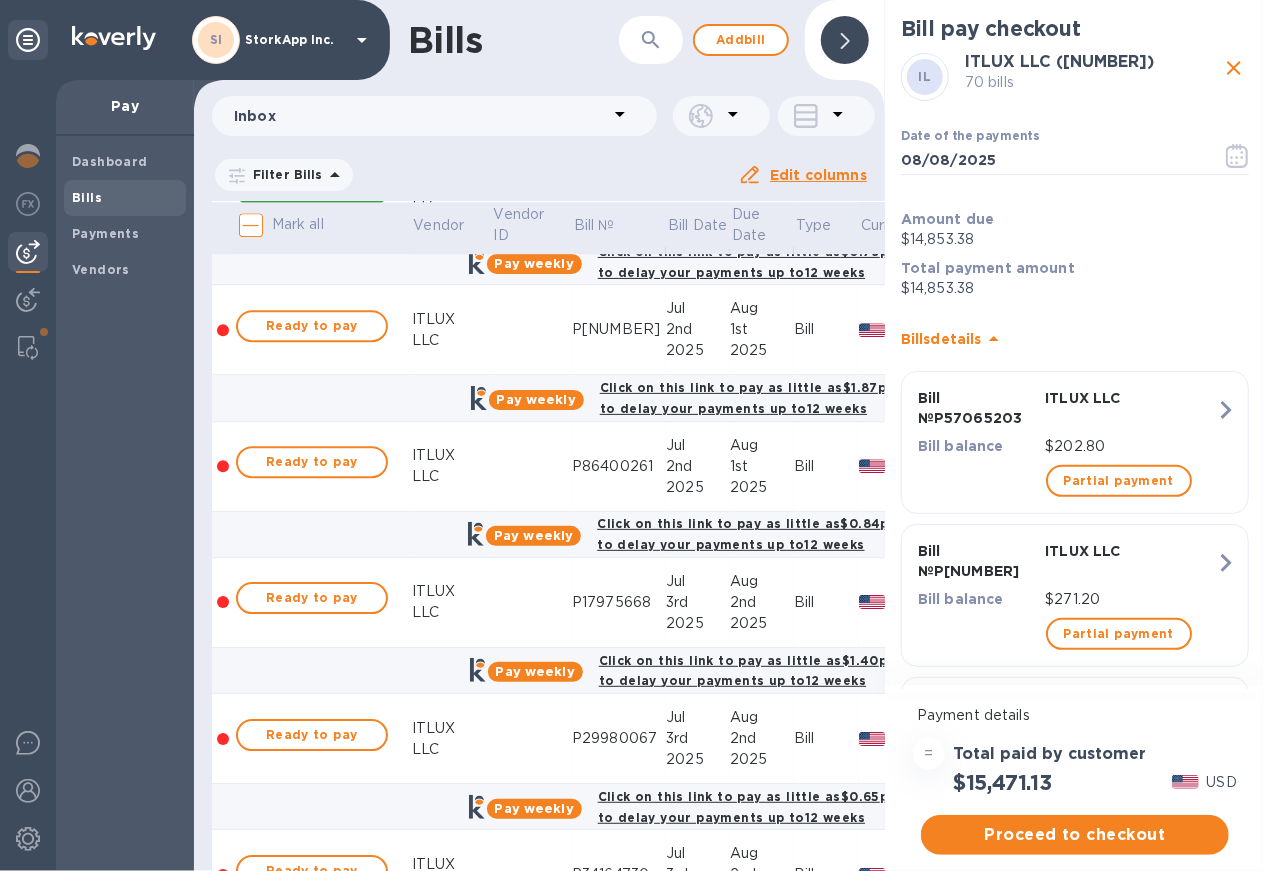 click on "Ready to pay" at bounding box center (312, 326) 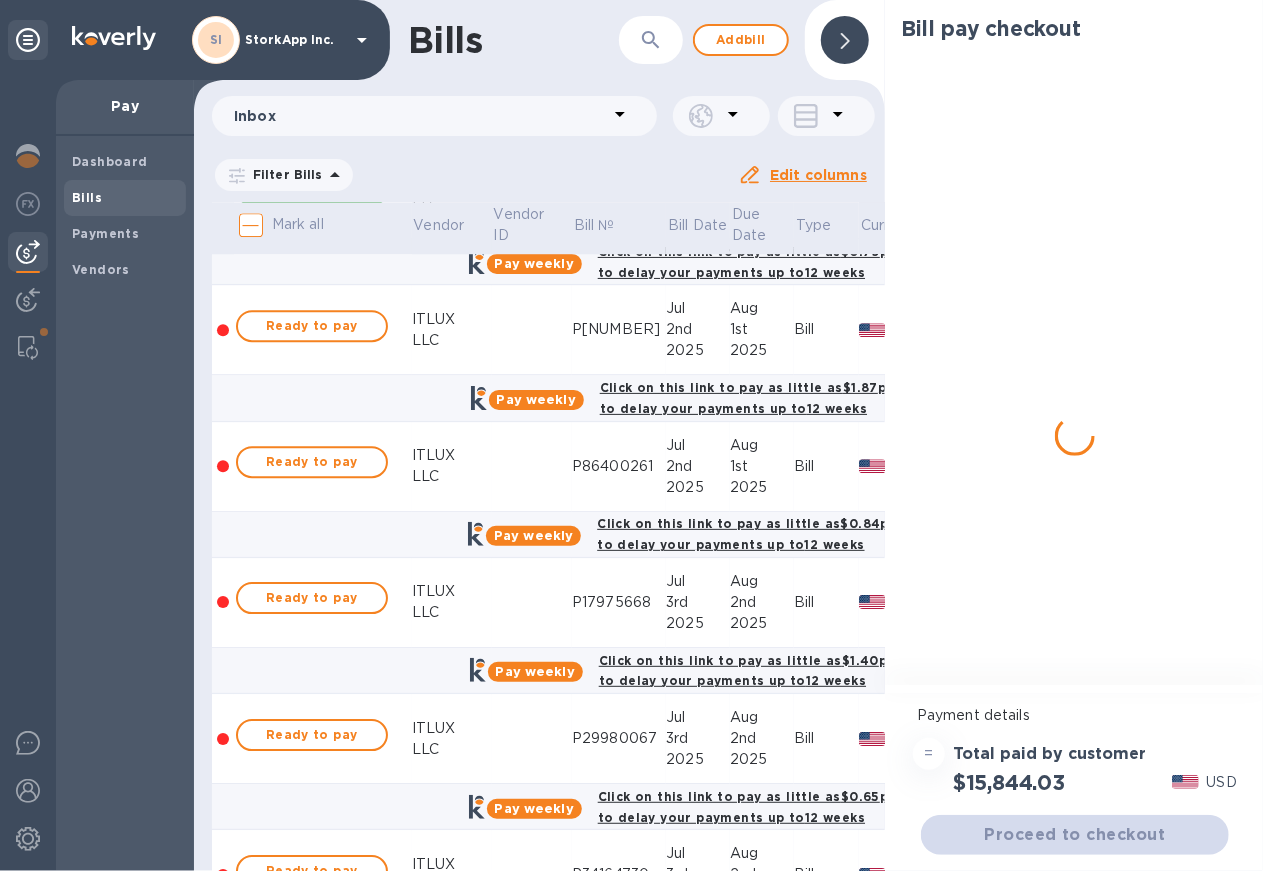 click on "Ready to pay" at bounding box center (312, 462) 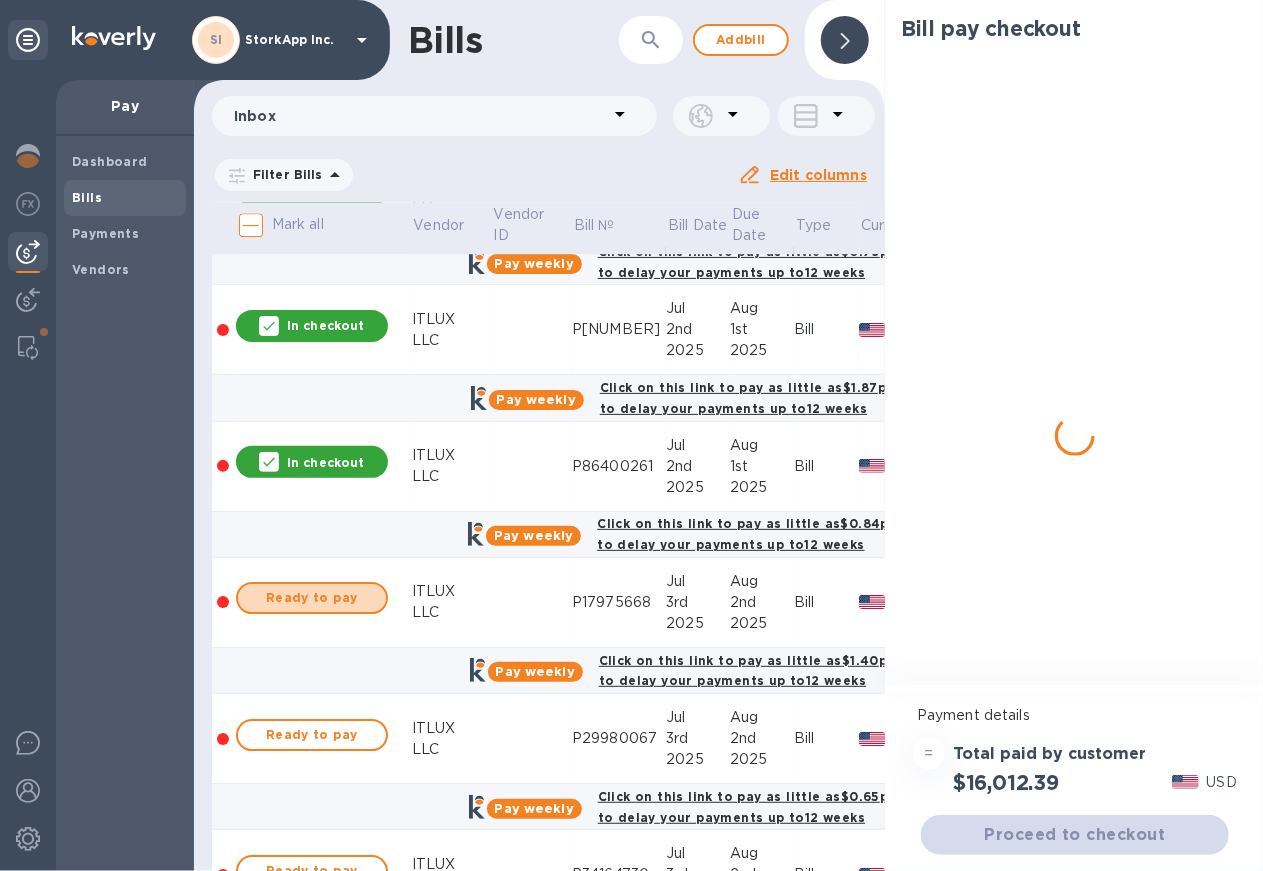 click on "Ready to pay" at bounding box center [312, 598] 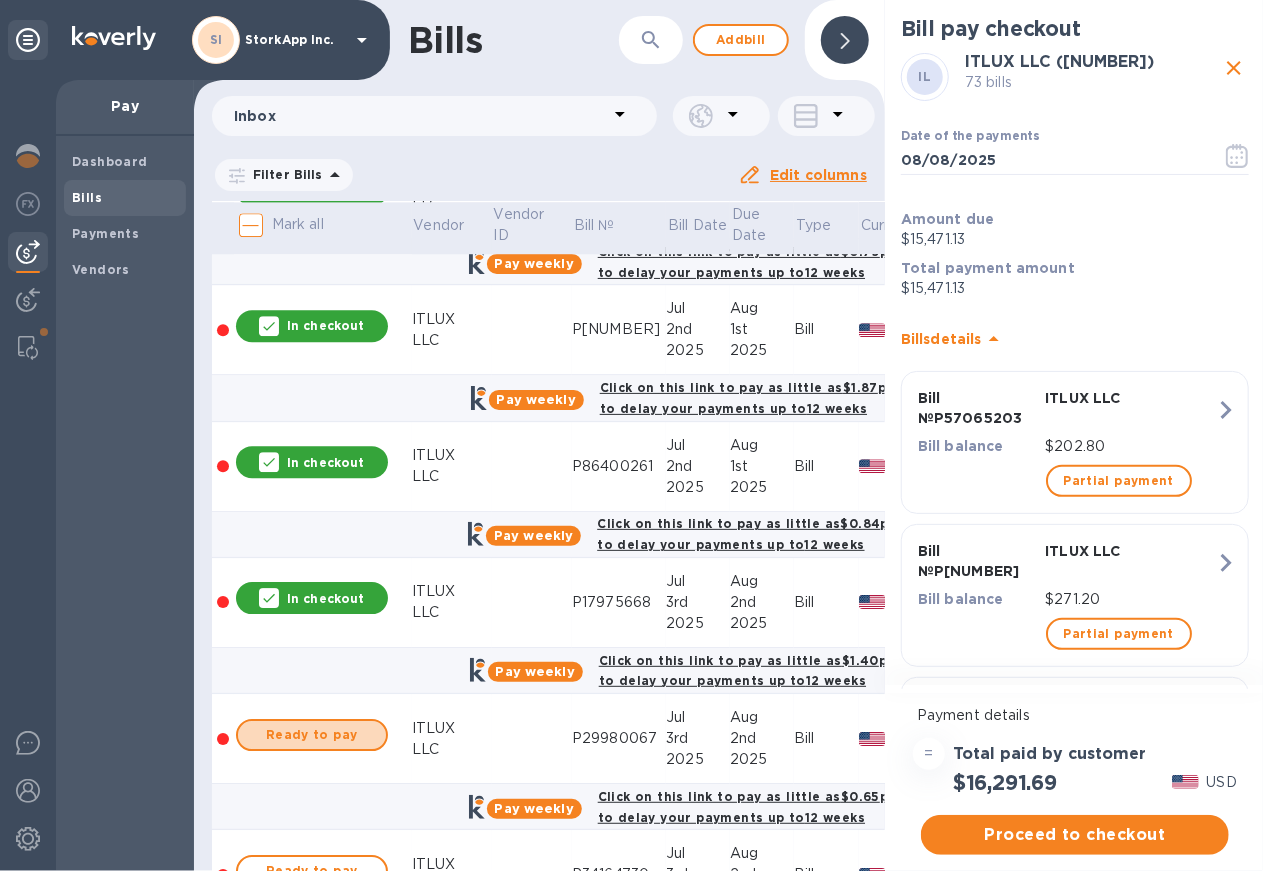 click on "Ready to pay" at bounding box center [312, 735] 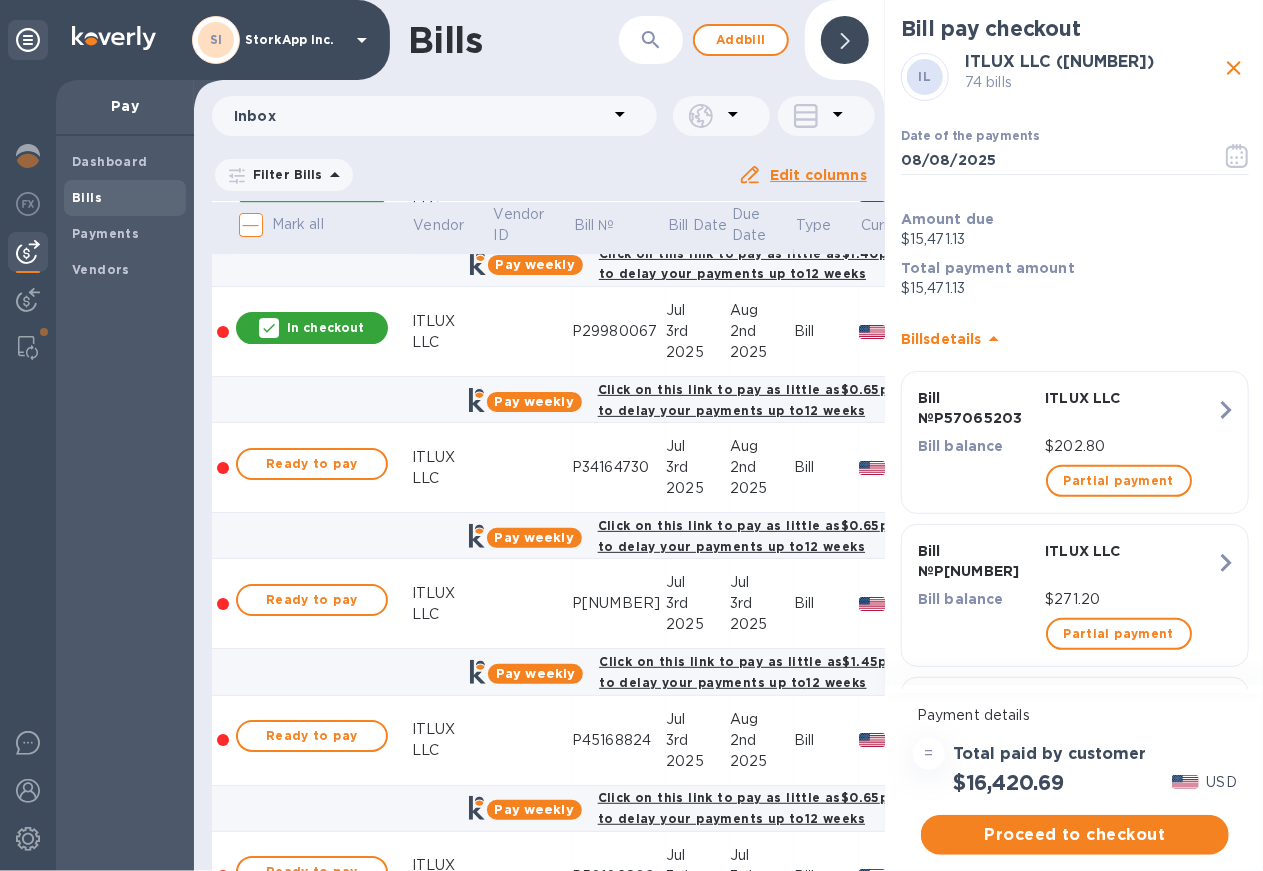 scroll, scrollTop: 10249, scrollLeft: 0, axis: vertical 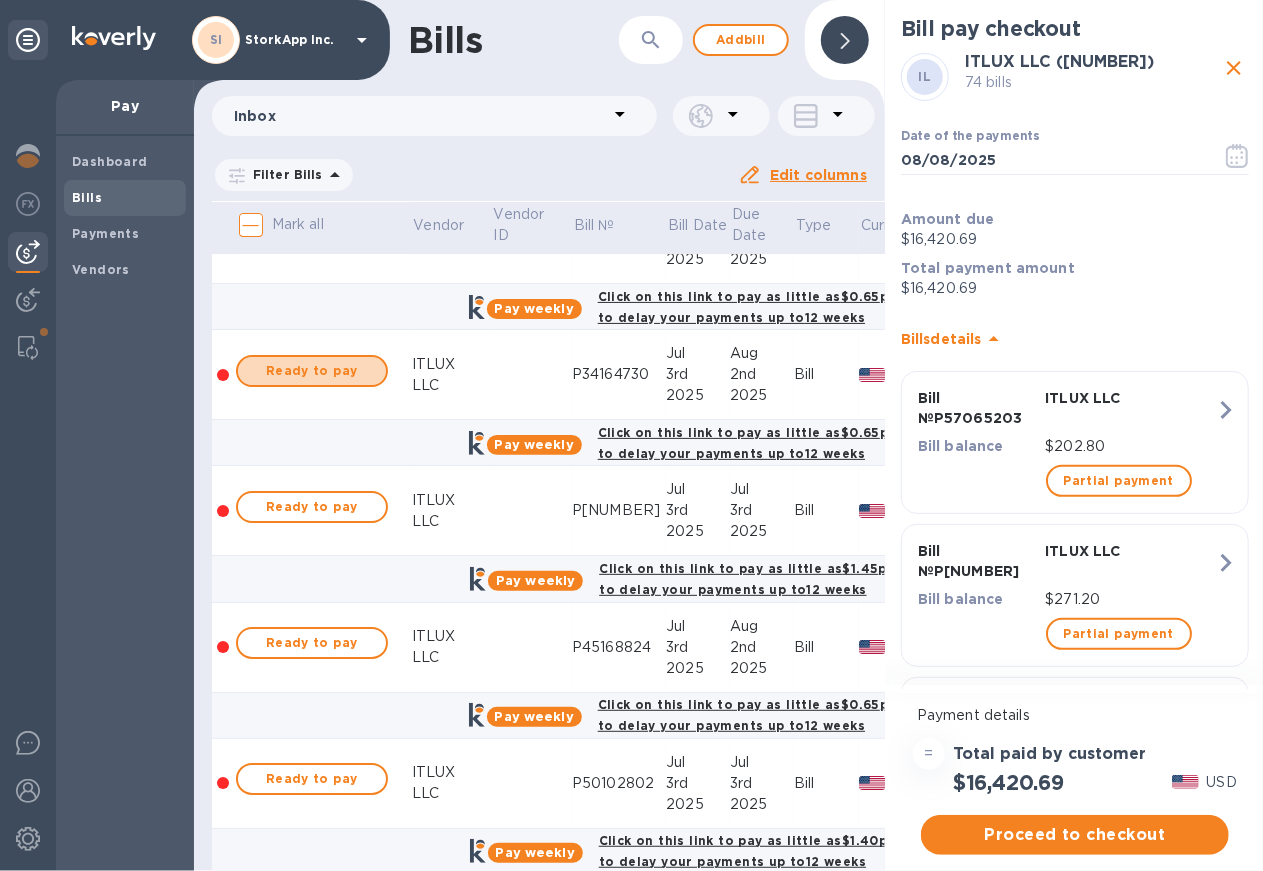click on "Ready to pay" at bounding box center (312, 371) 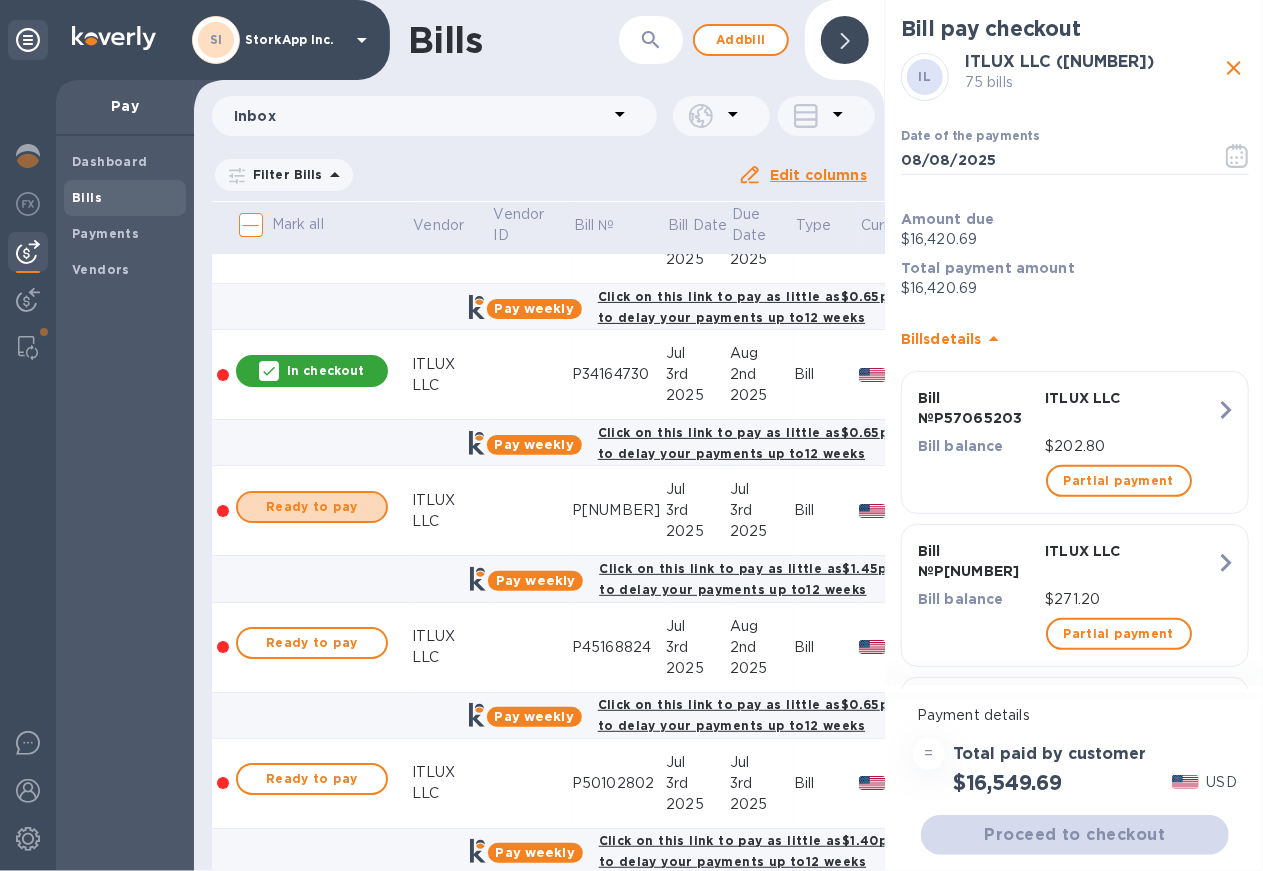 click on "Ready to pay" at bounding box center [312, 507] 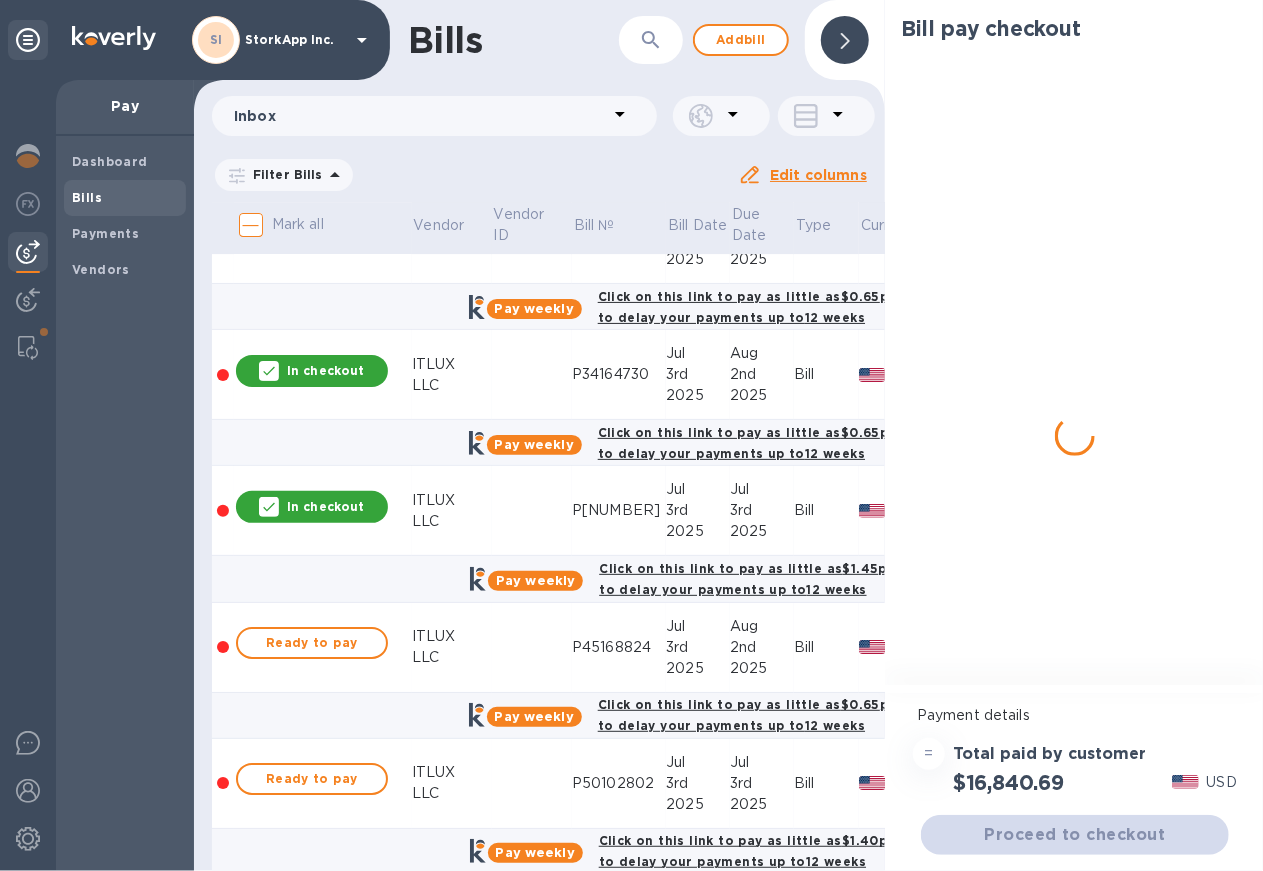 click on "Ready to pay" at bounding box center [312, 643] 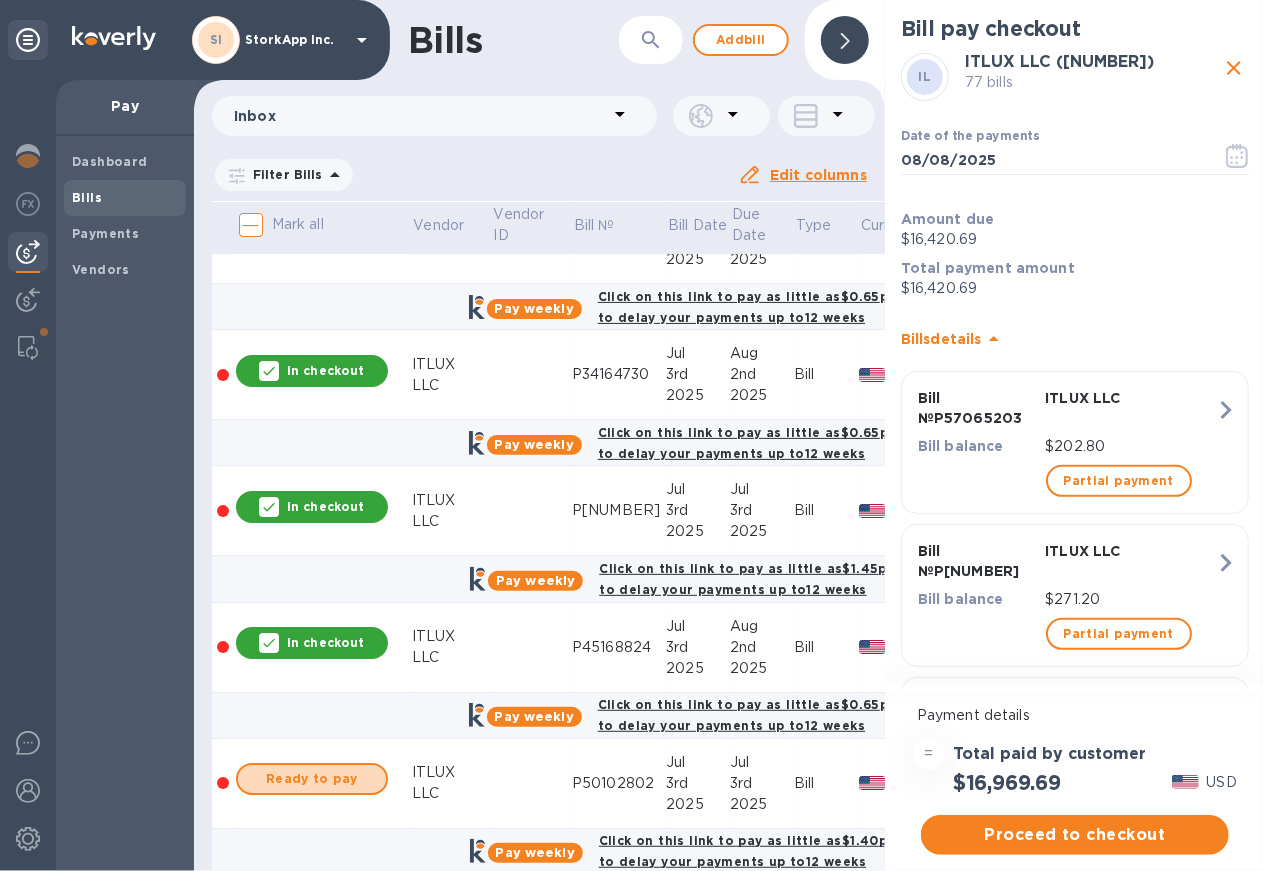 click on "Ready to pay" at bounding box center (312, 779) 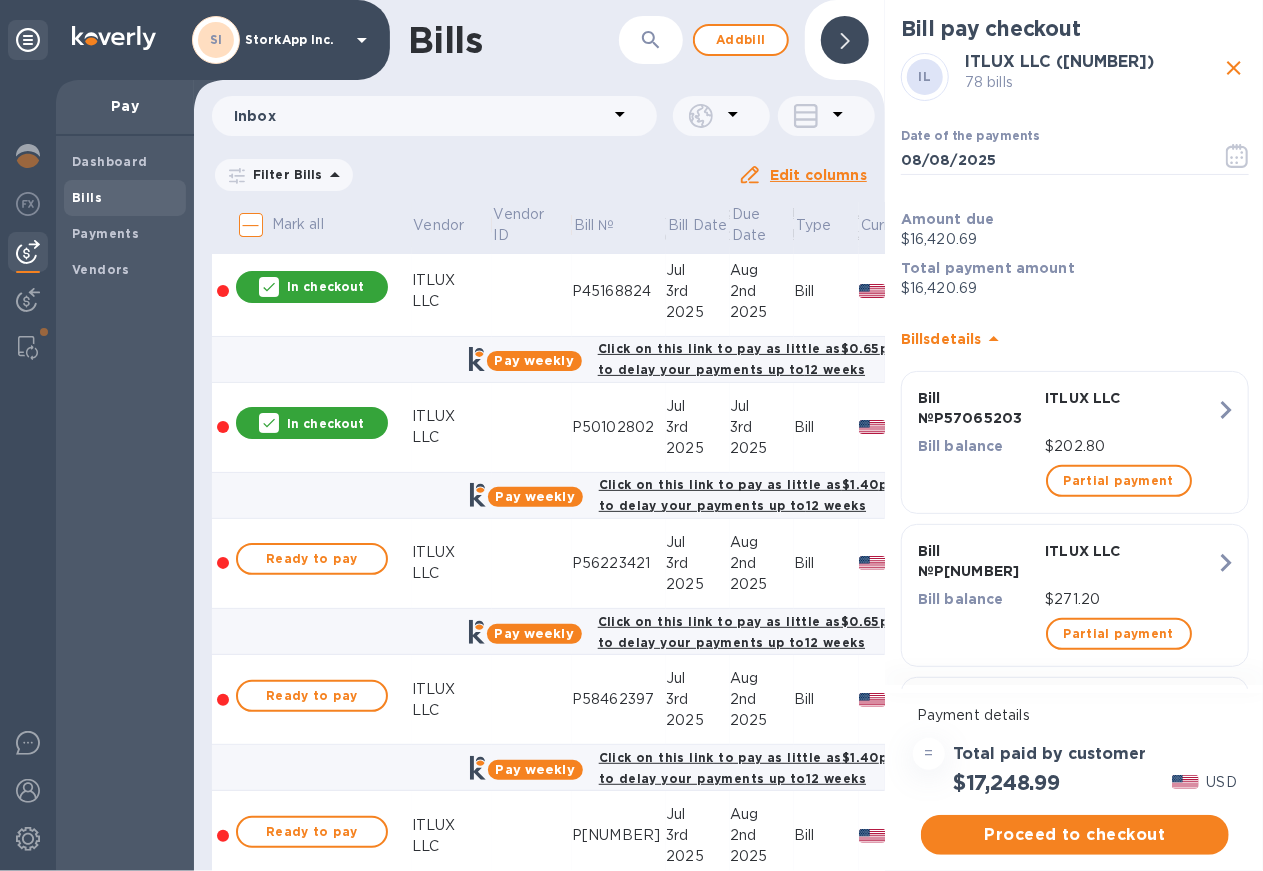 scroll, scrollTop: 10750, scrollLeft: 0, axis: vertical 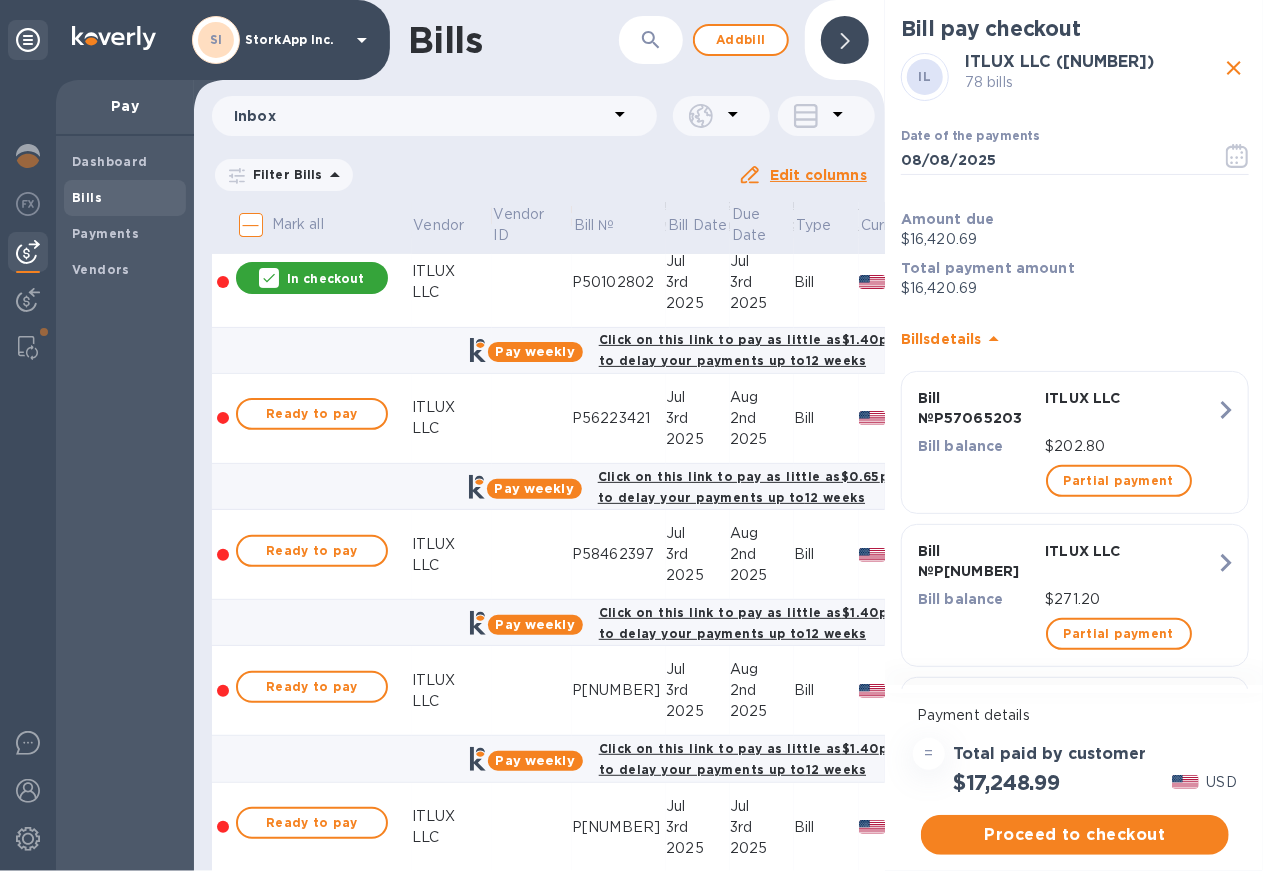 click on "Ready to pay" at bounding box center (312, 414) 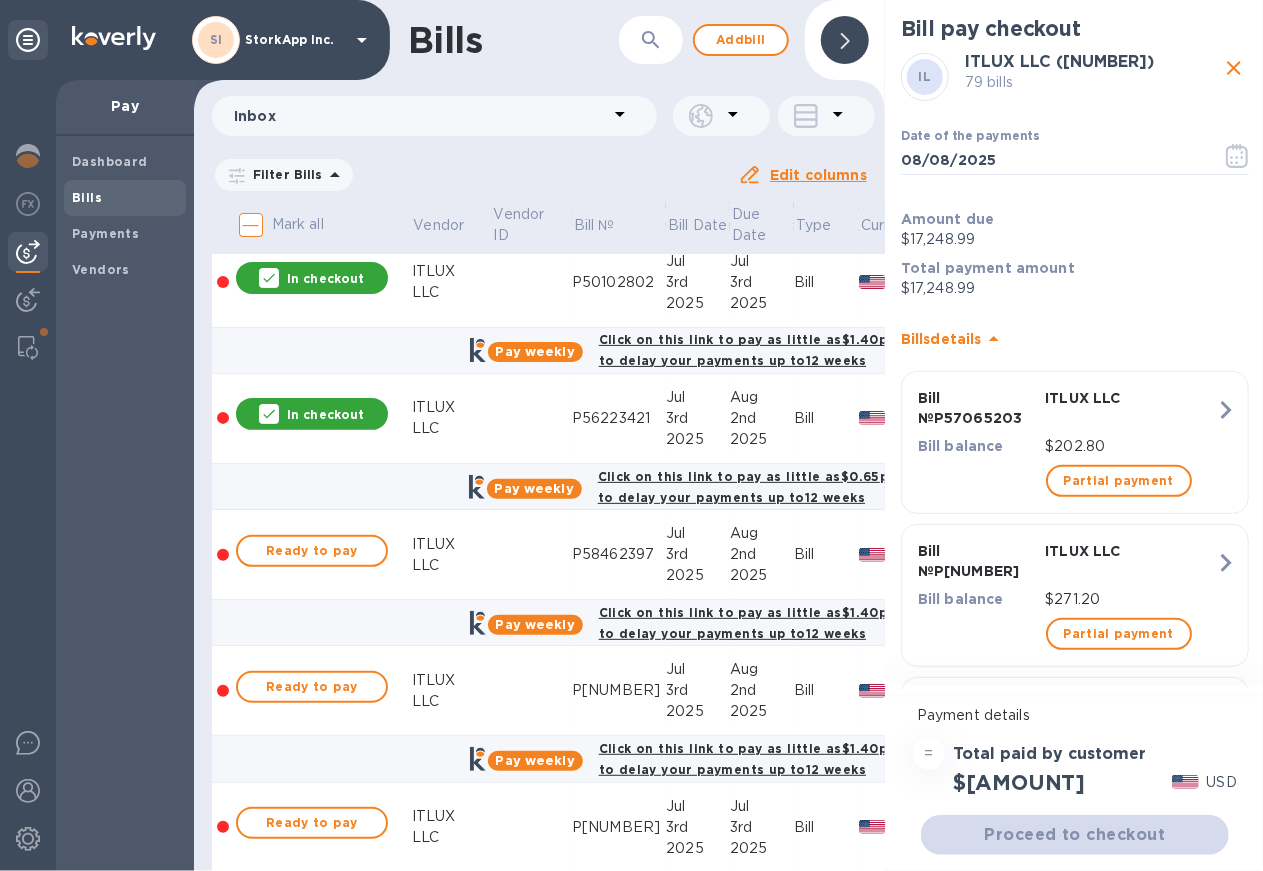 click on "Ready to pay" at bounding box center [312, 551] 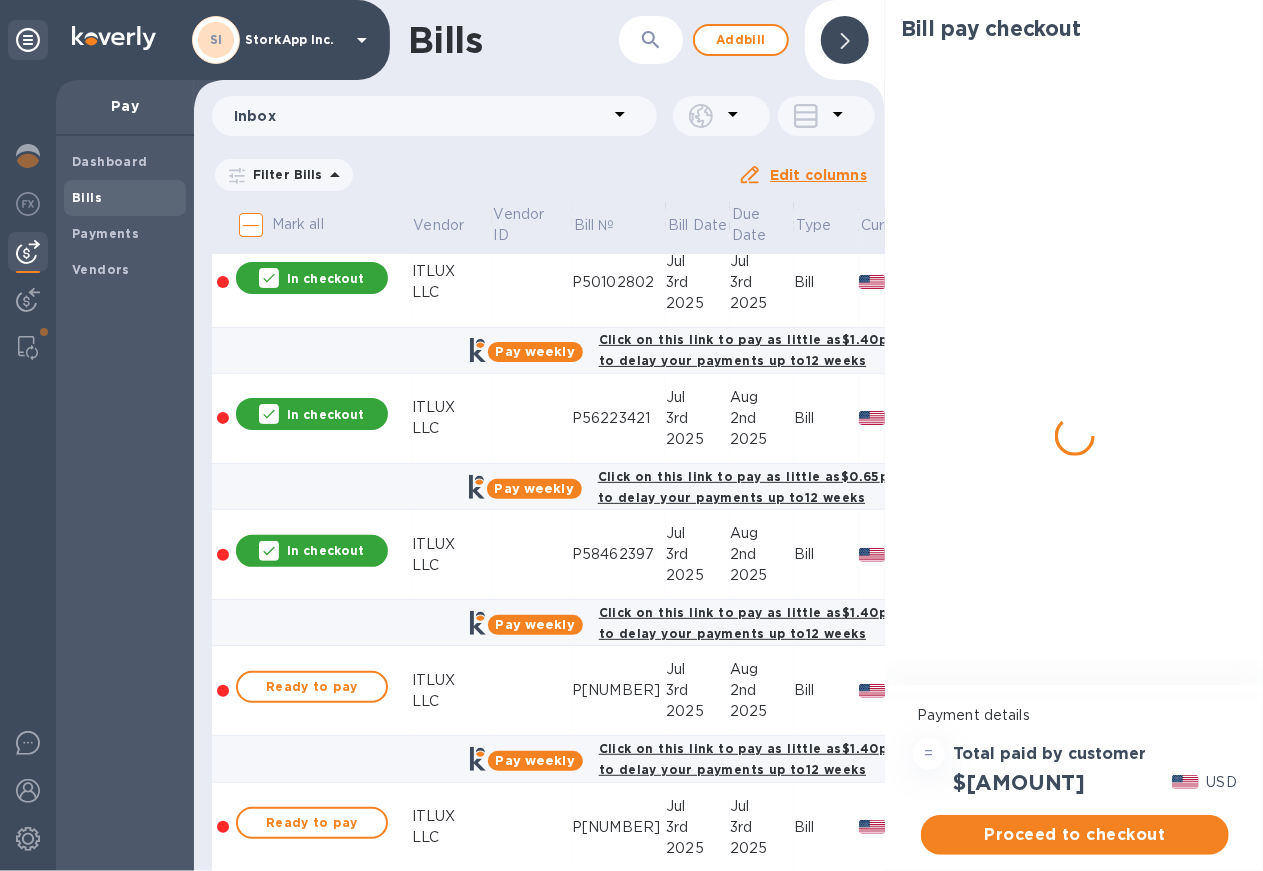 click on "Ready to pay" at bounding box center [312, 687] 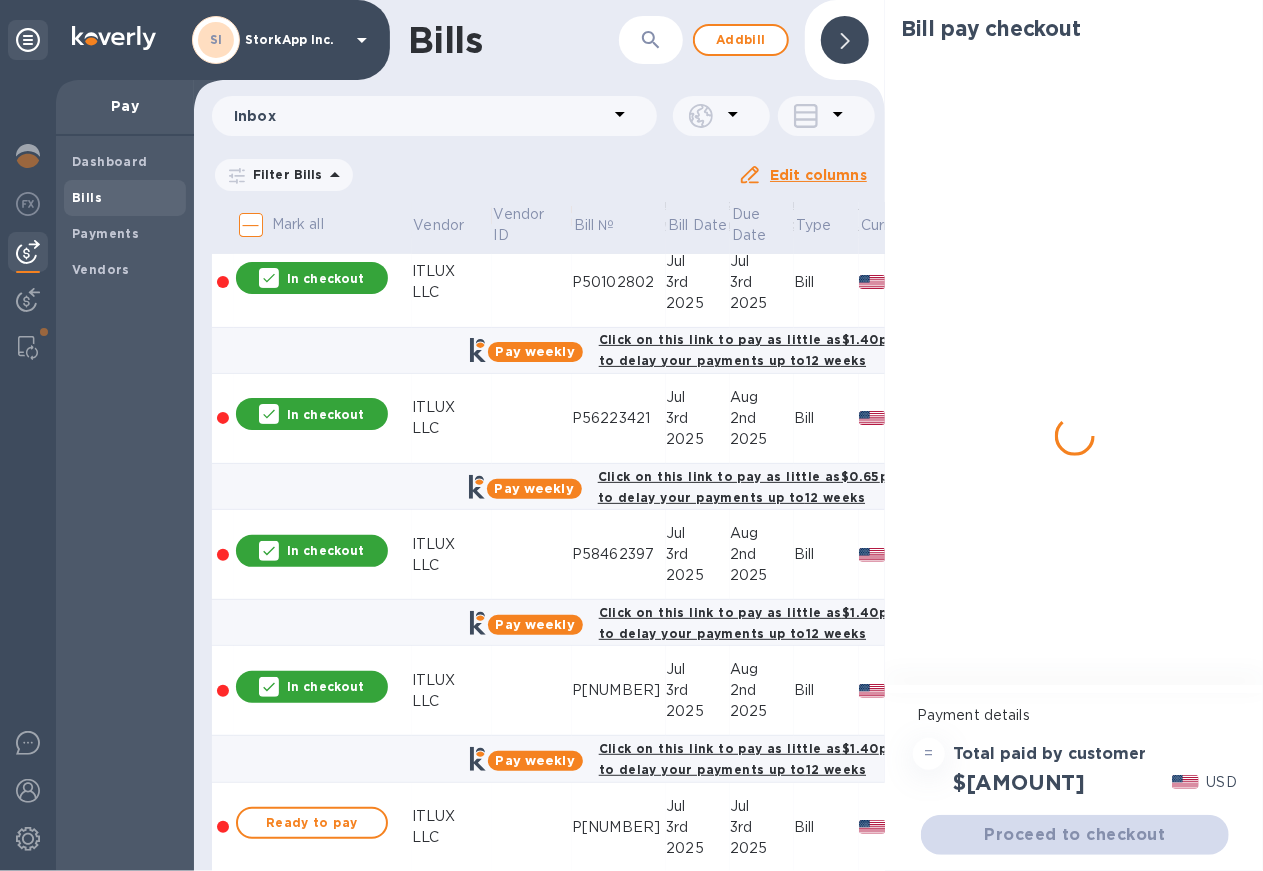 click on "Ready to pay" at bounding box center (312, 823) 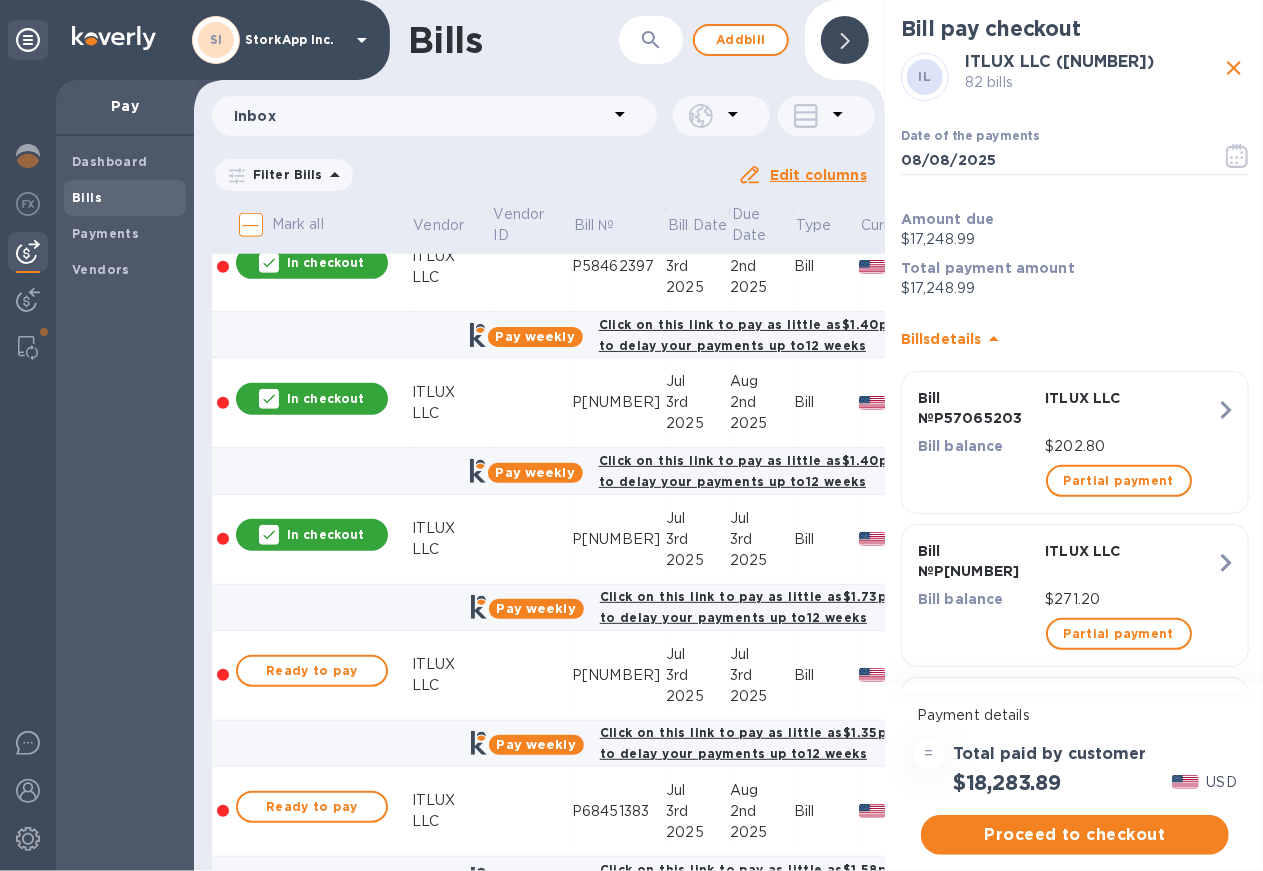 scroll, scrollTop: 11250, scrollLeft: 0, axis: vertical 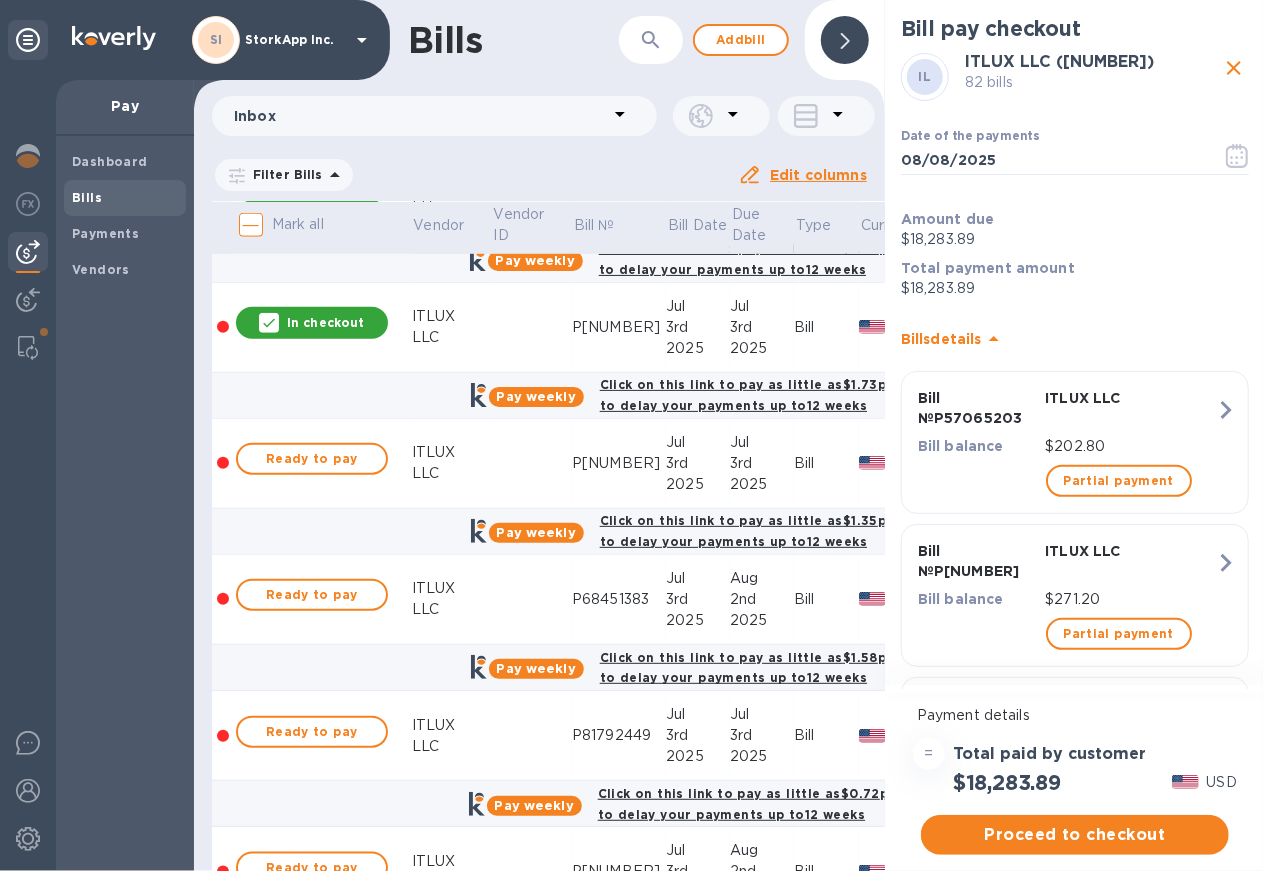 click on "Ready to pay" at bounding box center (312, 459) 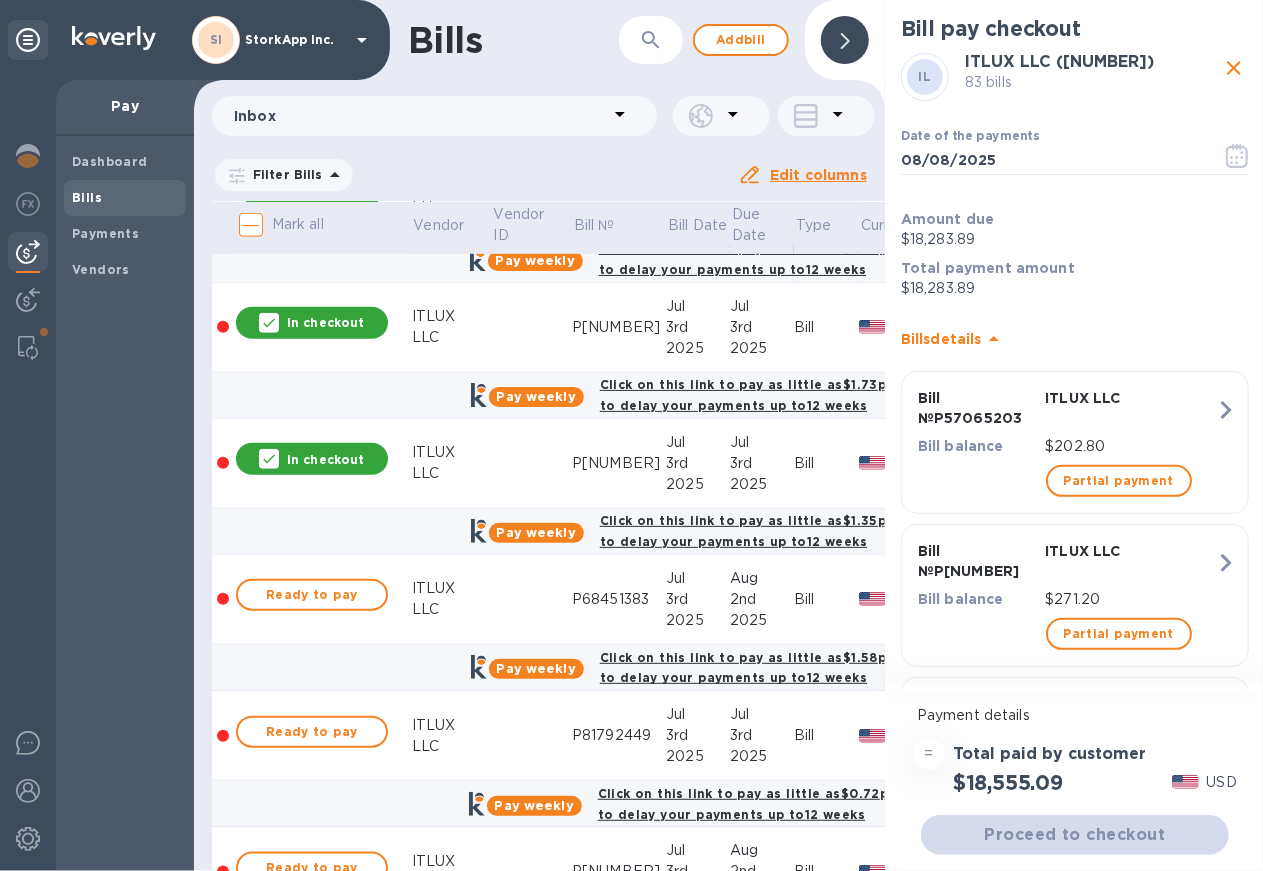 click on "Ready to pay" at bounding box center [312, 595] 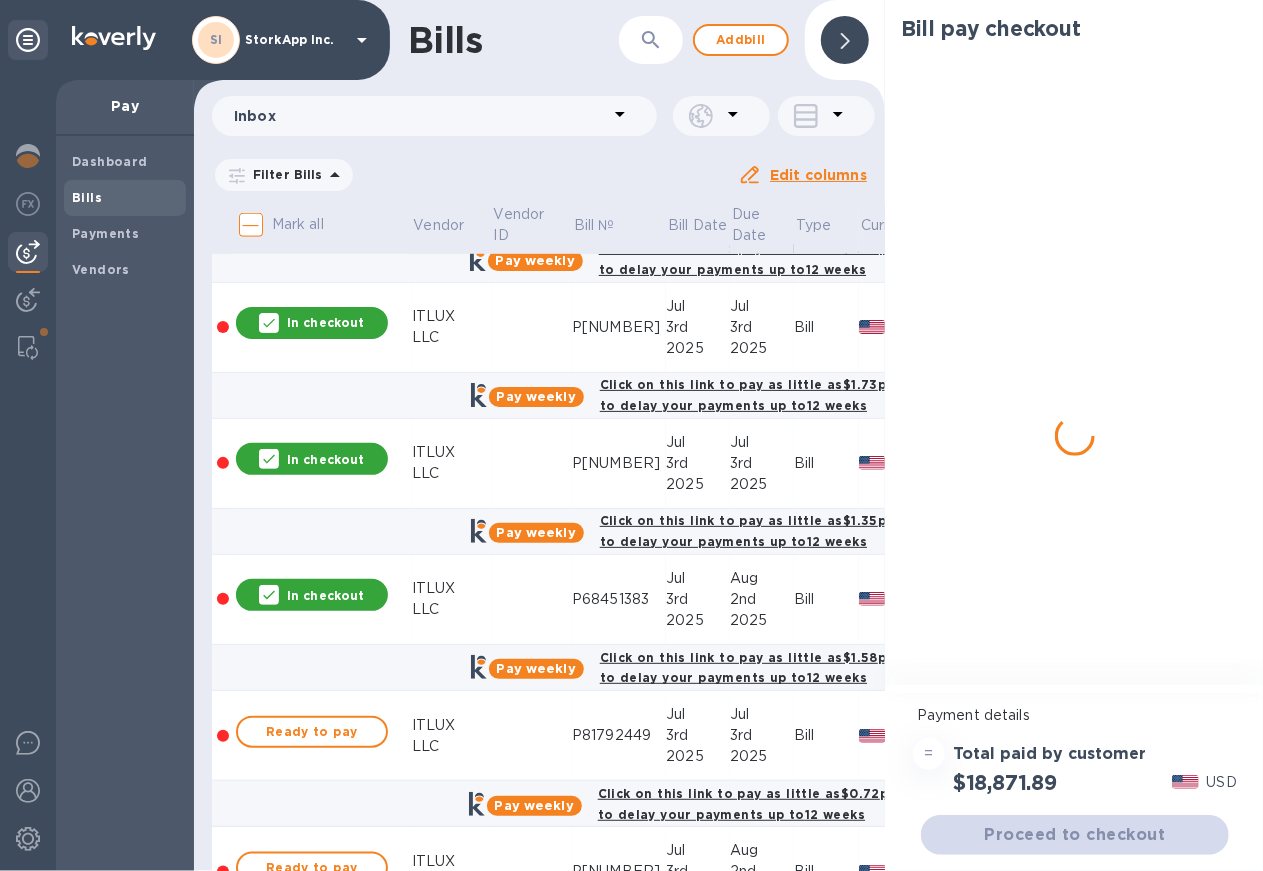 click on "Ready to pay" at bounding box center [312, 732] 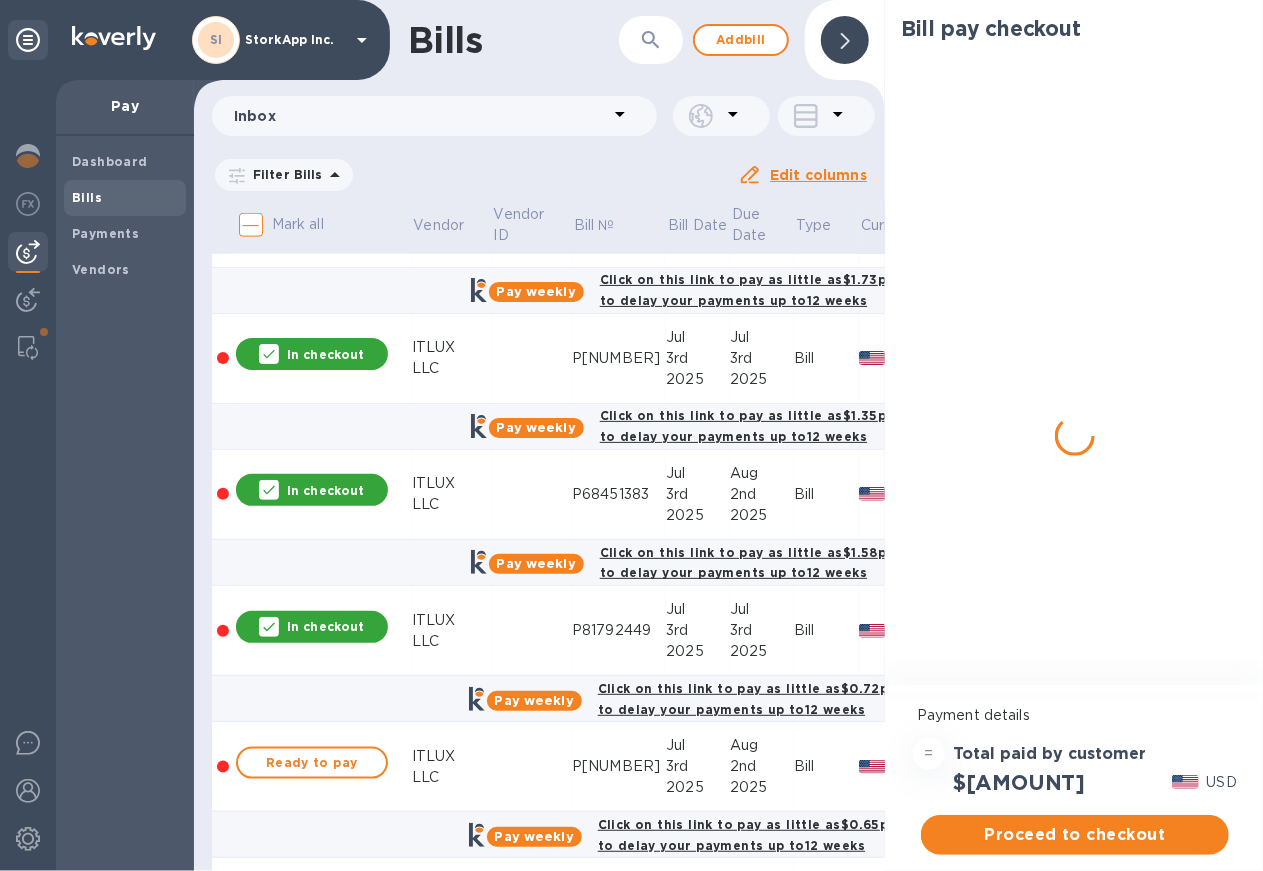 scroll, scrollTop: 11517, scrollLeft: 0, axis: vertical 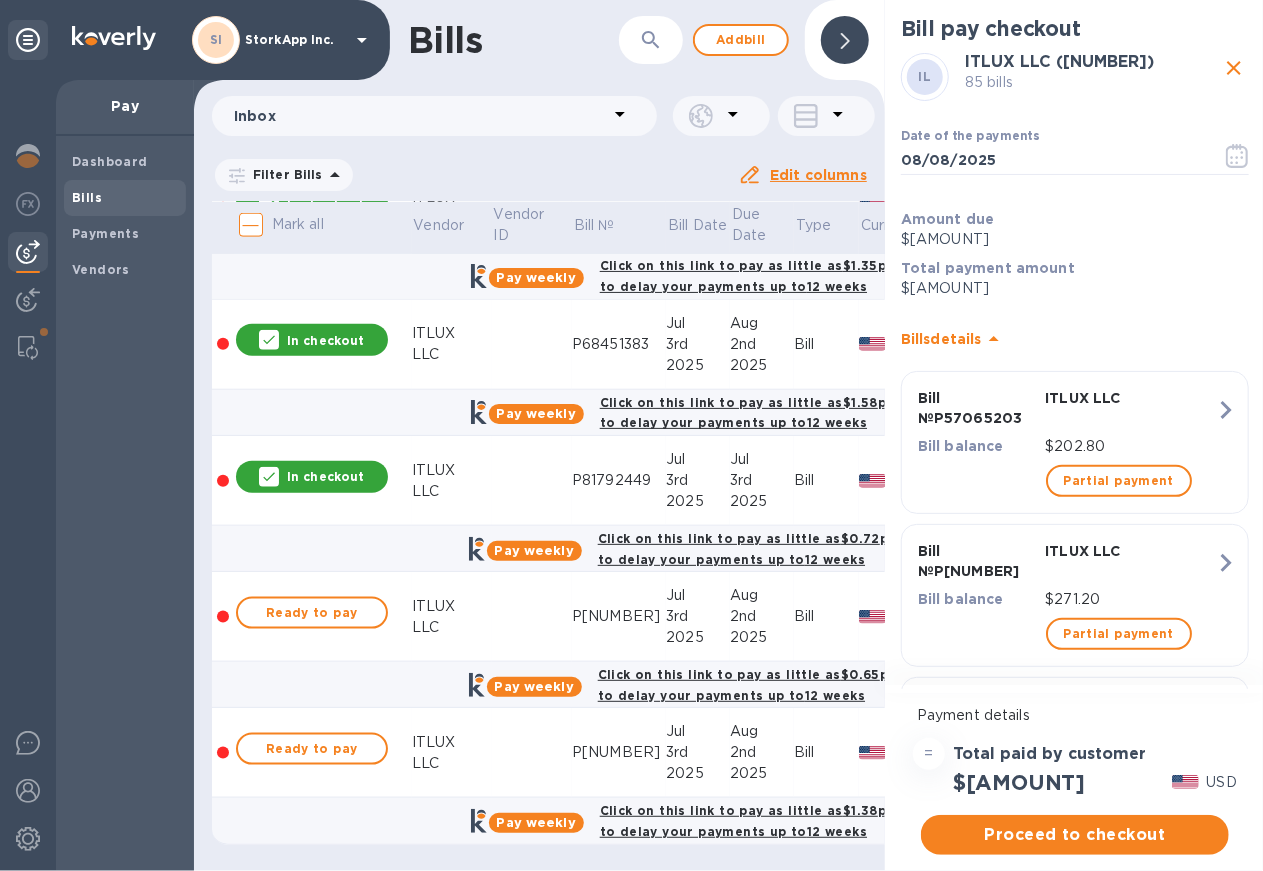 click on "Ready to pay" at bounding box center (312, 613) 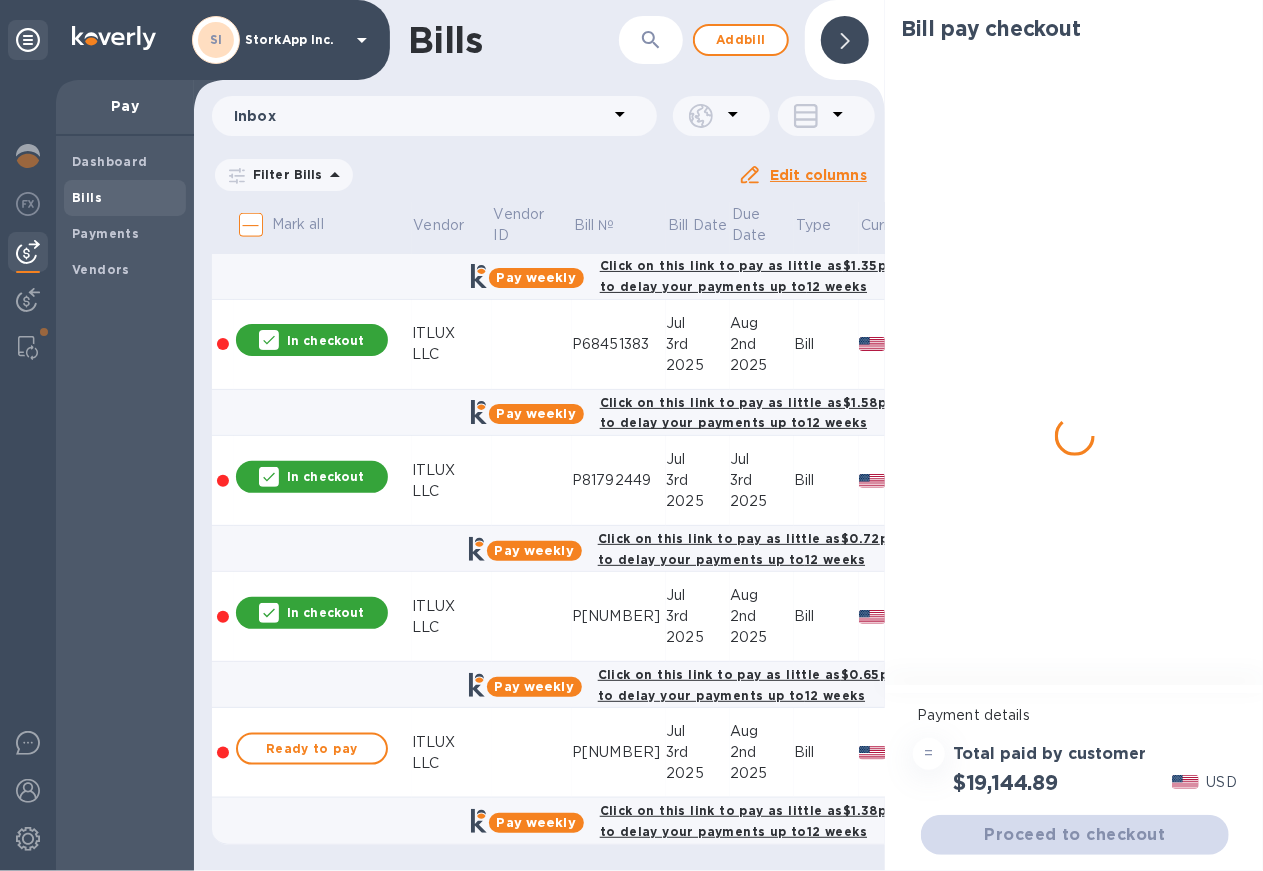drag, startPoint x: 371, startPoint y: 732, endPoint x: 505, endPoint y: 654, distance: 155.04839 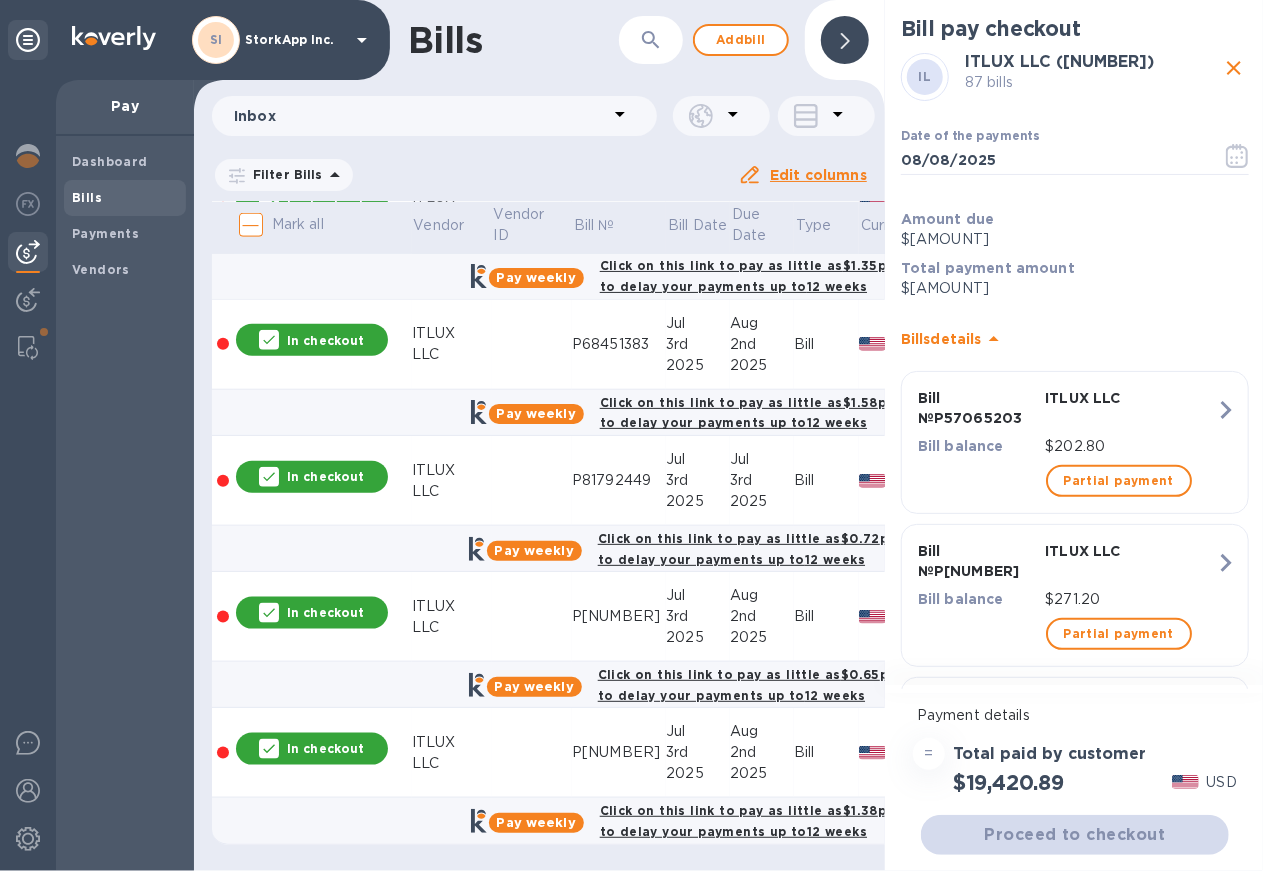 scroll, scrollTop: 19, scrollLeft: 0, axis: vertical 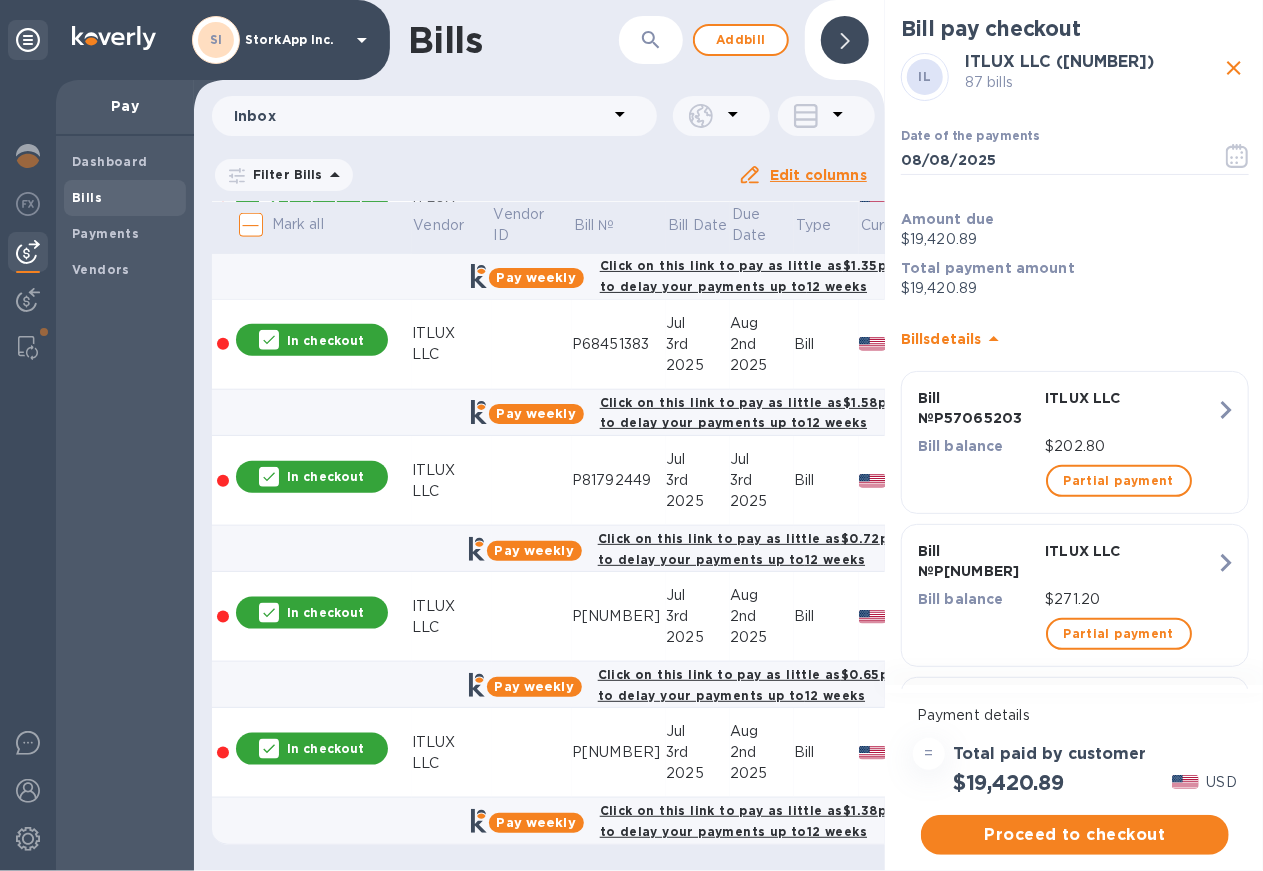 click 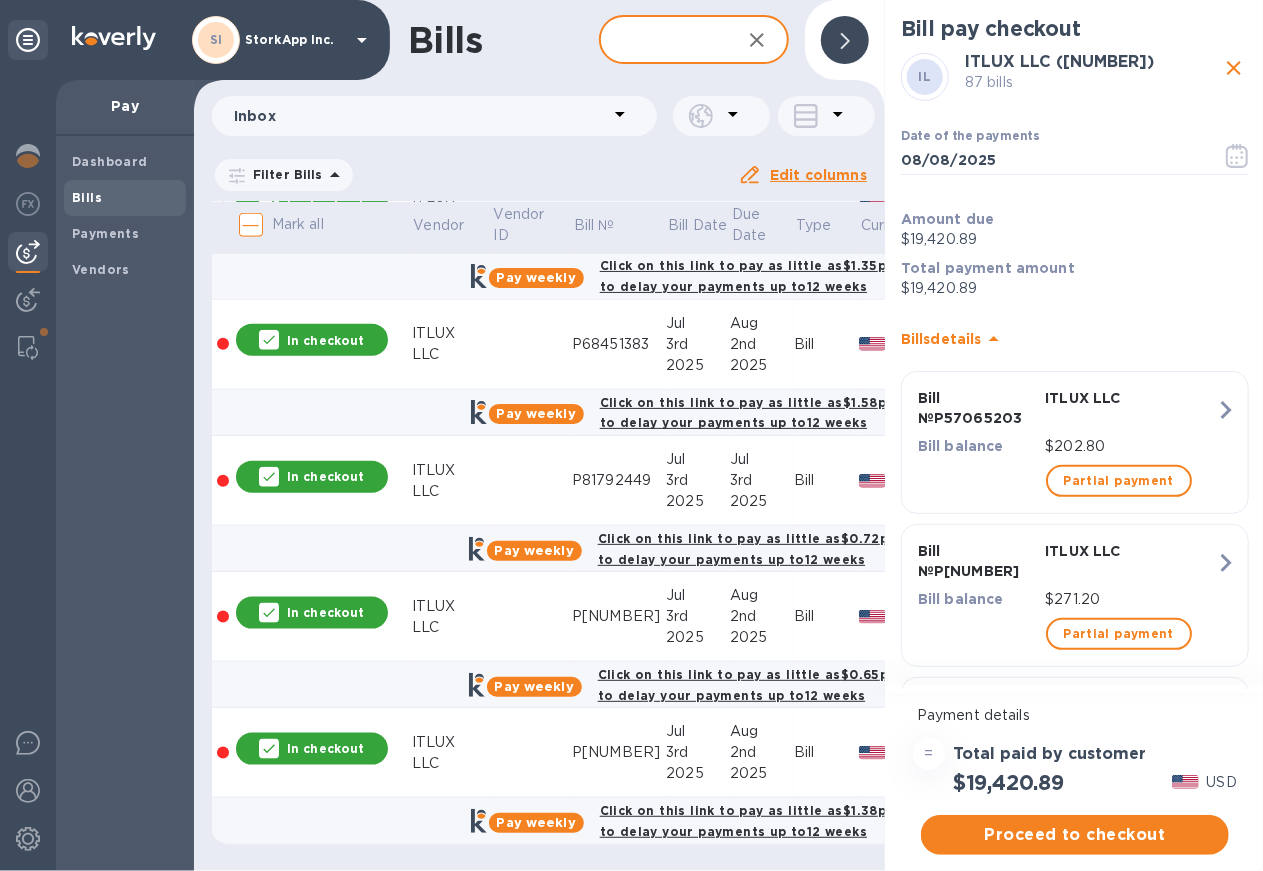 scroll, scrollTop: 15, scrollLeft: 0, axis: vertical 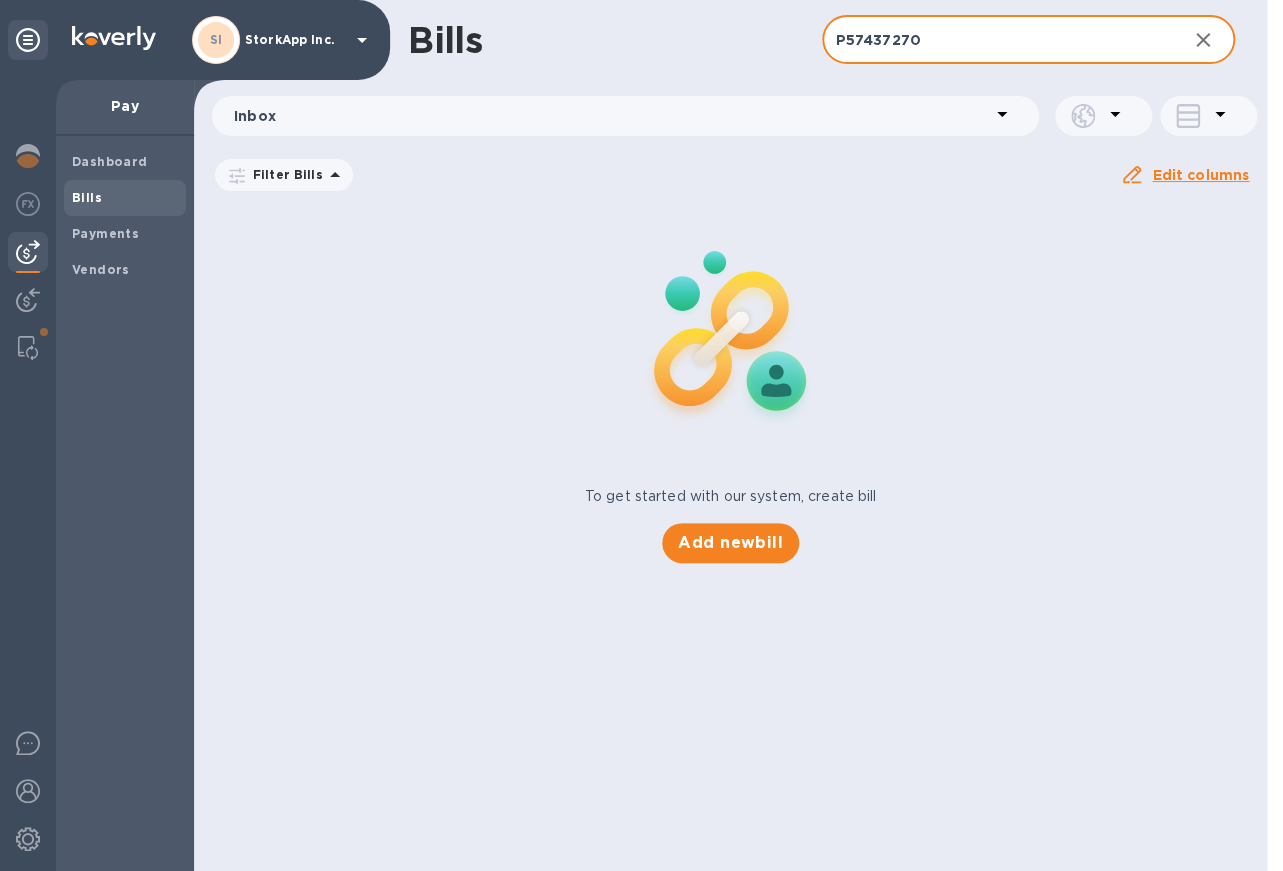 type on "P57437270" 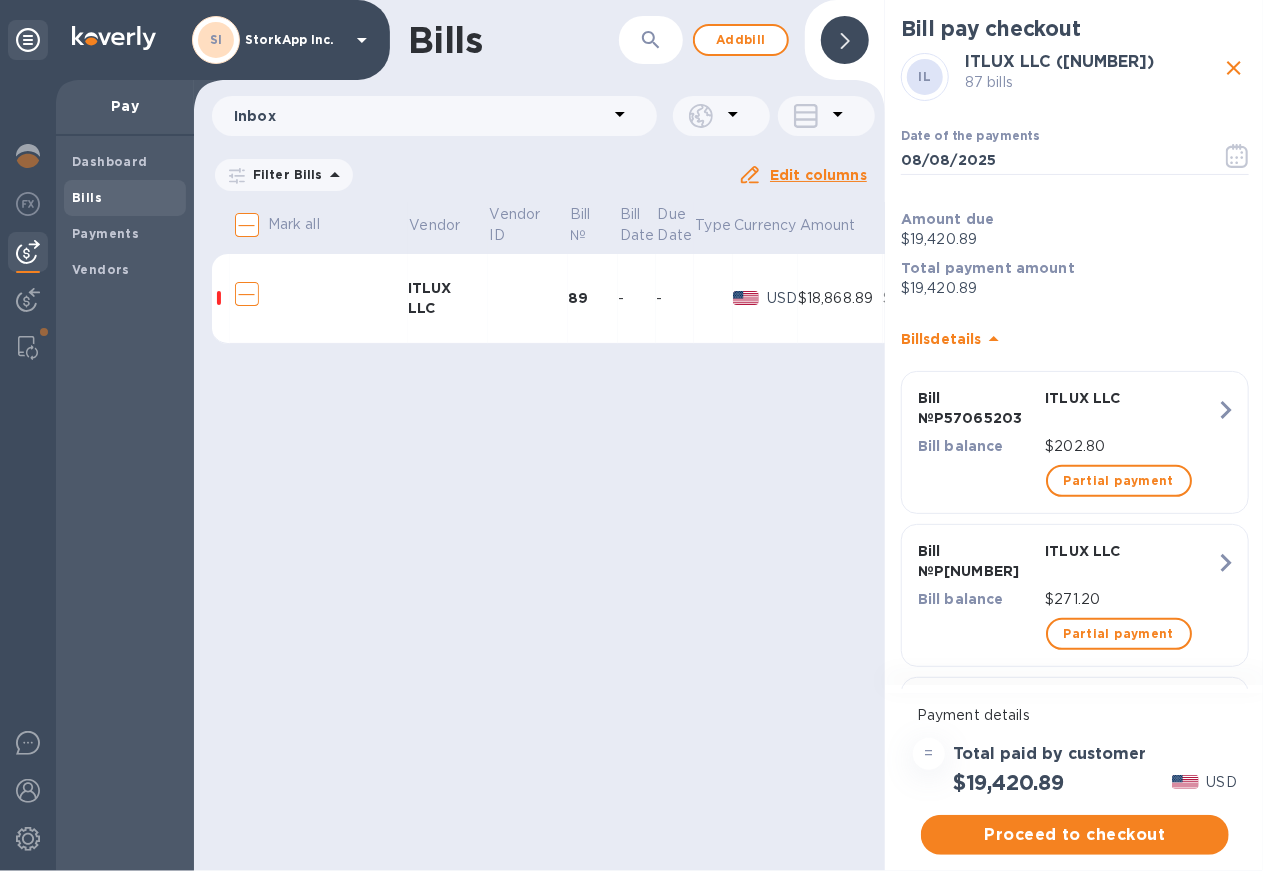 scroll, scrollTop: 19, scrollLeft: 0, axis: vertical 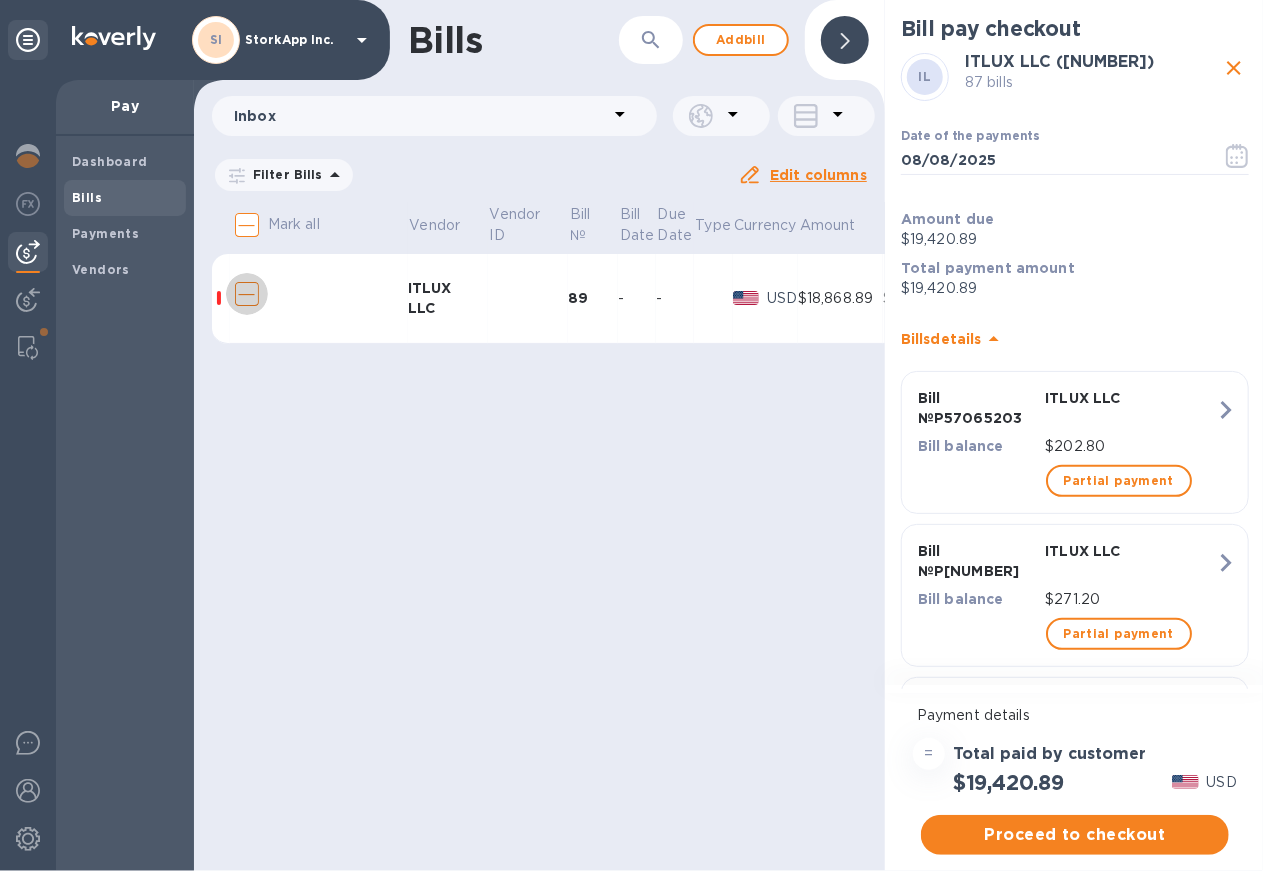 click at bounding box center [247, 294] 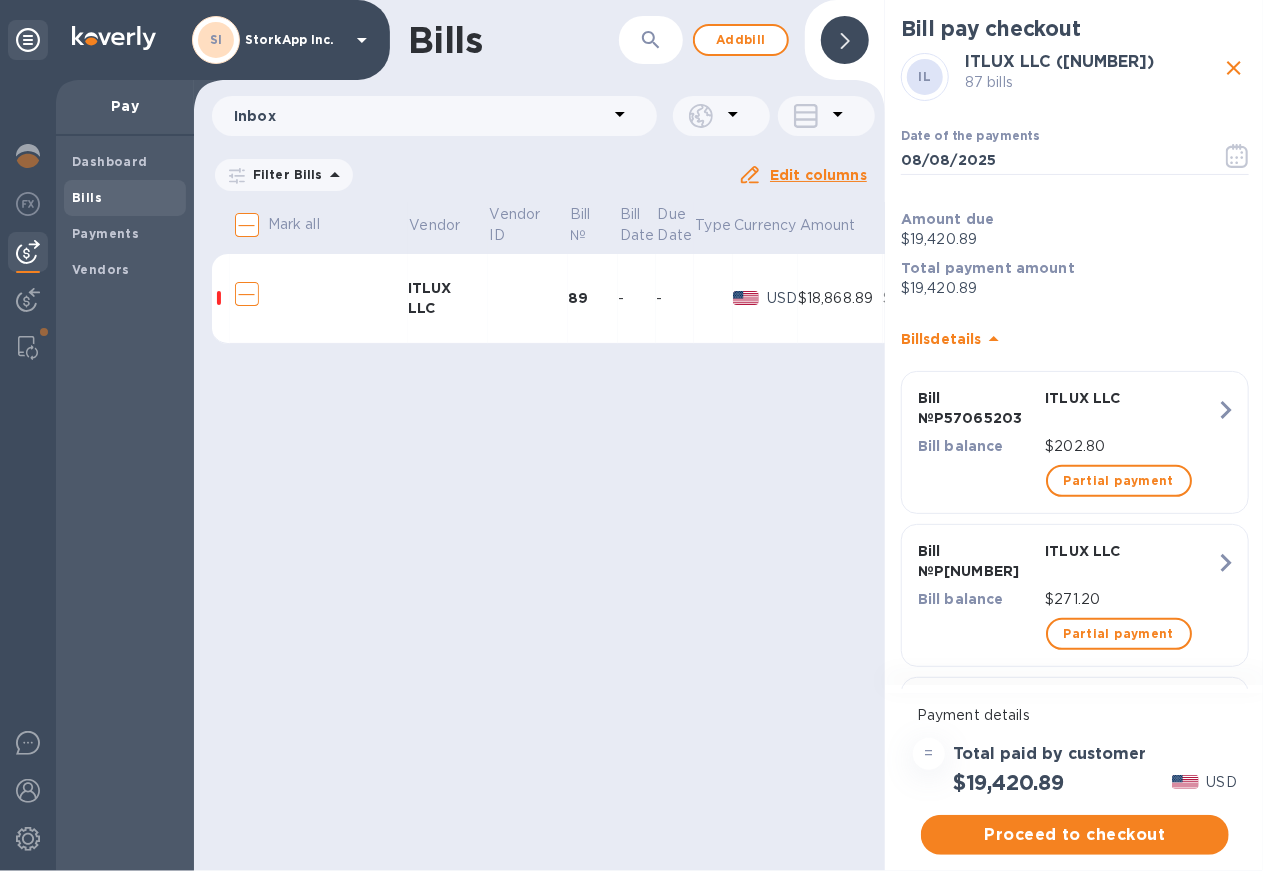 click at bounding box center (319, 299) 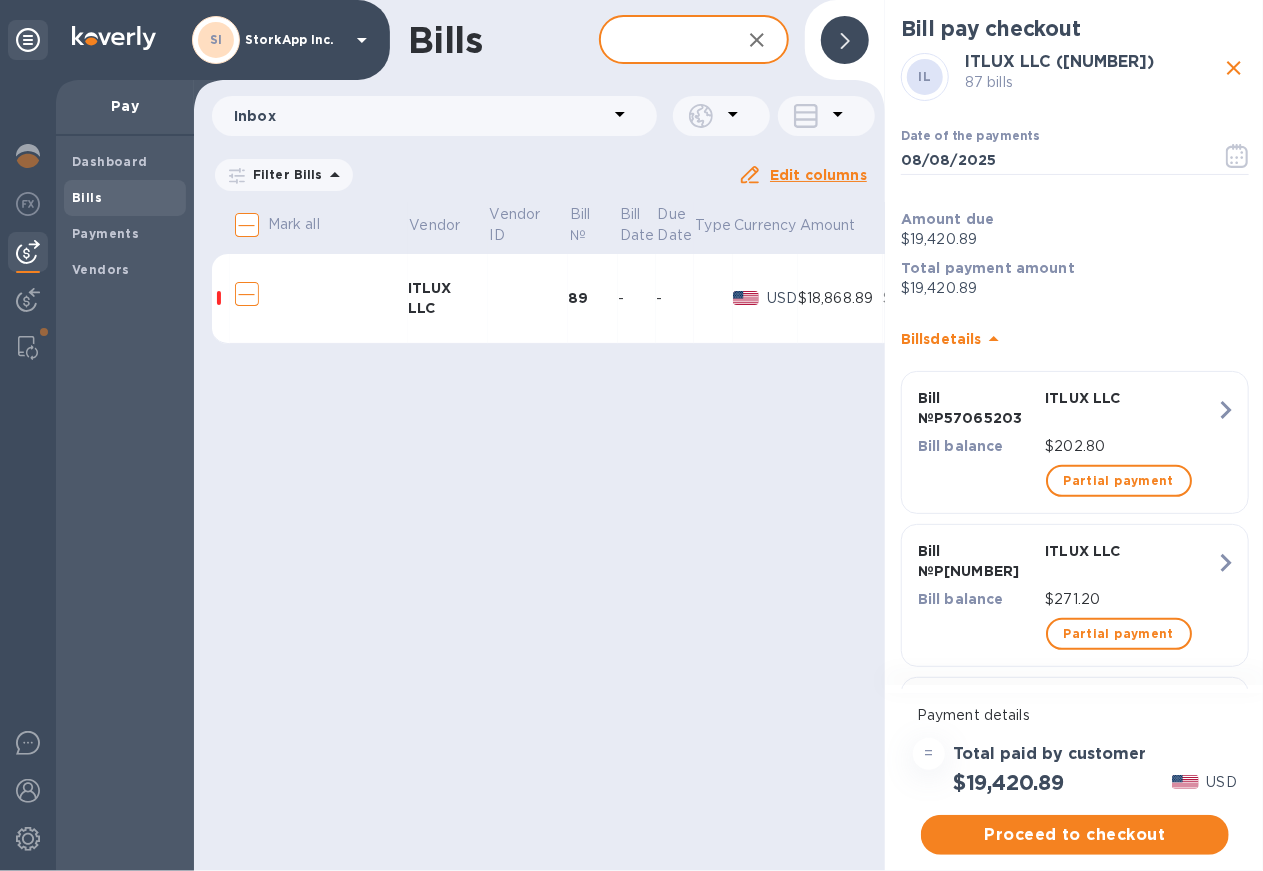 click on "Bills ​ Add   bill" at bounding box center [539, 40] 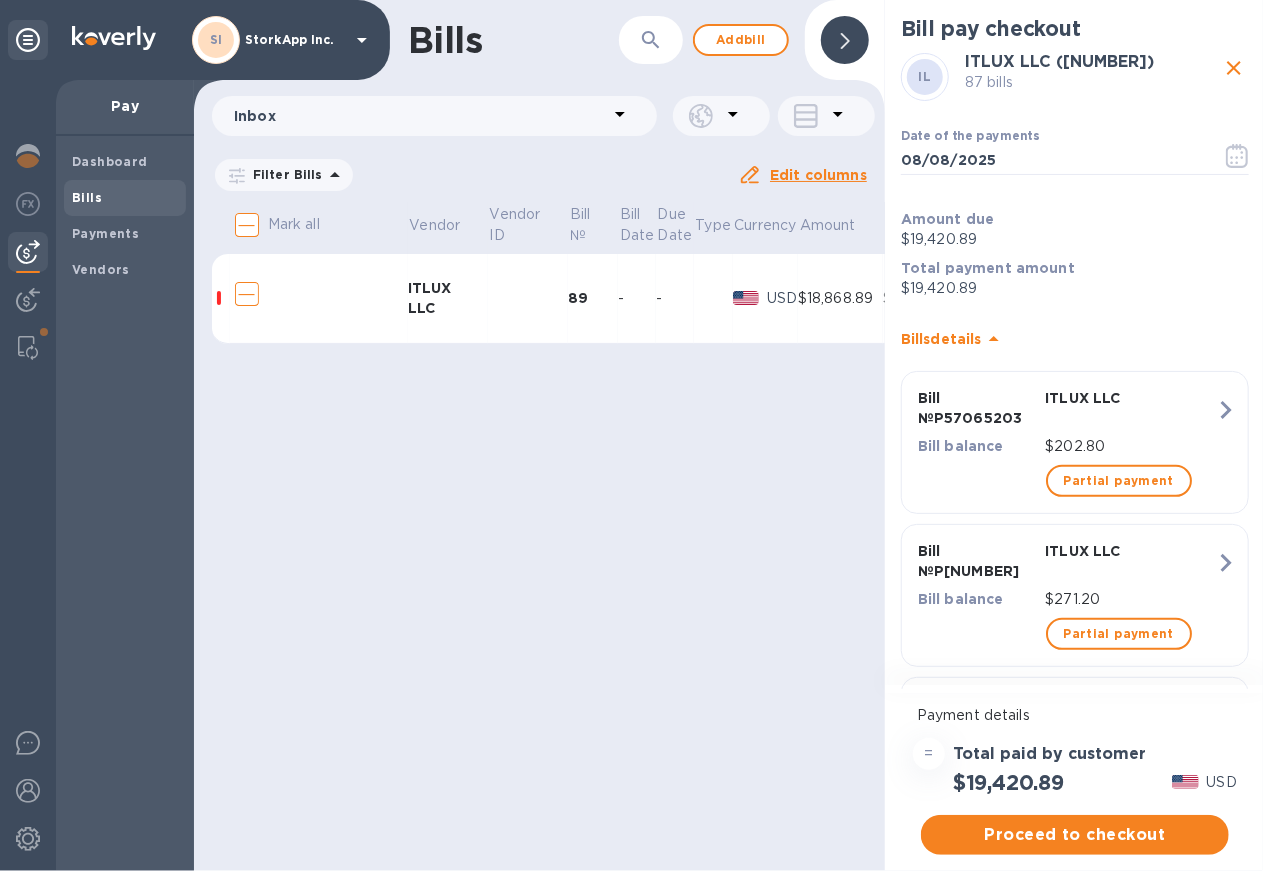 scroll, scrollTop: 19, scrollLeft: 0, axis: vertical 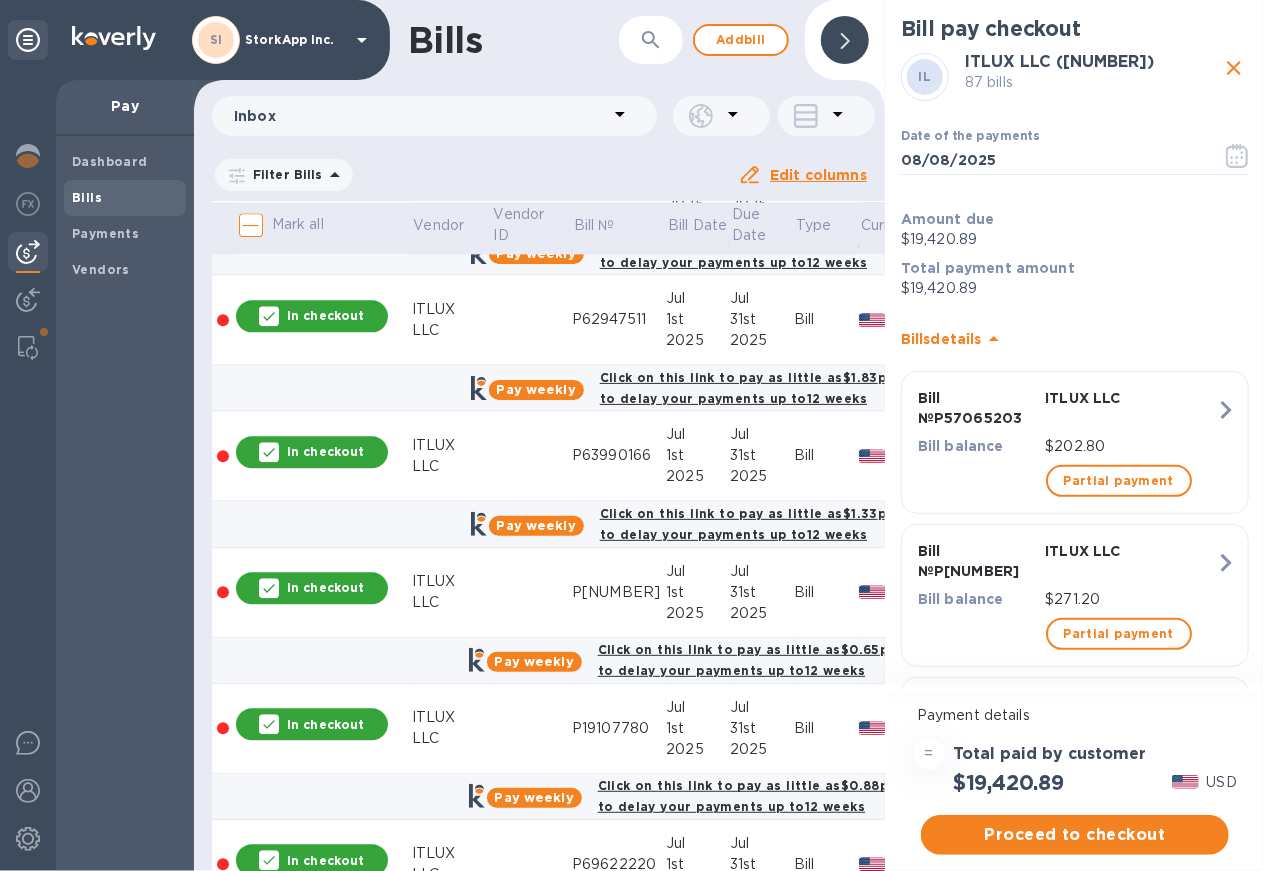click at bounding box center [810, 116] 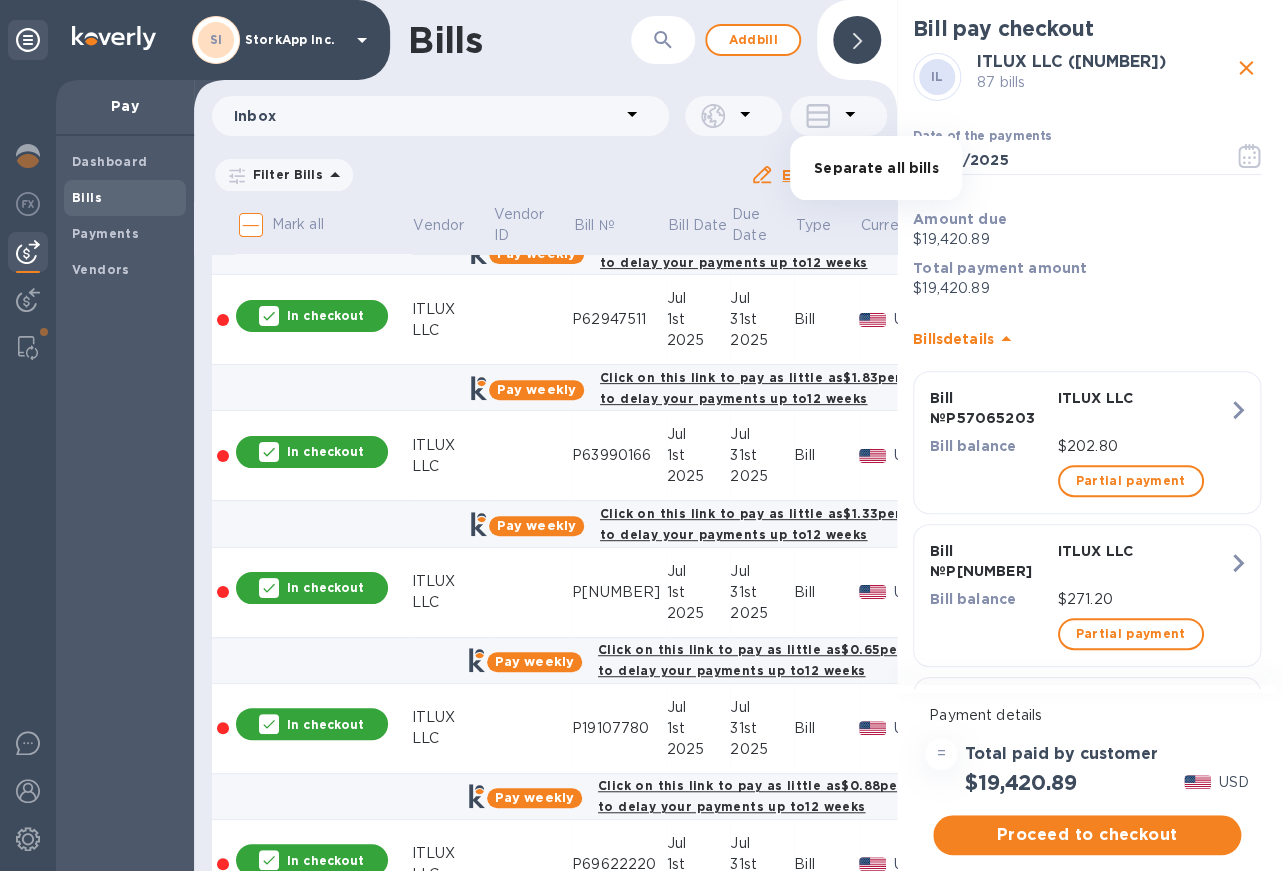 click at bounding box center (641, 435) 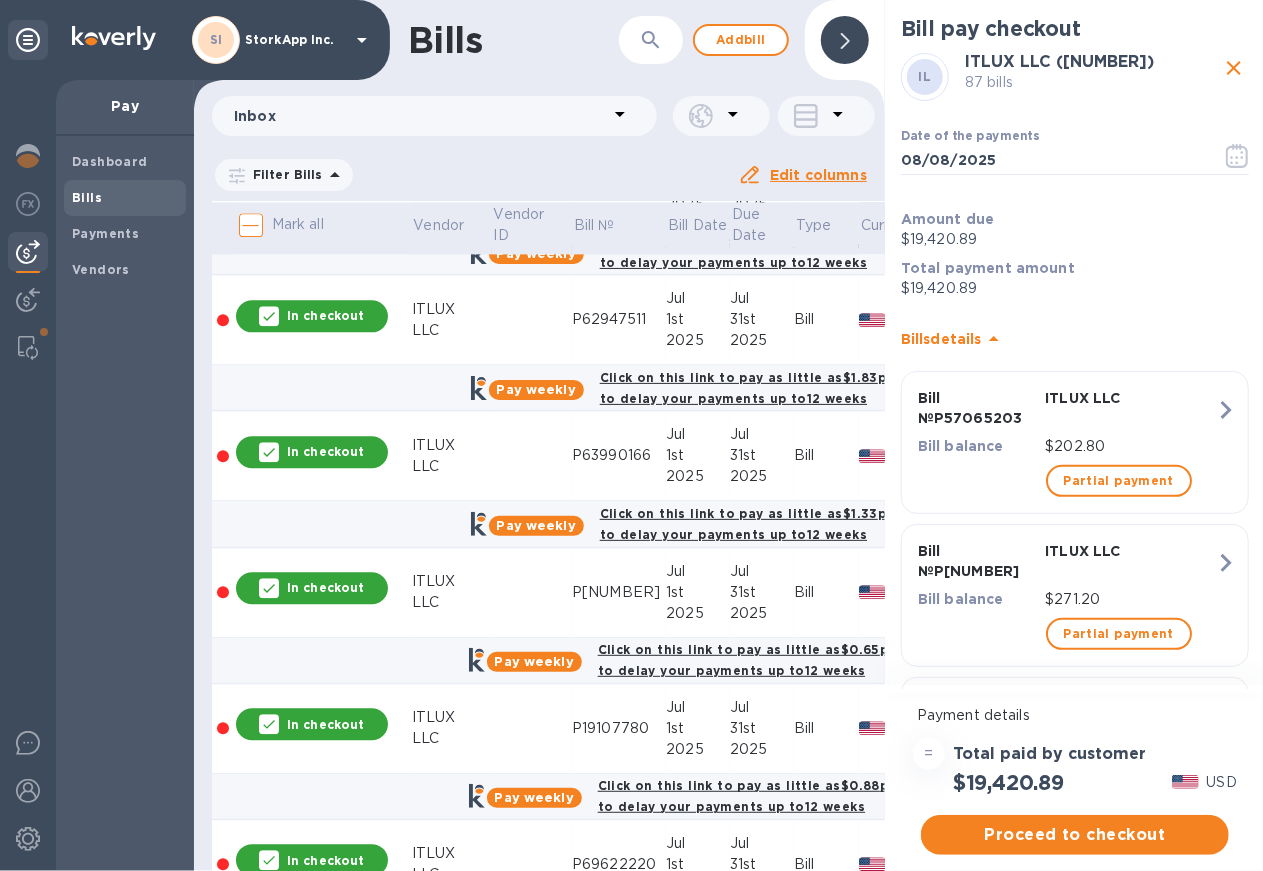 click at bounding box center [705, 116] 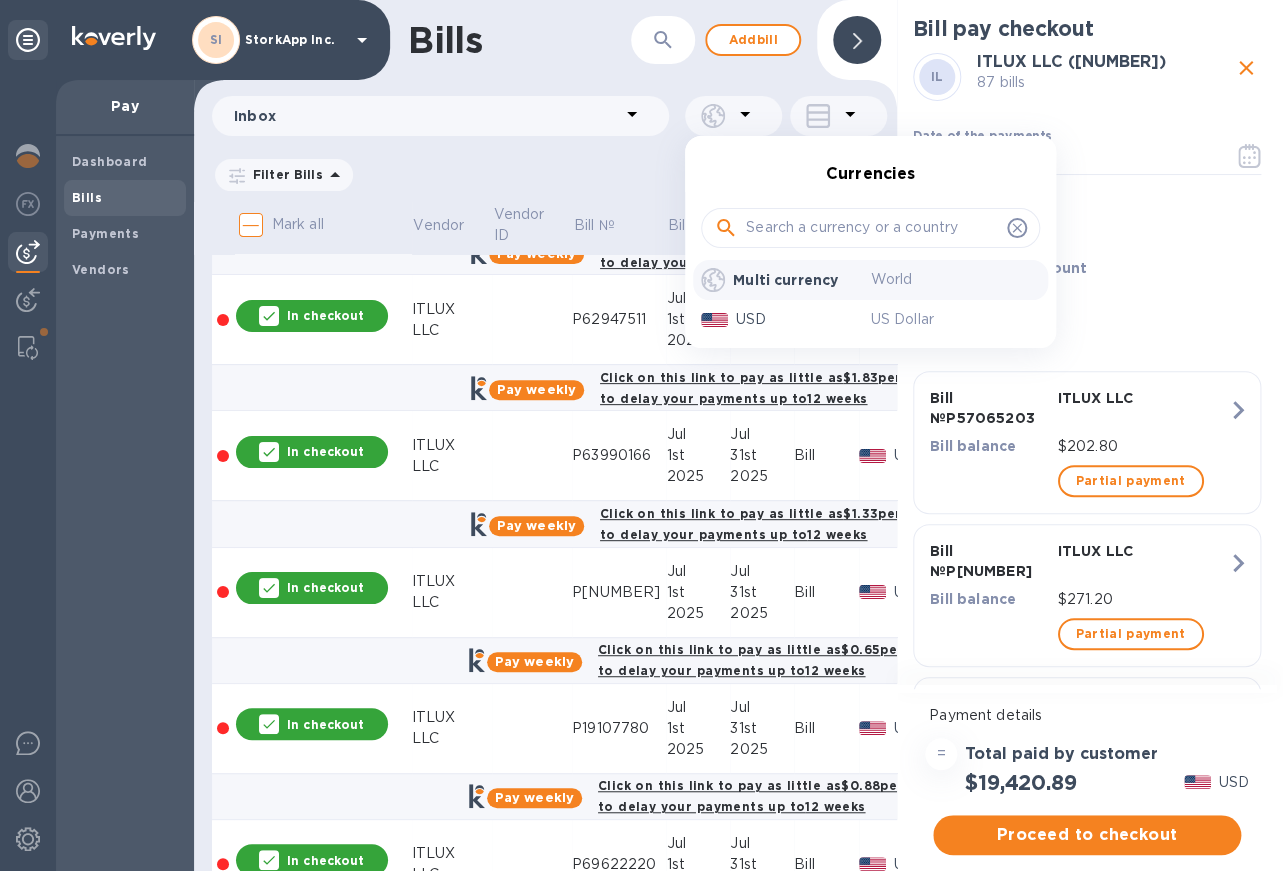 click at bounding box center (641, 435) 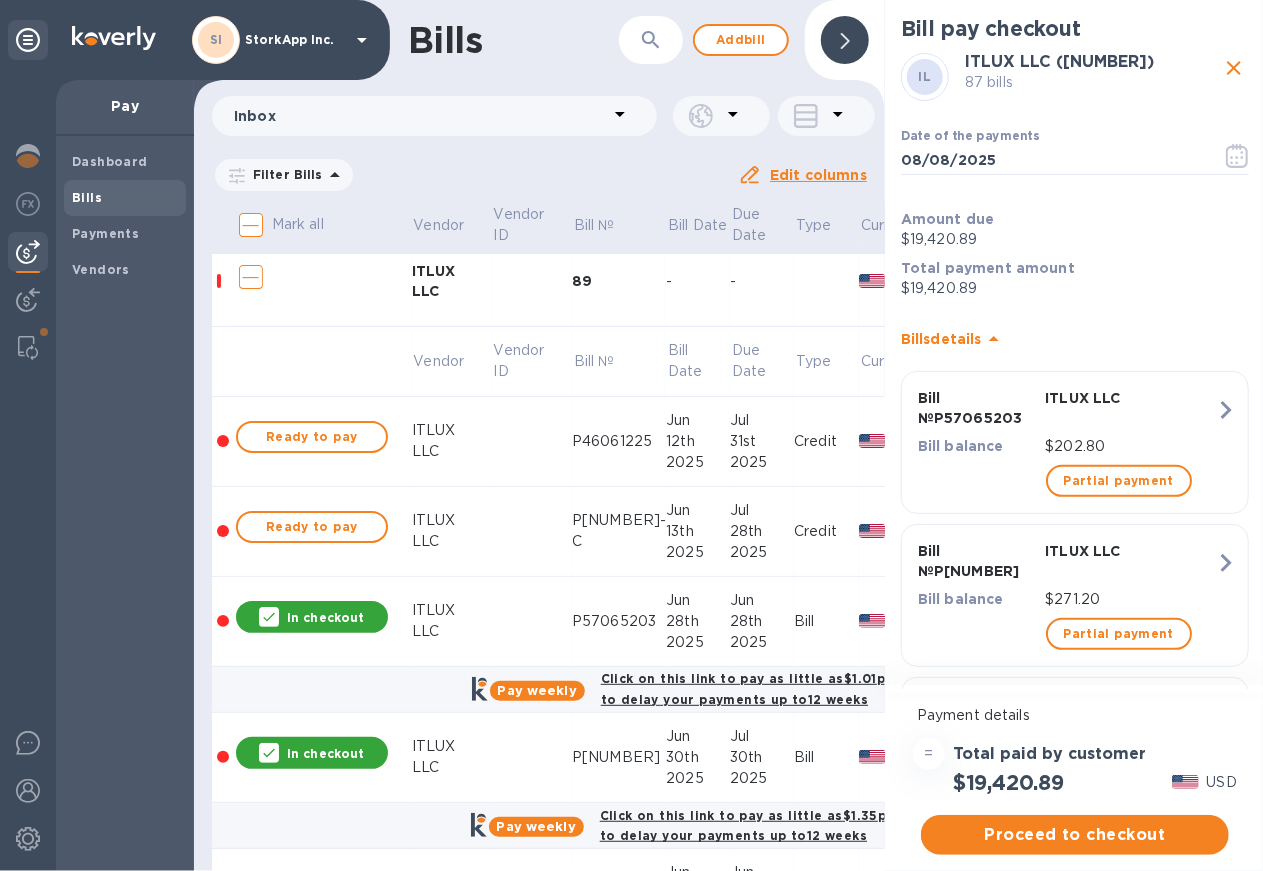 scroll, scrollTop: 0, scrollLeft: 0, axis: both 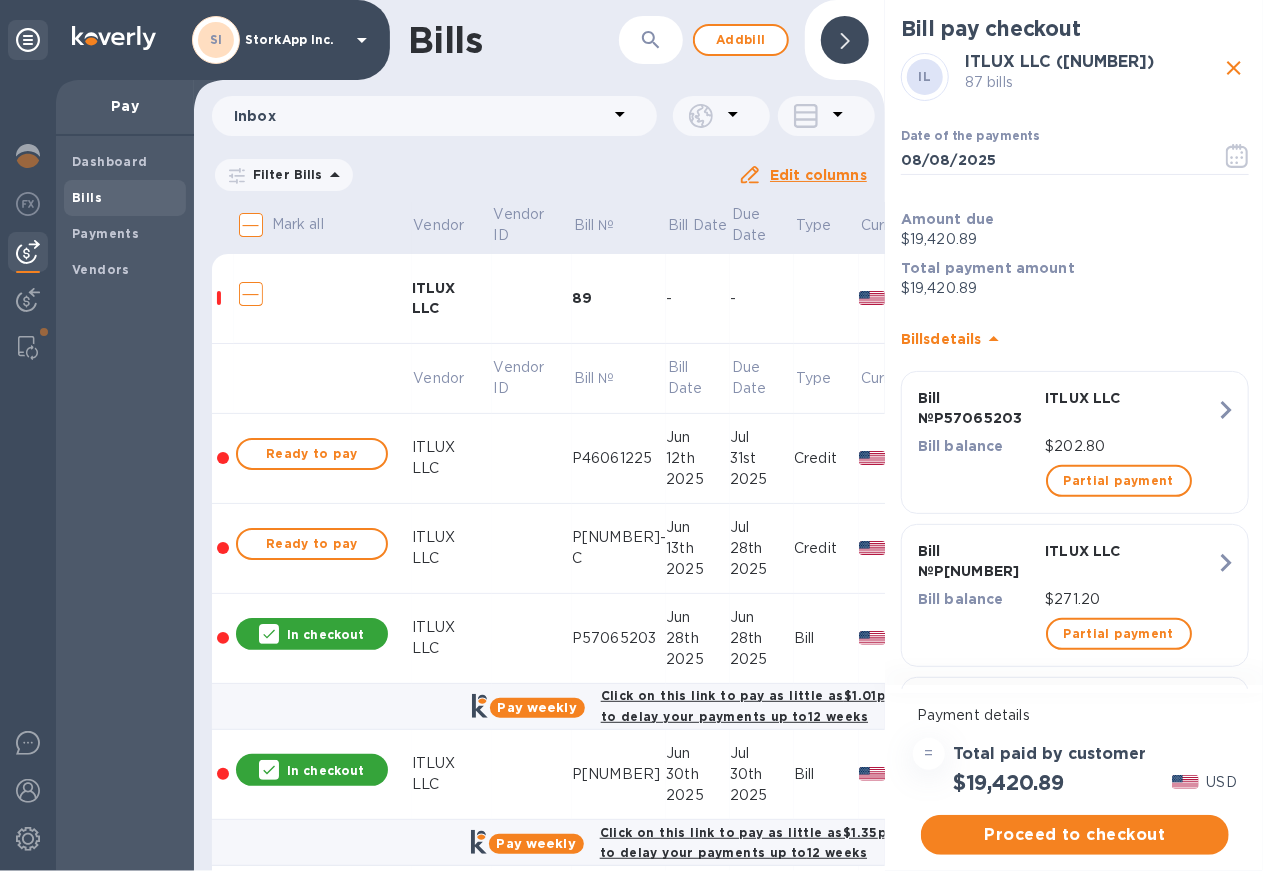 click 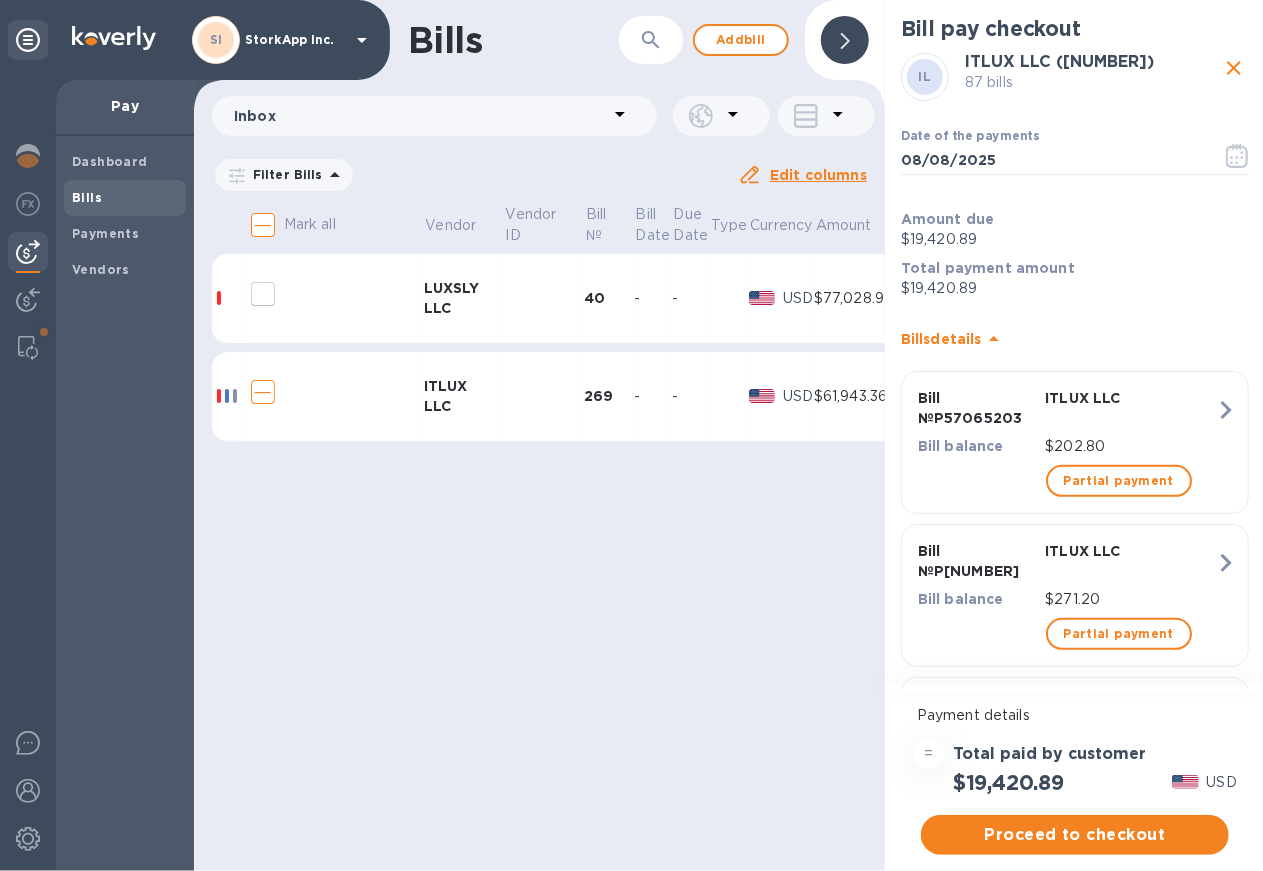 click on "ITLUX" at bounding box center [464, 386] 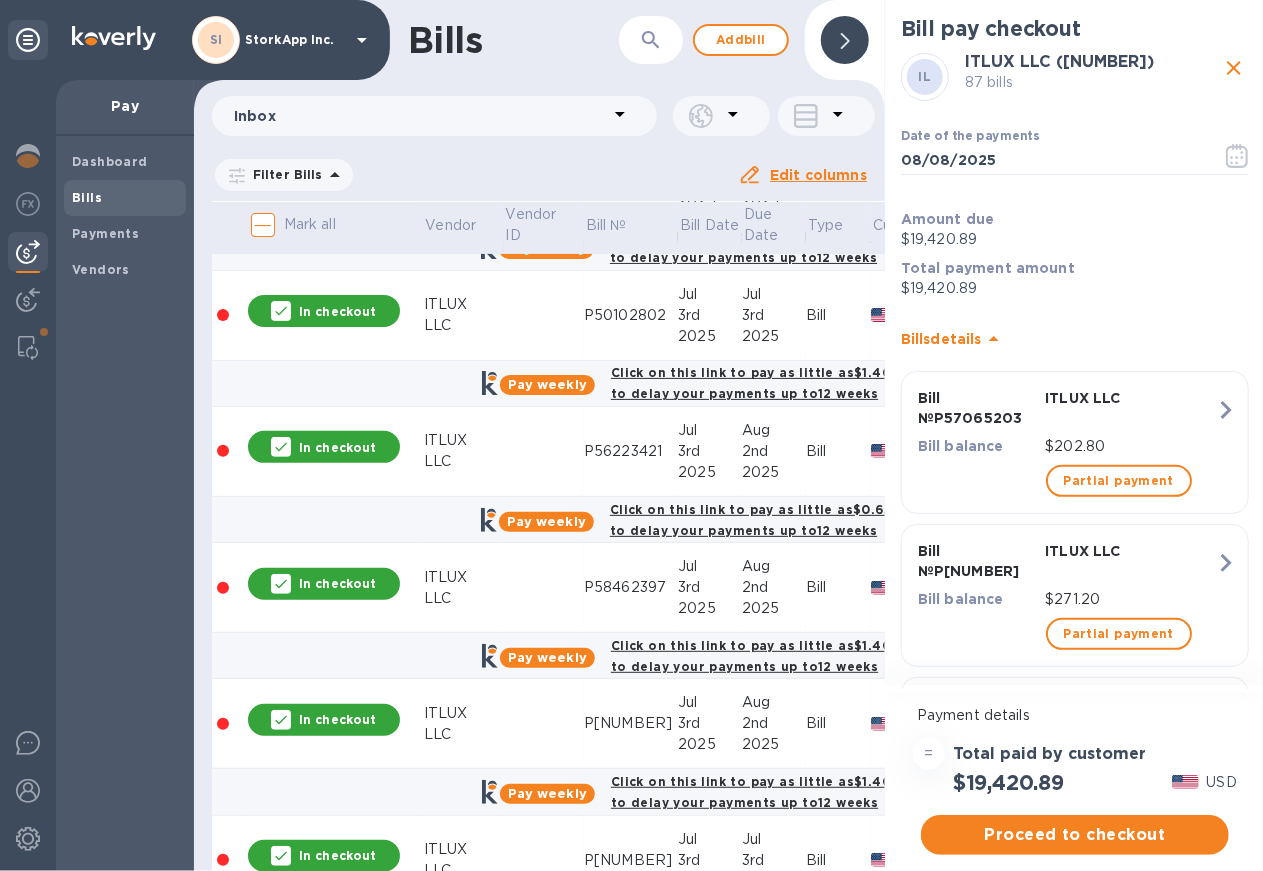 scroll, scrollTop: 10874, scrollLeft: 0, axis: vertical 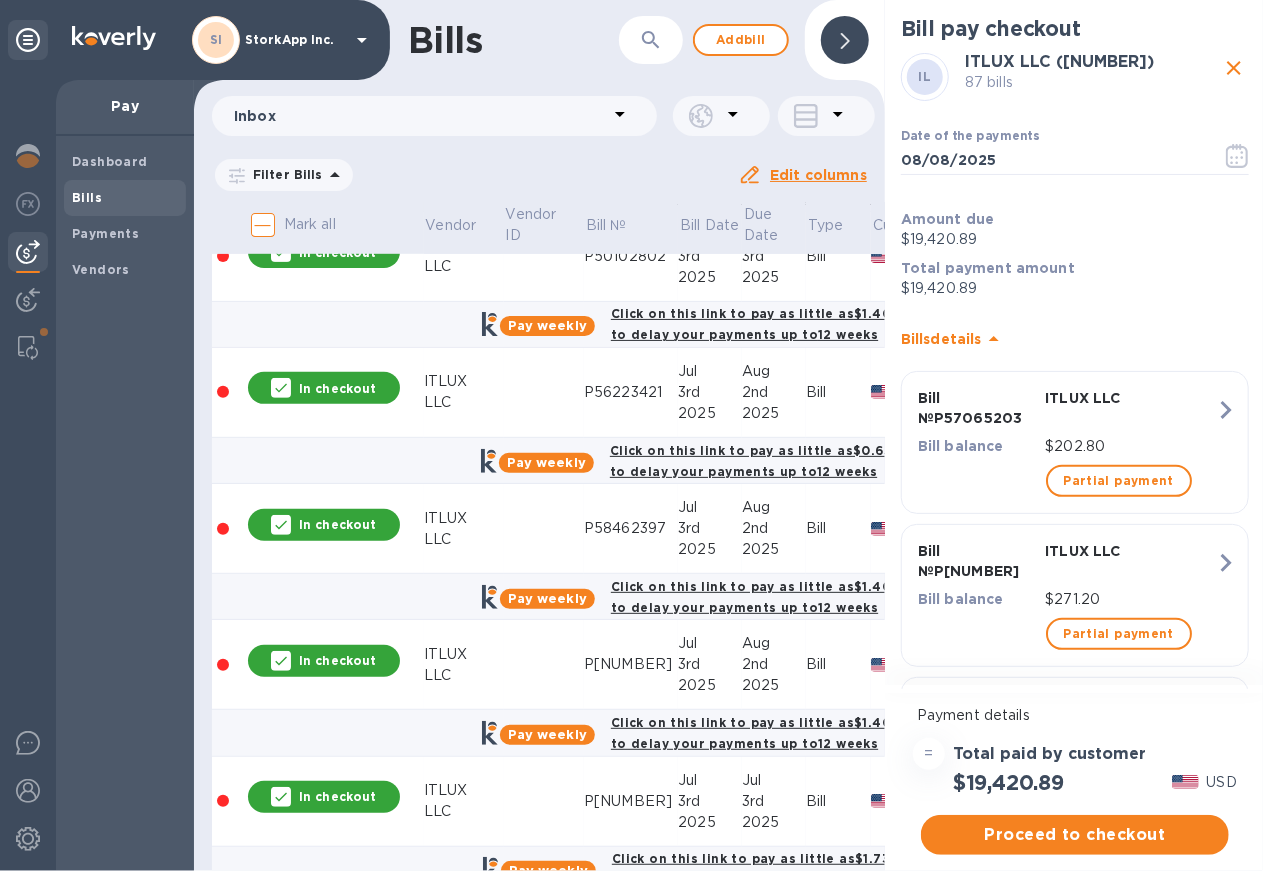 click on "Type" at bounding box center [826, 225] 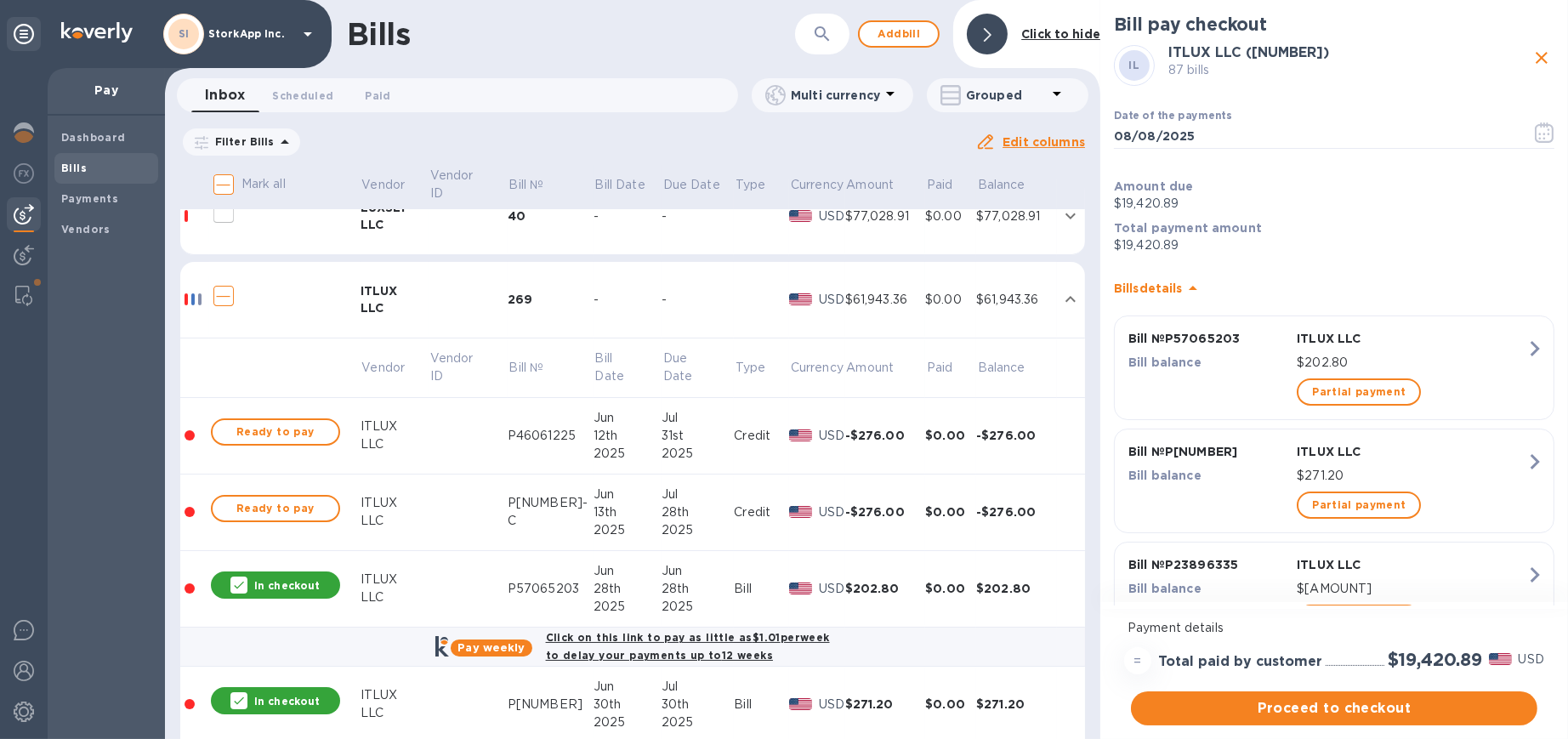scroll, scrollTop: 0, scrollLeft: 0, axis: both 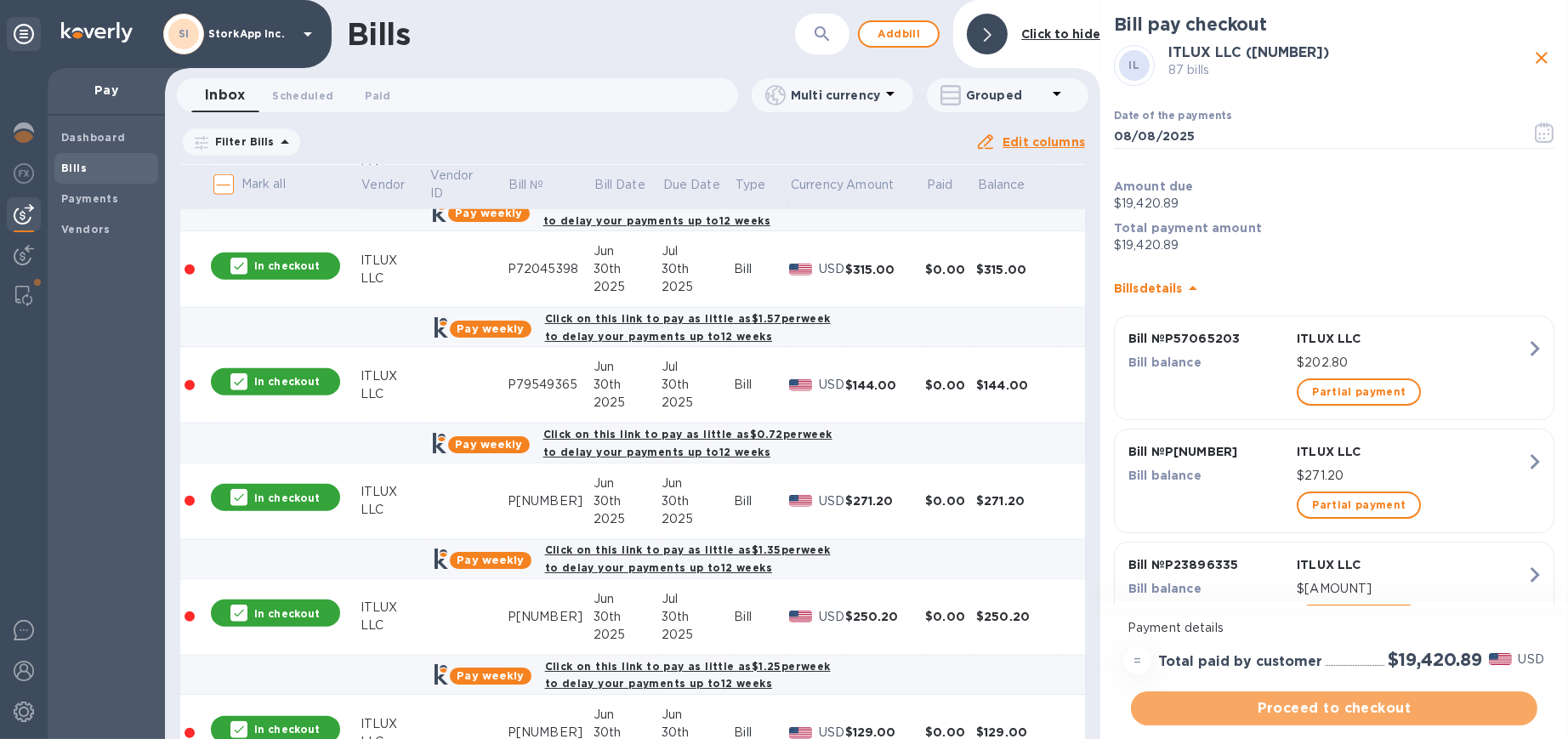 click on "Proceed to checkout" at bounding box center [1334, 708] 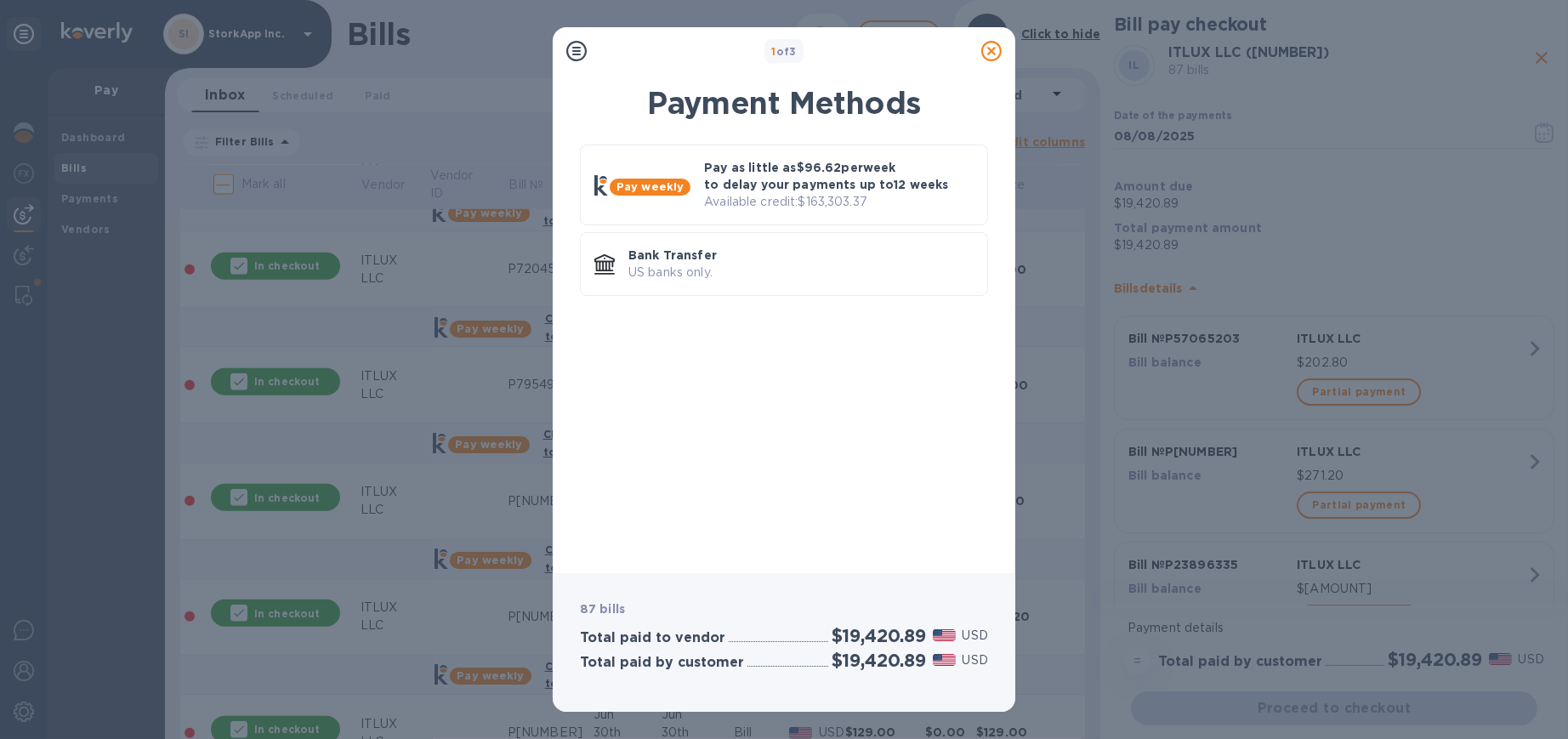 click on "Pay as little as $[AMOUNT] per week to delay your payments up to 12 weeks" at bounding box center (838, 176) 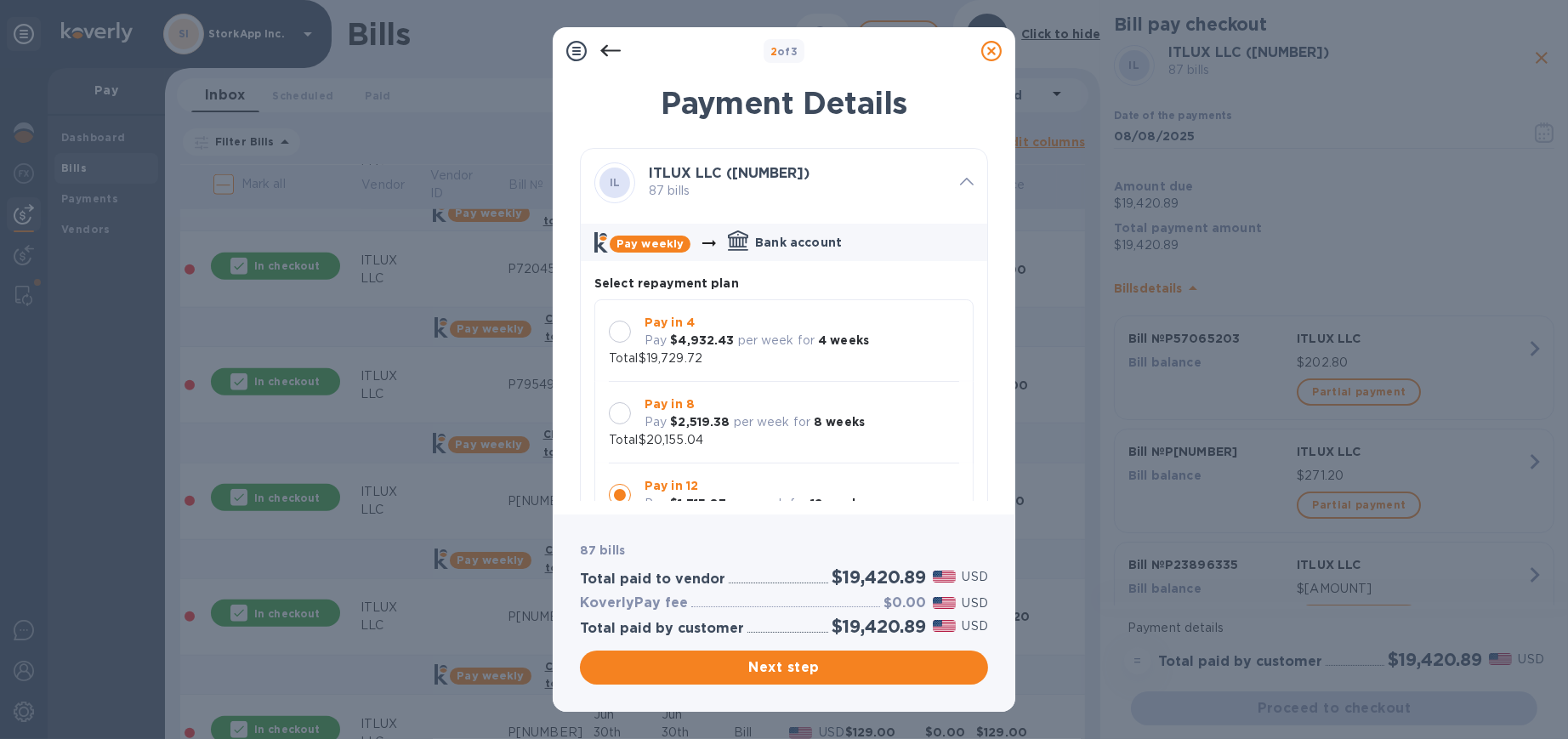 scroll, scrollTop: 15, scrollLeft: 0, axis: vertical 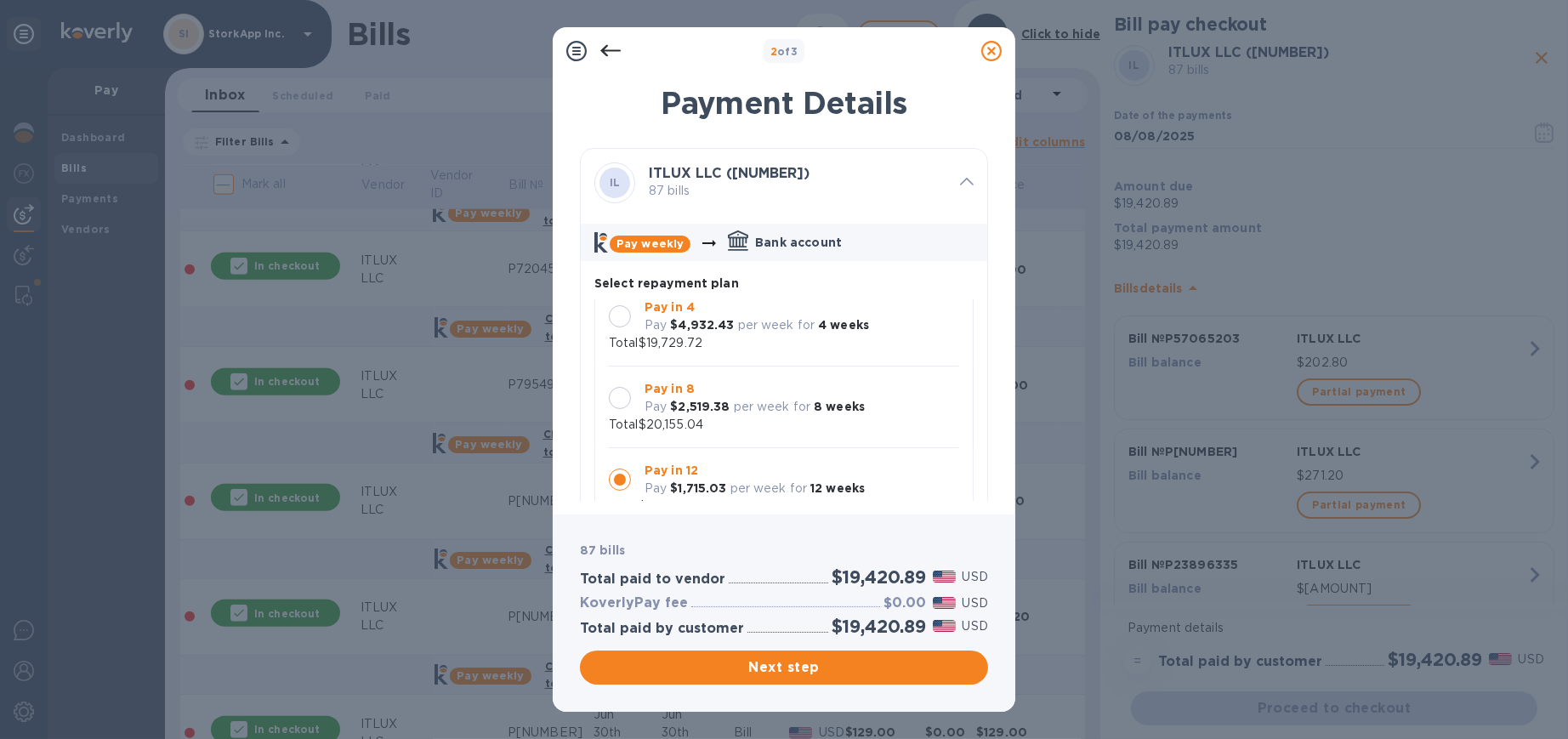 click at bounding box center [620, 398] 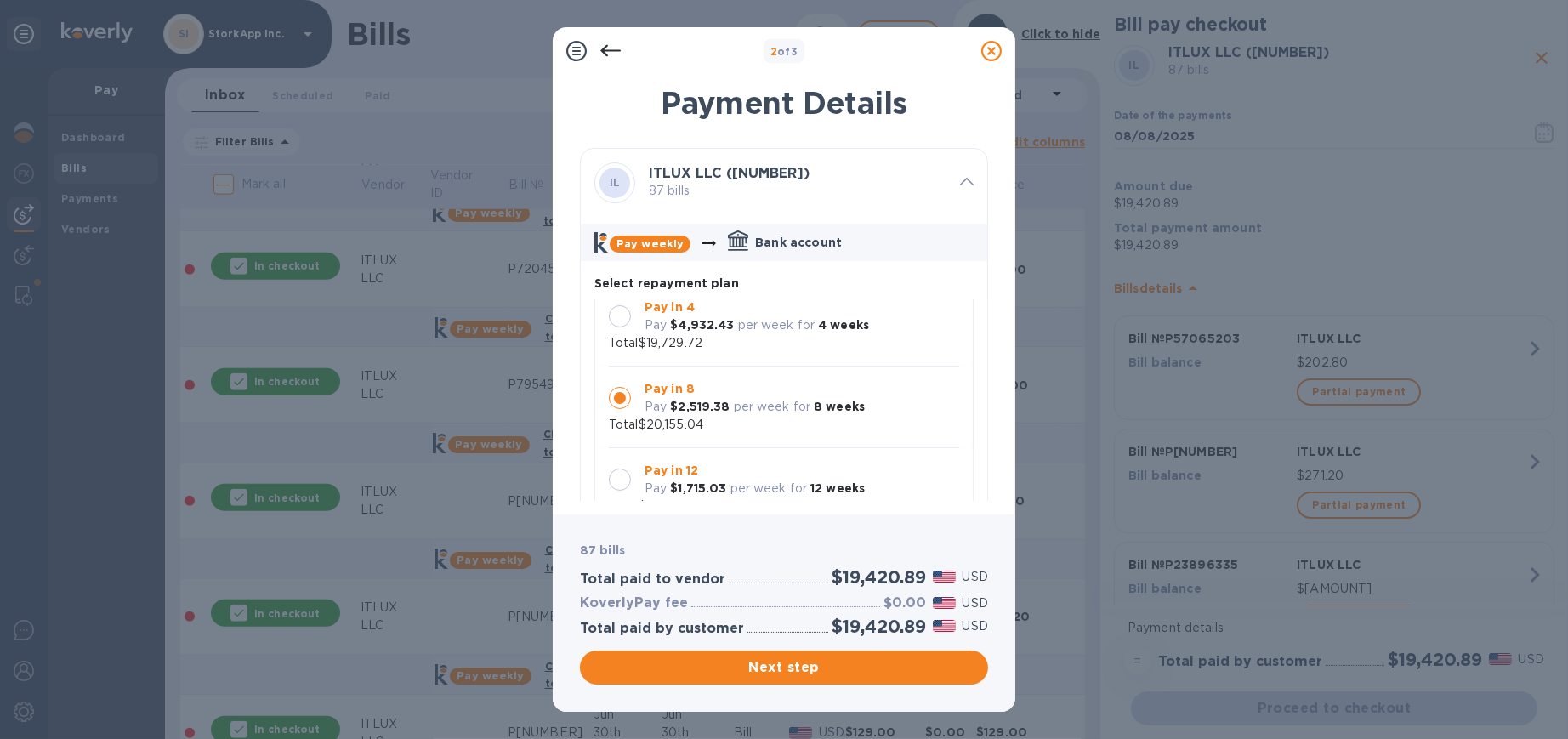 scroll, scrollTop: 0, scrollLeft: 0, axis: both 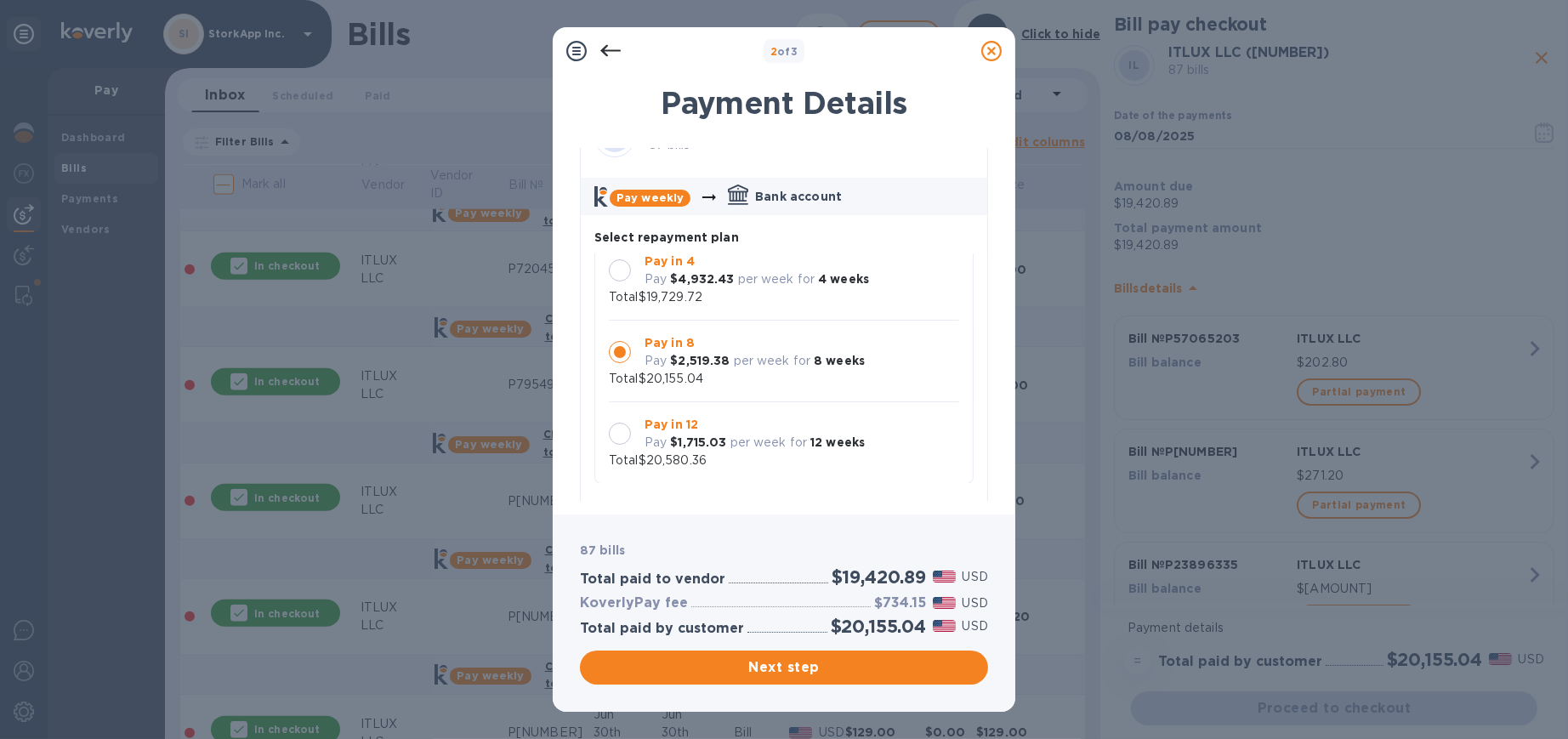 click on "Next step" at bounding box center (784, 668) 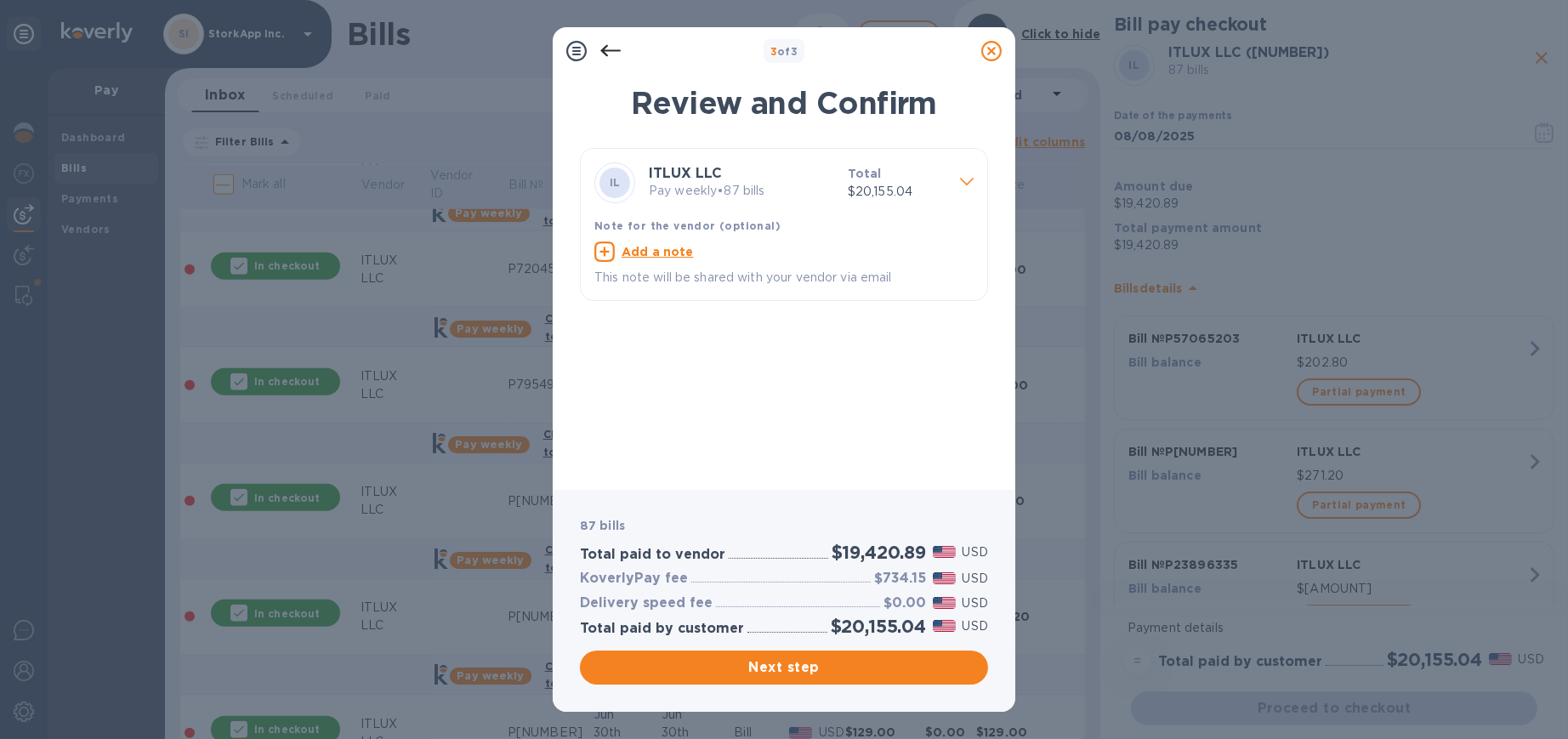 click 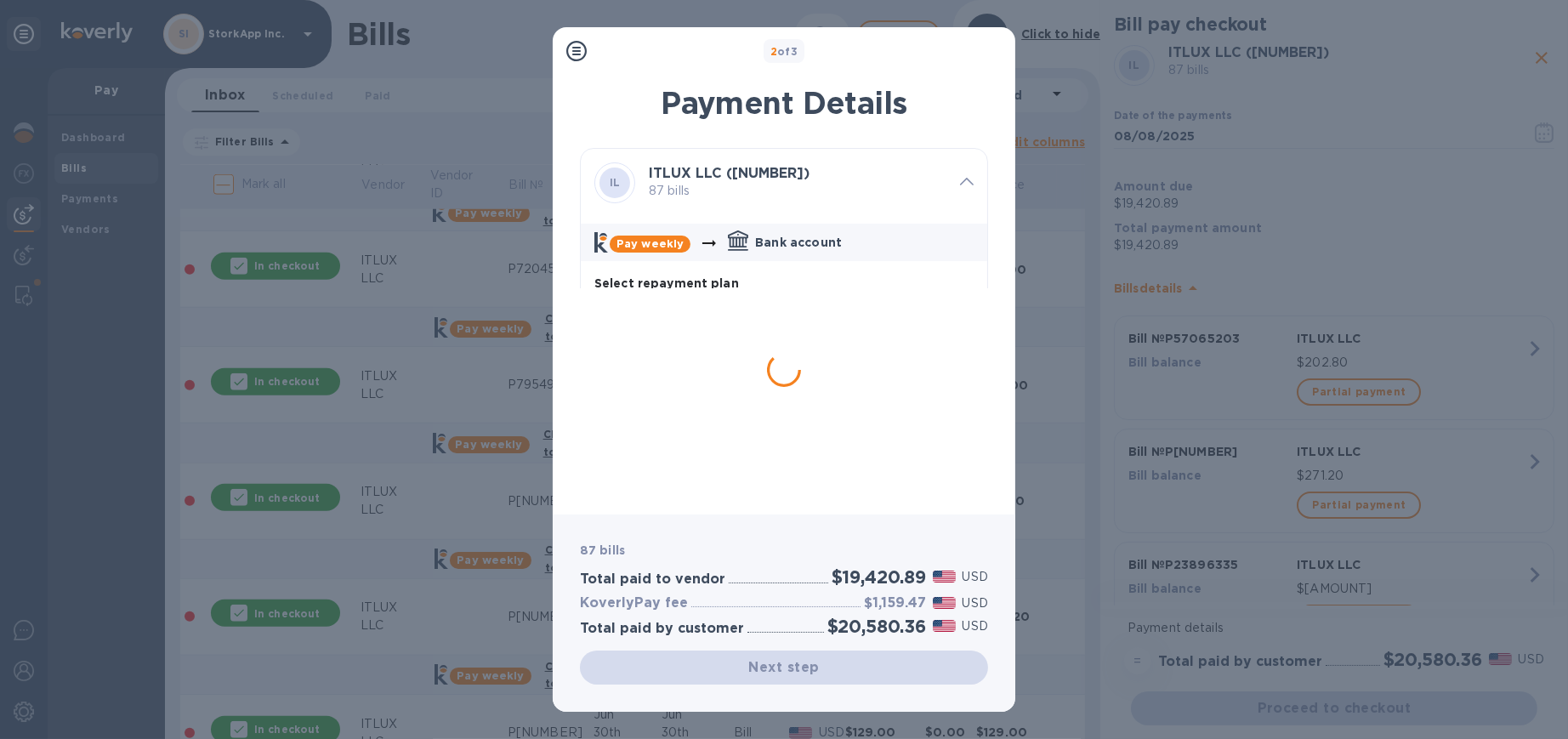 scroll, scrollTop: 15, scrollLeft: 0, axis: vertical 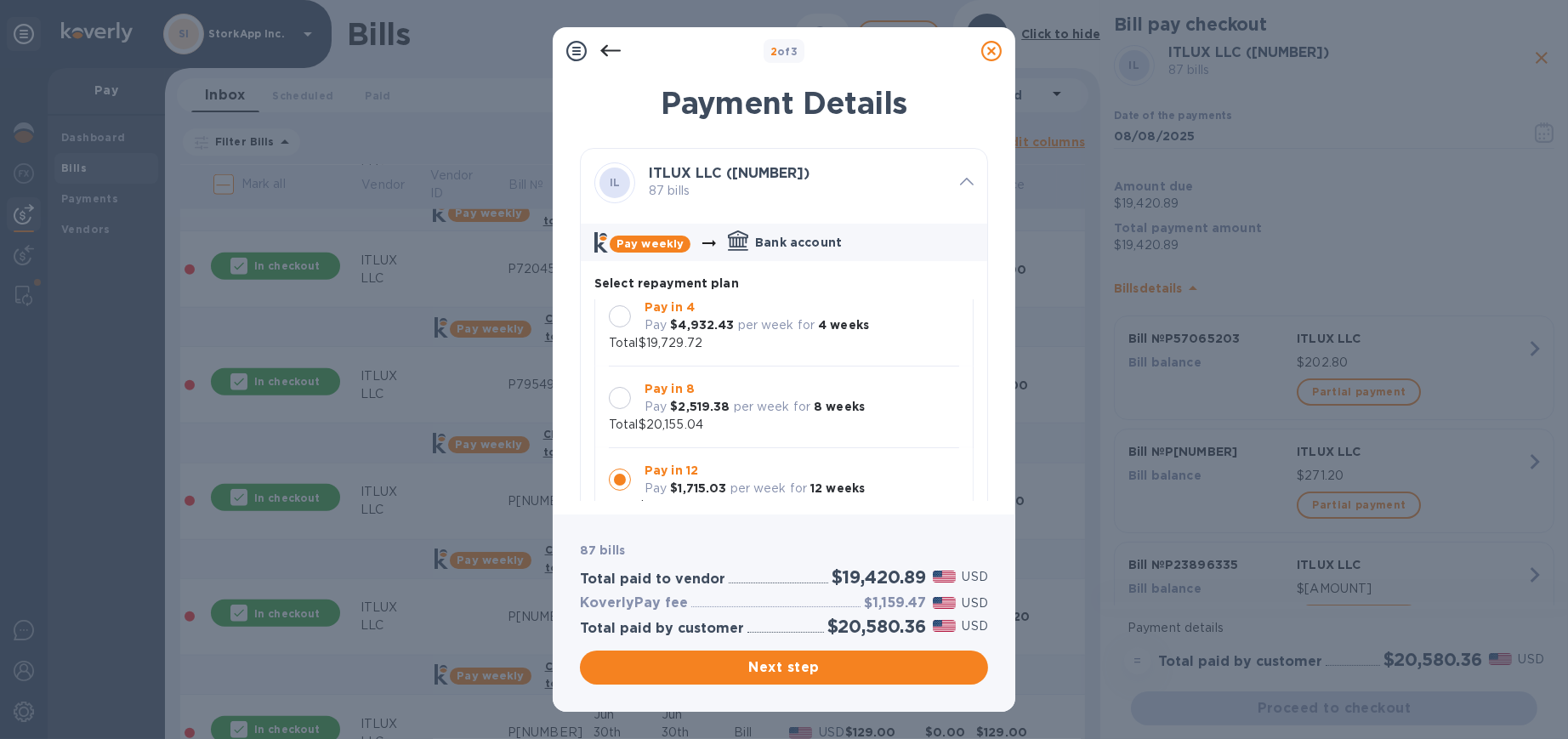 click at bounding box center [620, 398] 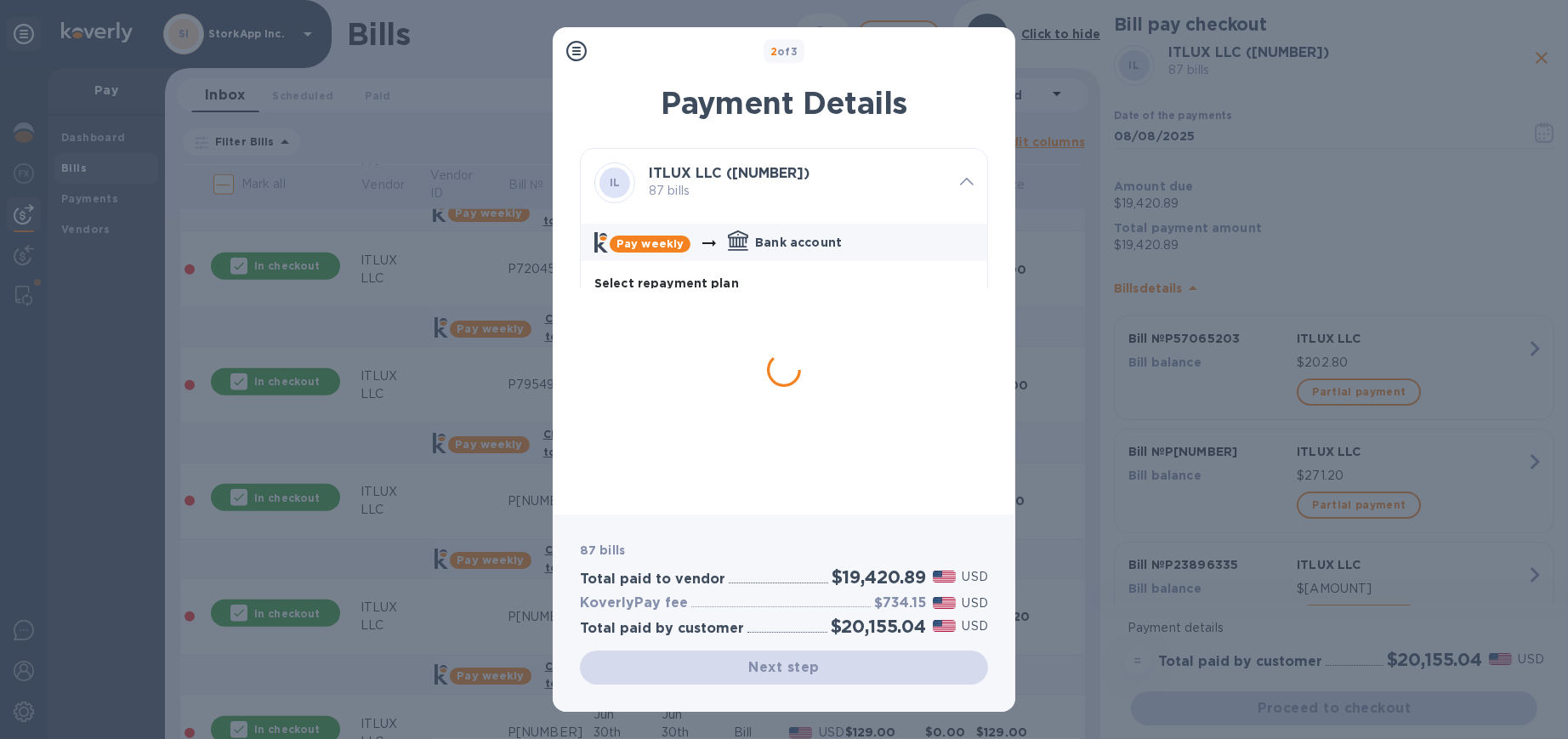 scroll, scrollTop: 0, scrollLeft: 0, axis: both 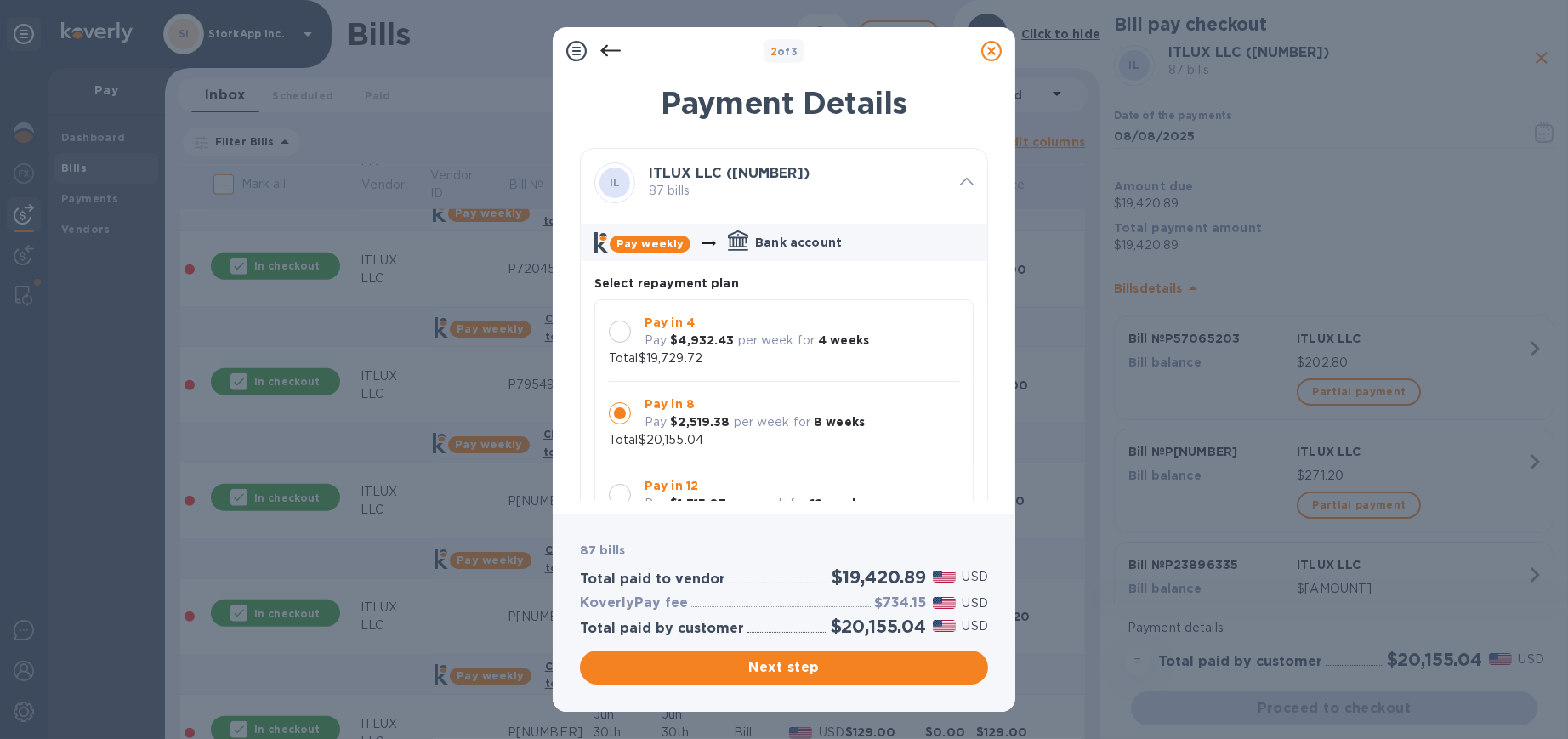 click on "Next step" at bounding box center (784, 668) 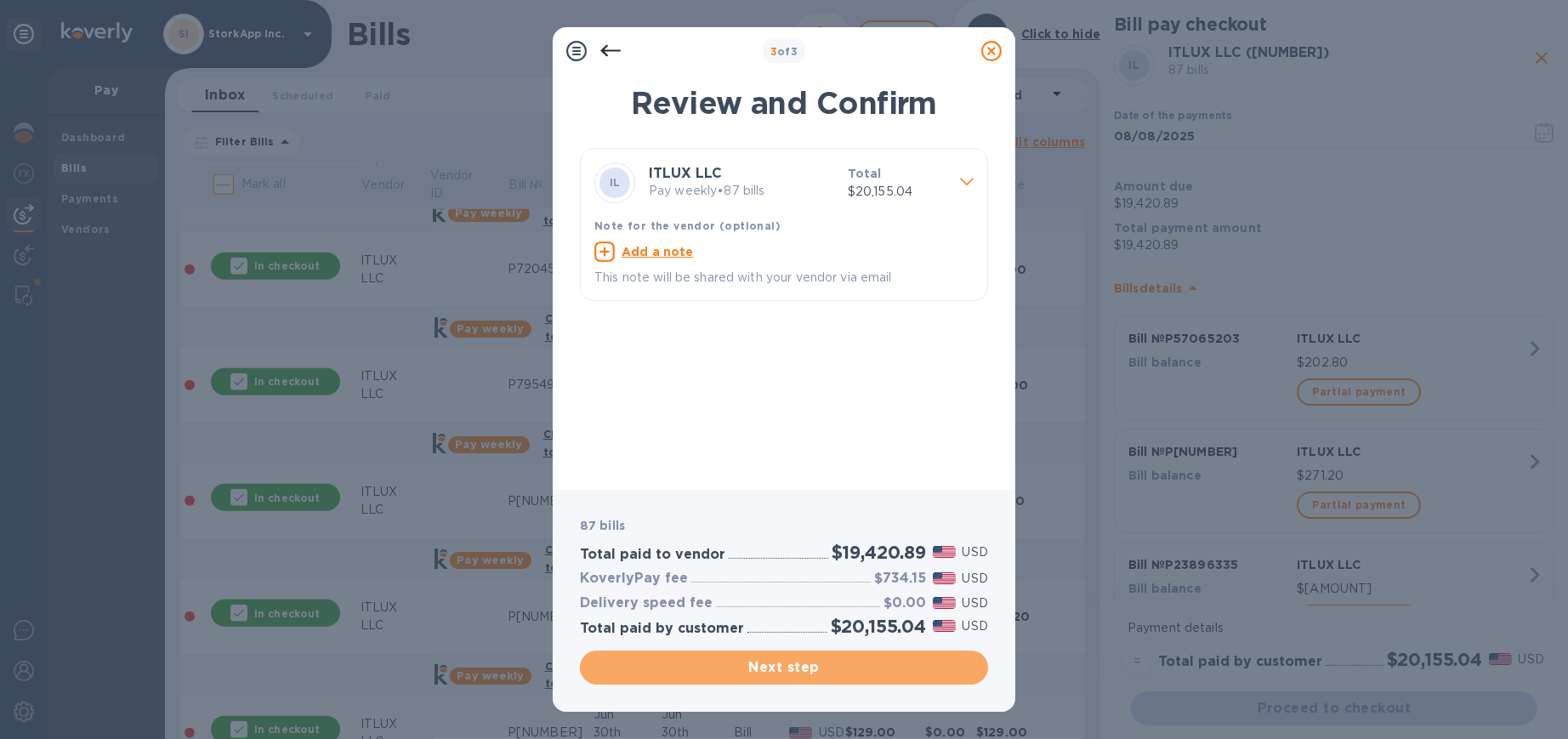 click on "Next step" at bounding box center (784, 668) 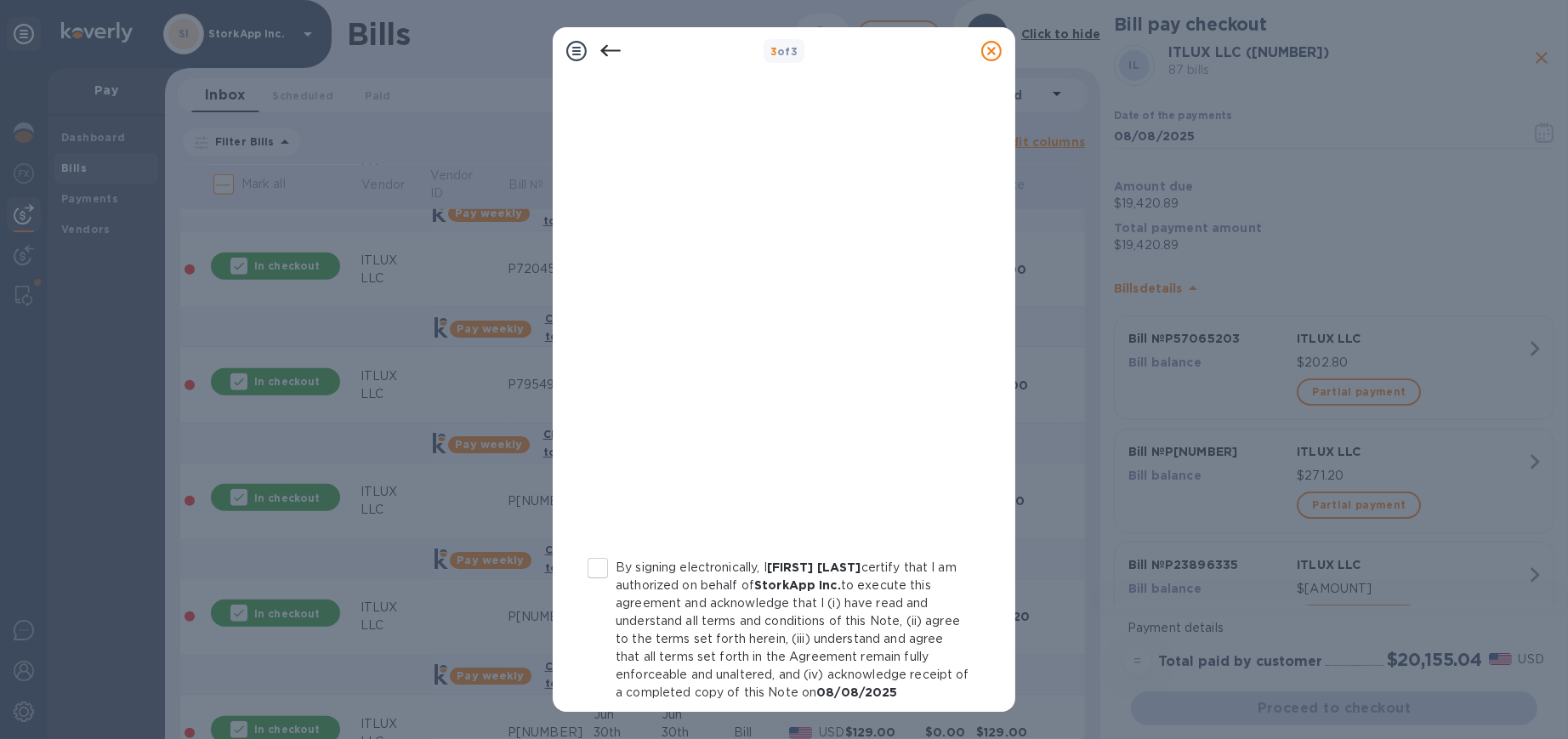 scroll, scrollTop: 210, scrollLeft: 0, axis: vertical 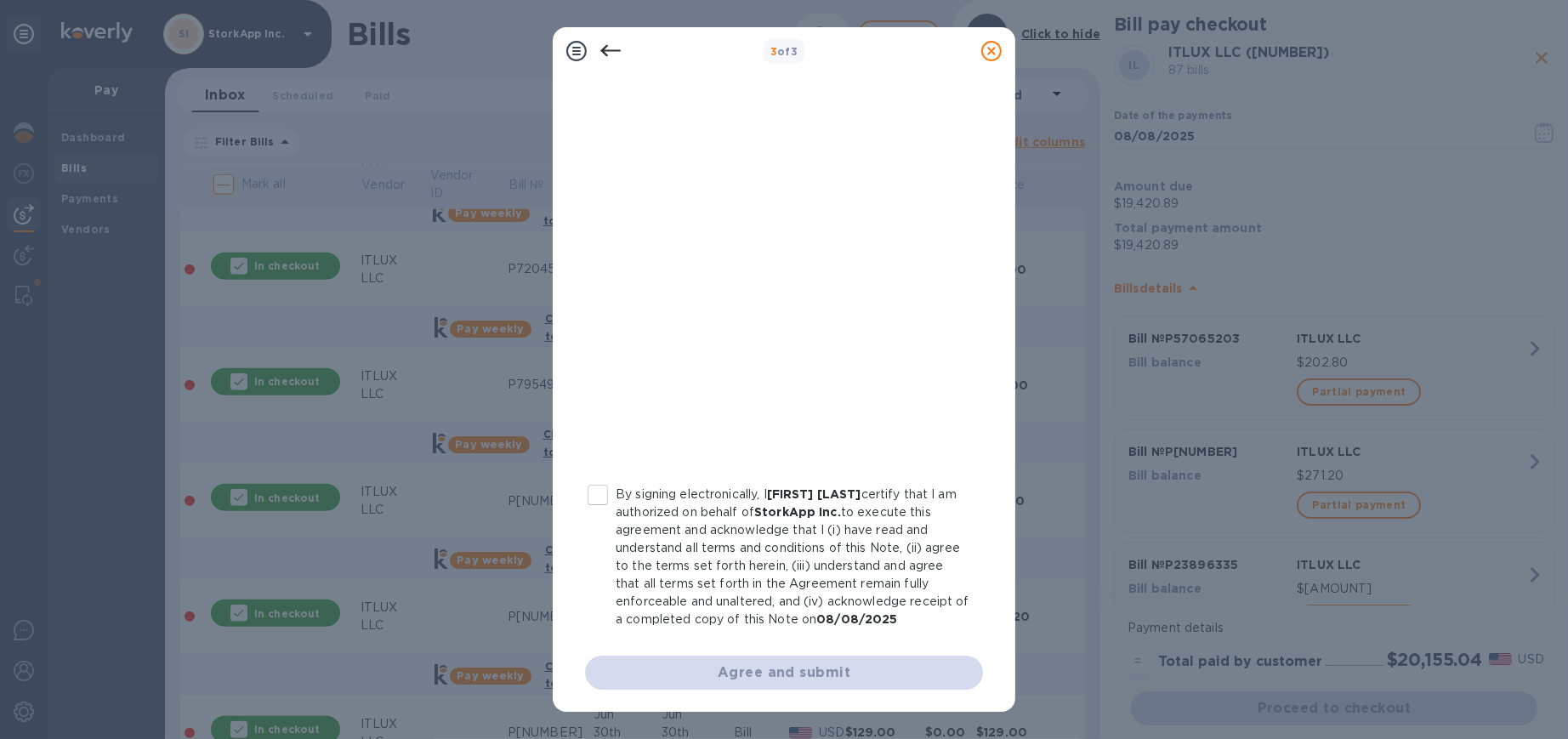 click on "By signing electronically, I [NAME] certify that I am authorized on behalf of StorkApp Inc. to execute this agreement and acknowledge that I (i) have read and understand all terms and conditions of this Note, (ii) agree to the terms set forth herein, (iii) understand and agree that all terms set forth in the Agreement remain fully enforceable and unaltered, and (iv) acknowledge receipt of a completed copy of this Note on 08/08/2025" at bounding box center [598, 495] 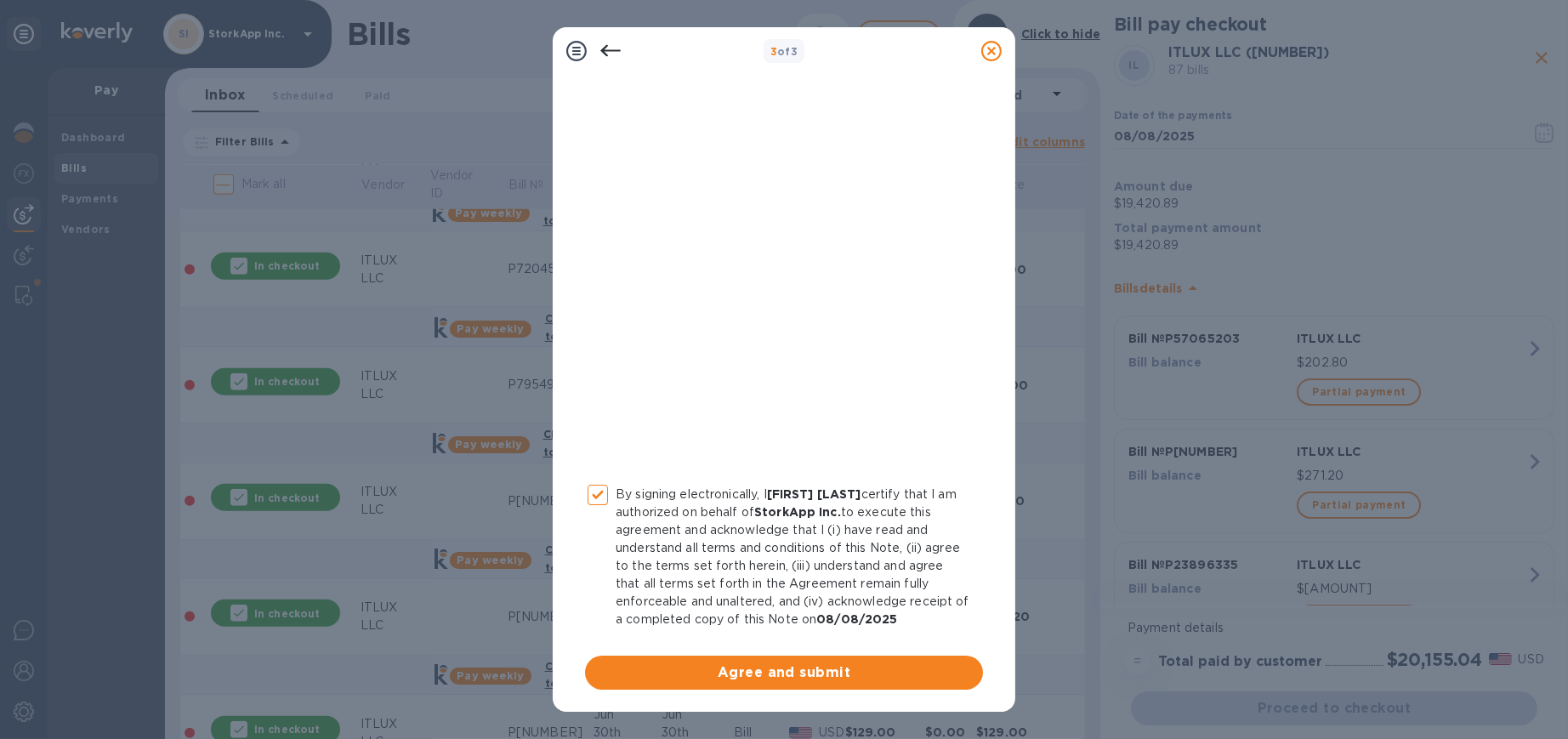 click on "Agree and submit" at bounding box center (784, 673) 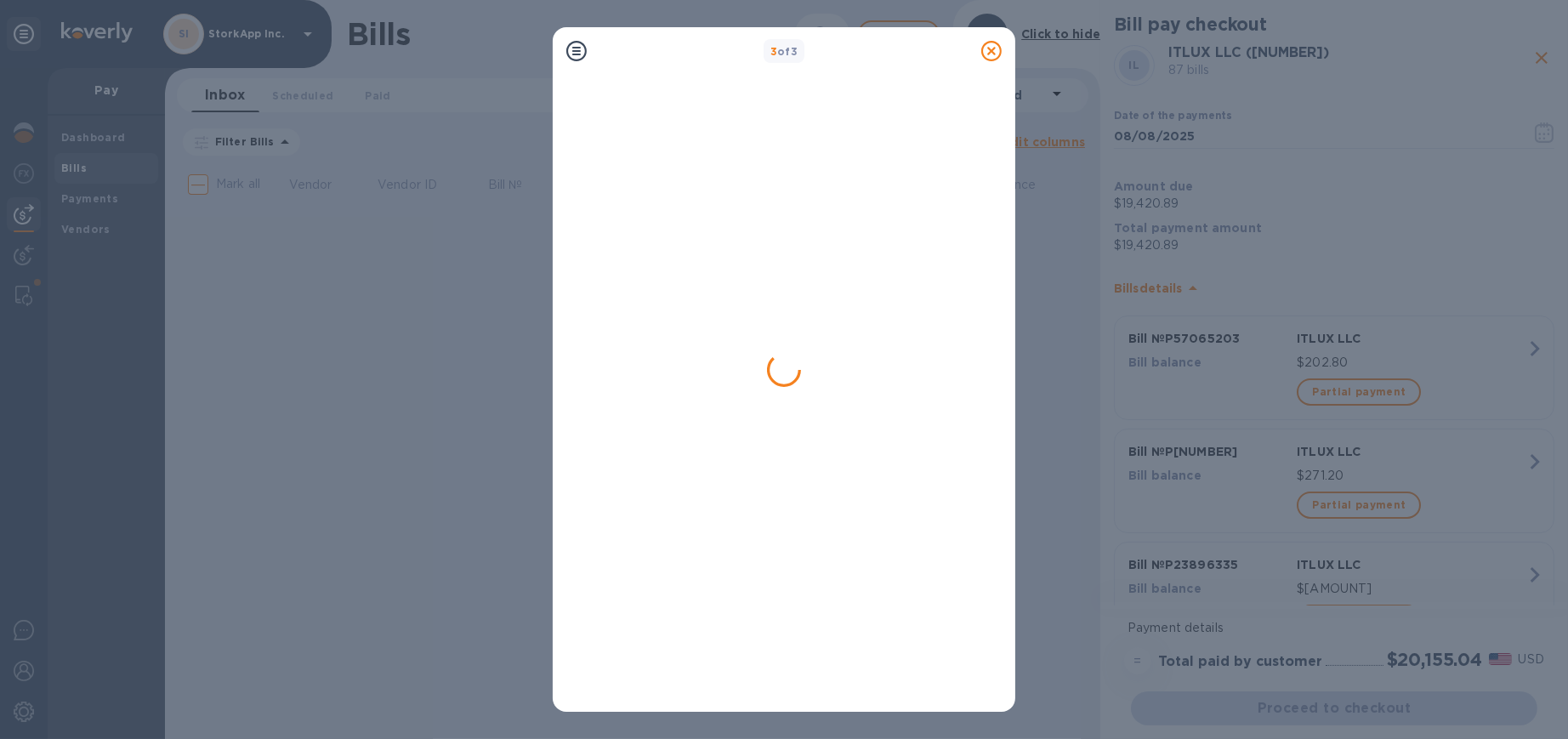 scroll, scrollTop: 0, scrollLeft: 0, axis: both 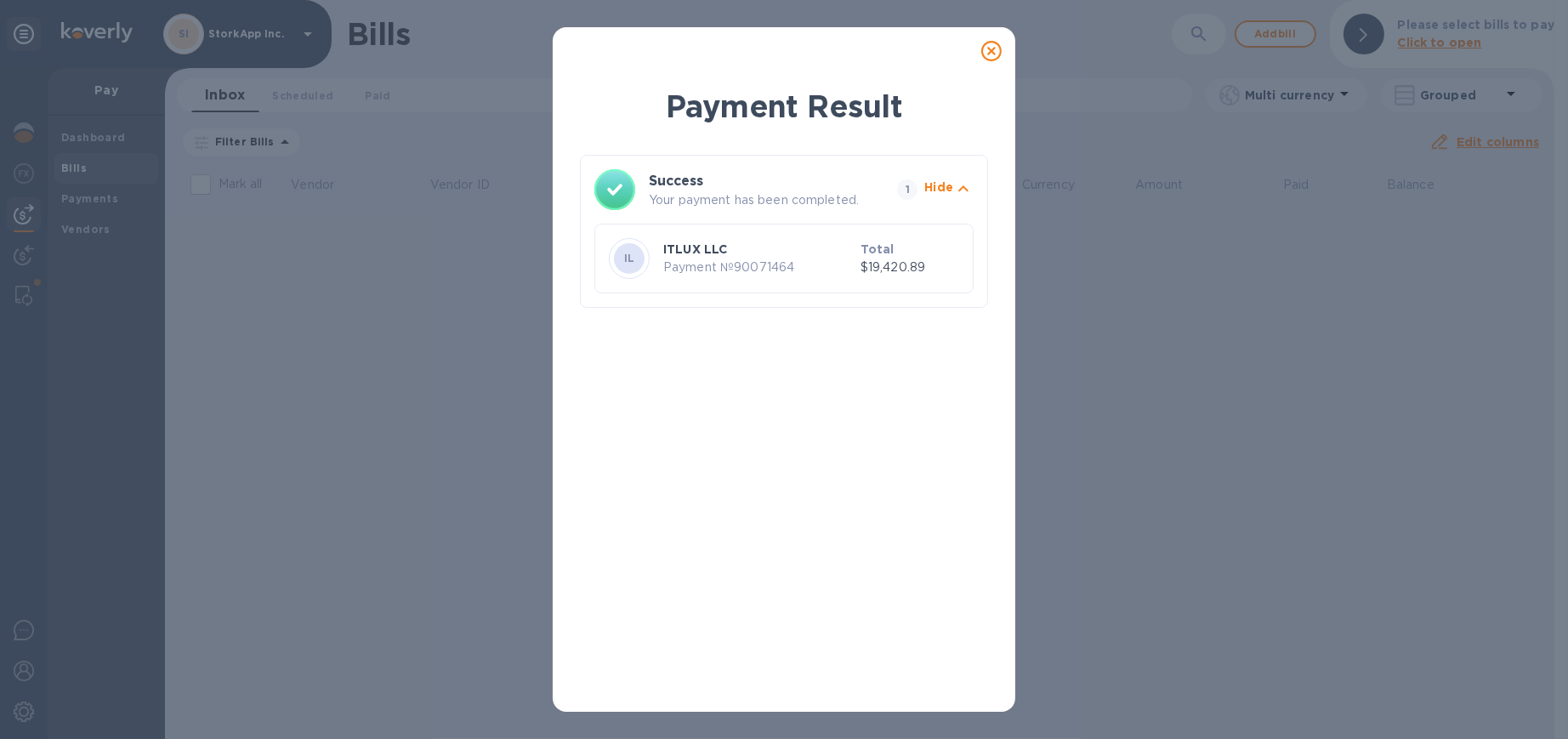 click on "Payment Result Success Your payment has been completed. 1 Hide IL ITLUX LLC Payment № 90071464 Total $19,420.89" at bounding box center [784, 369] 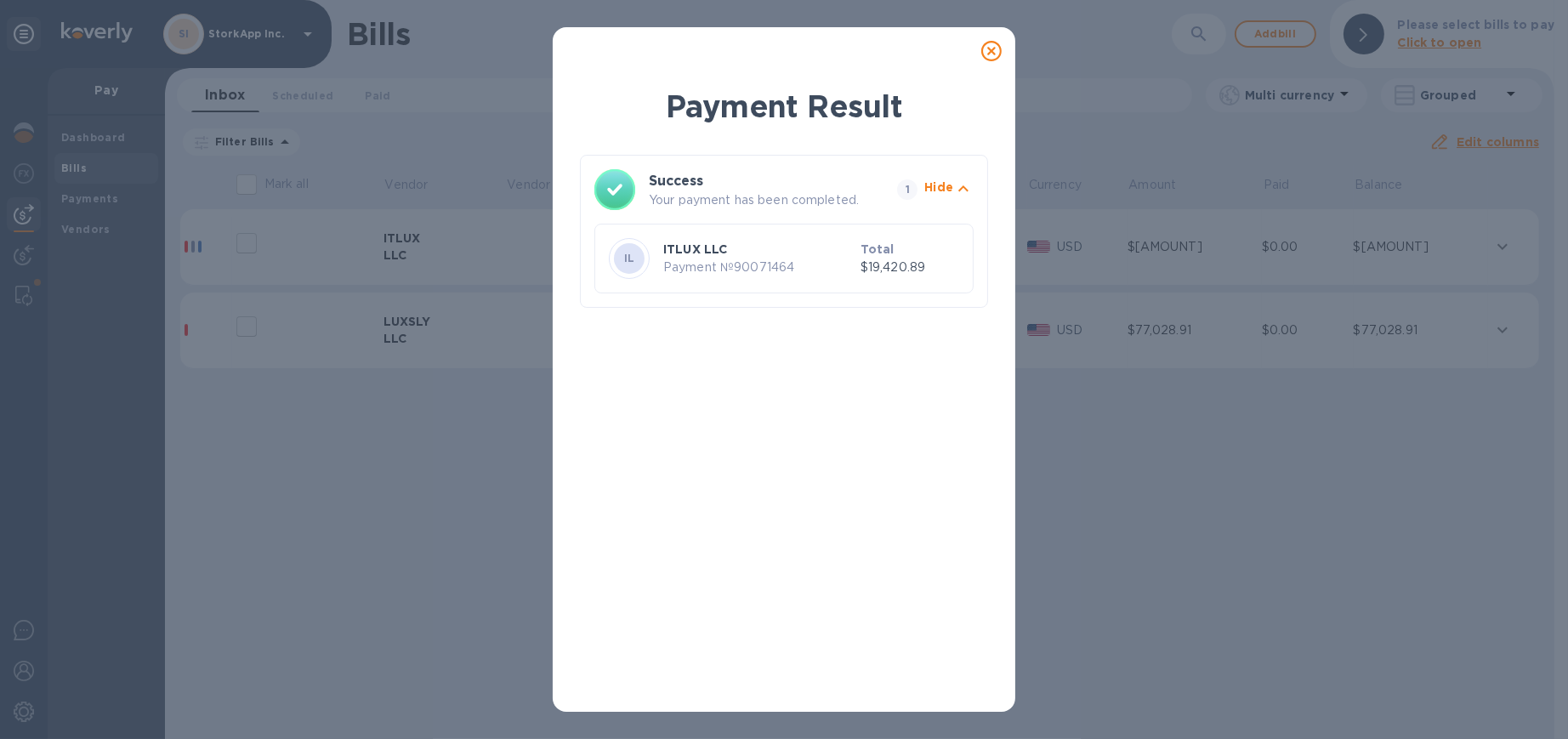 click 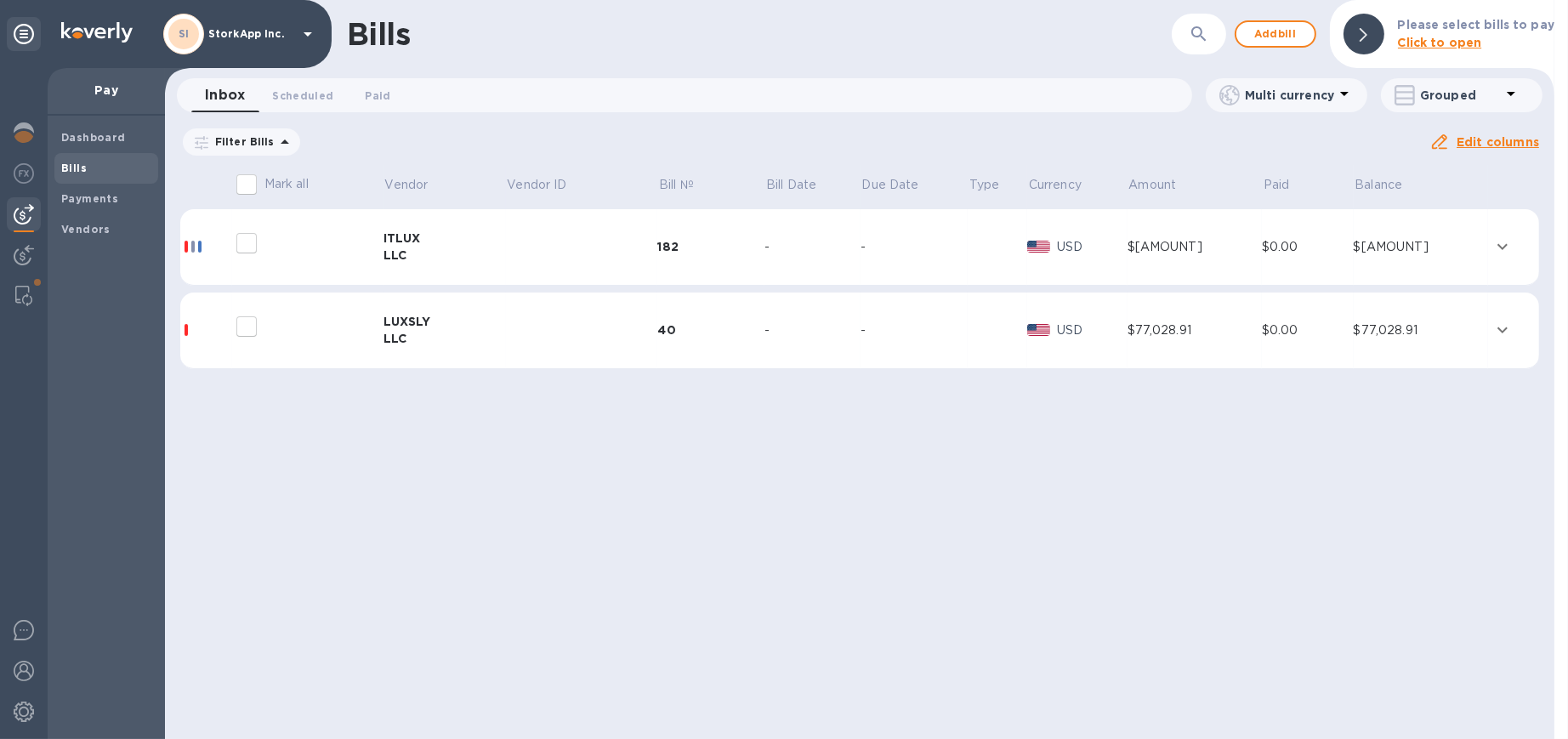 click at bounding box center [24, 296] 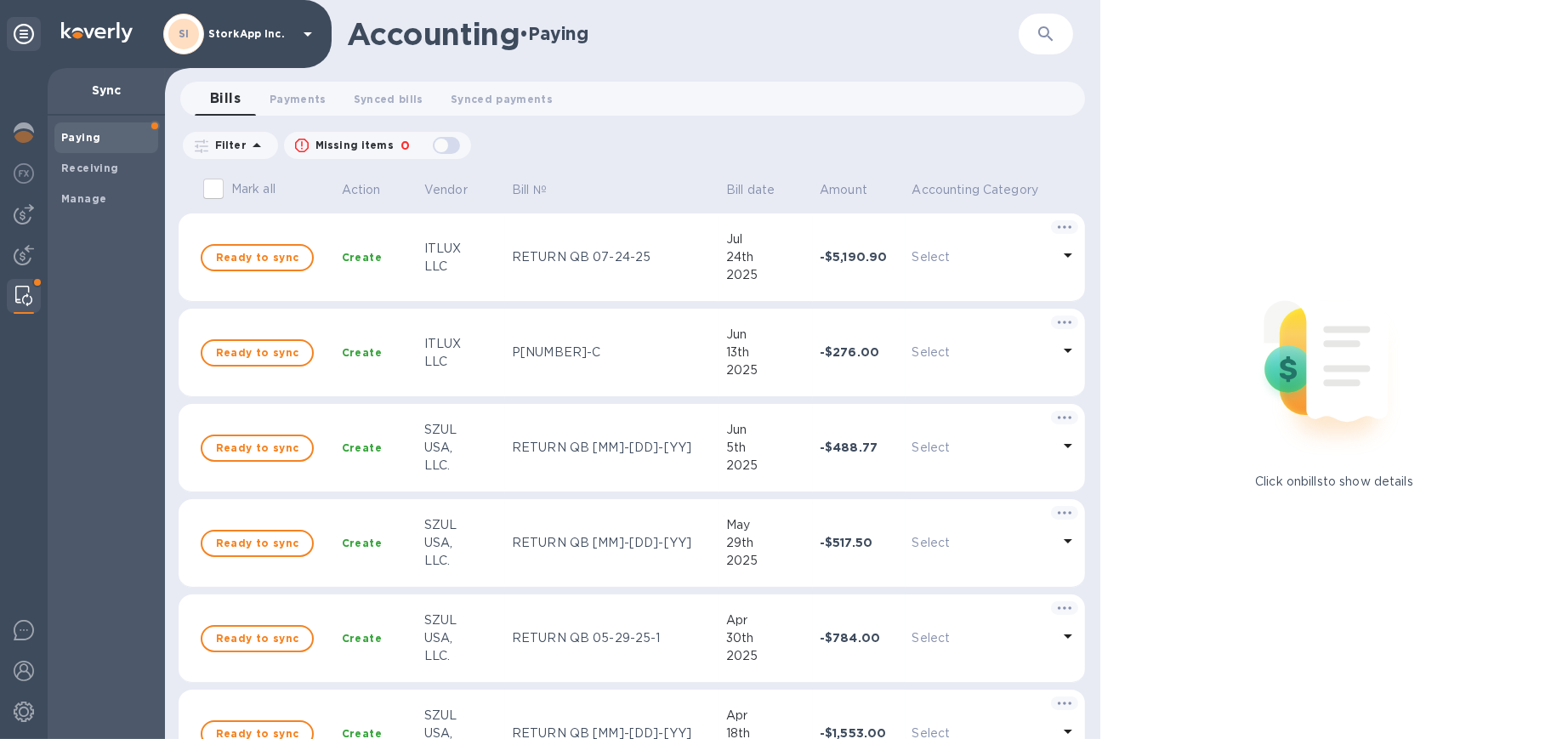 click on "Synced payments 0" at bounding box center [502, 99] 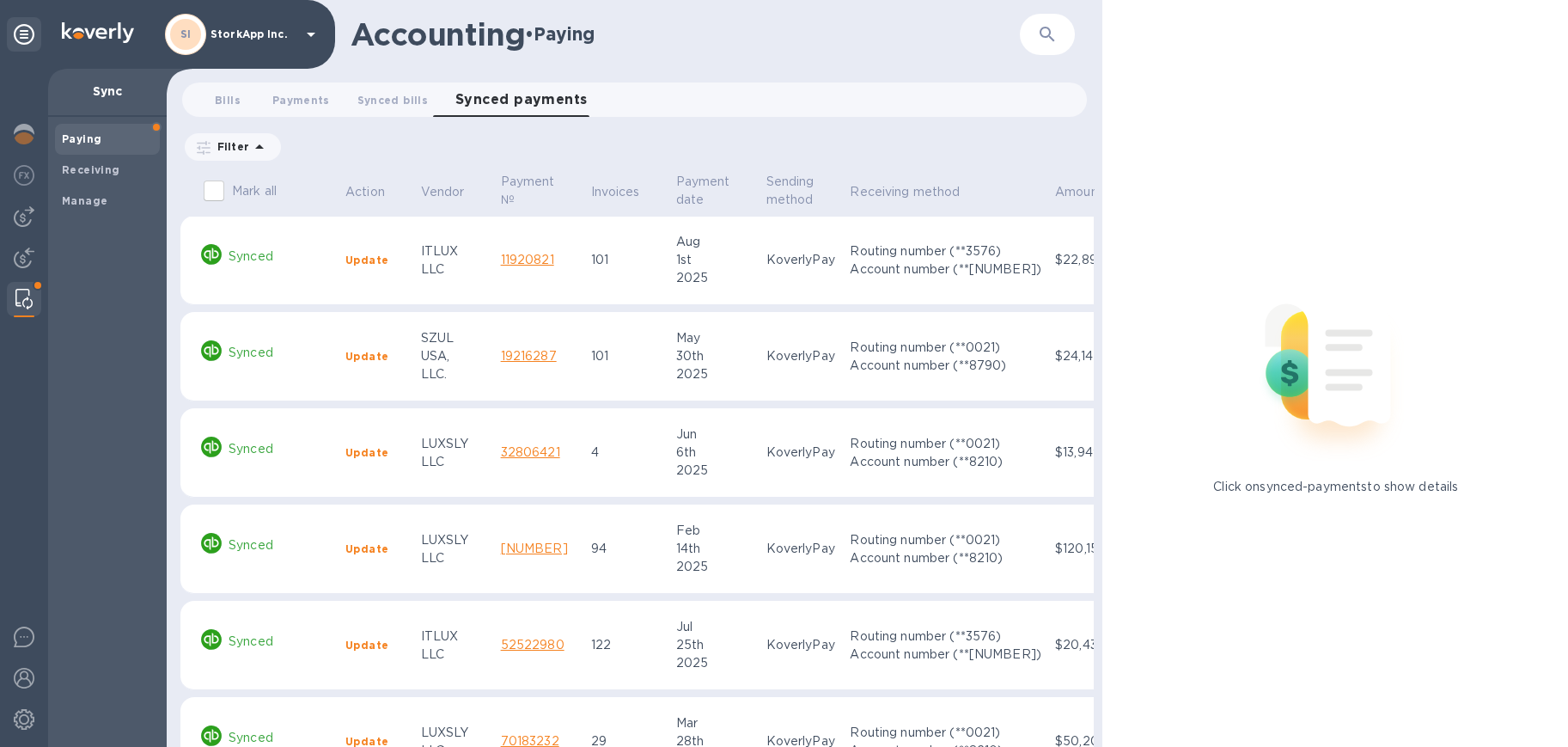 click on "Synced bills 0" at bounding box center [393, 100] 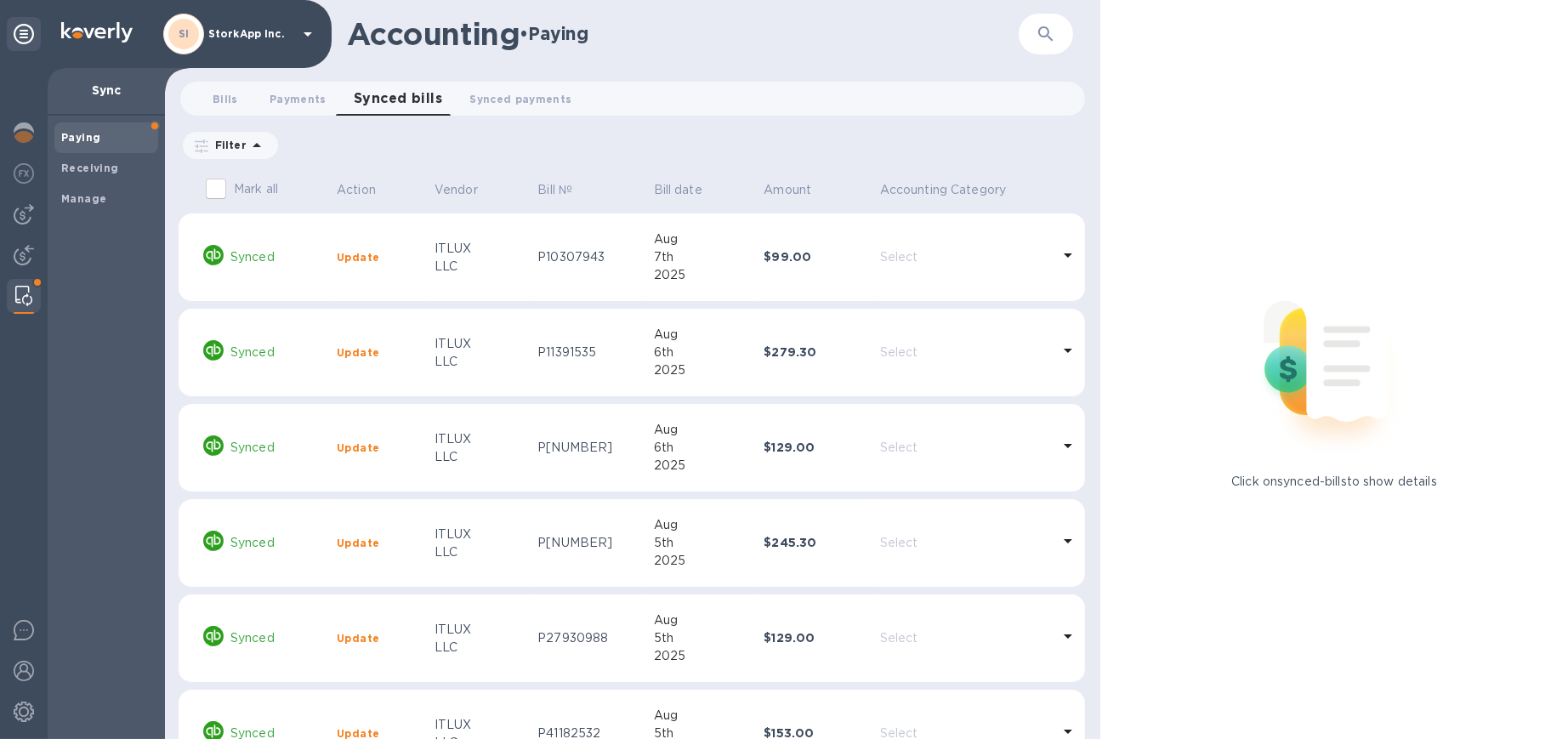 click on "Manage" at bounding box center (83, 198) 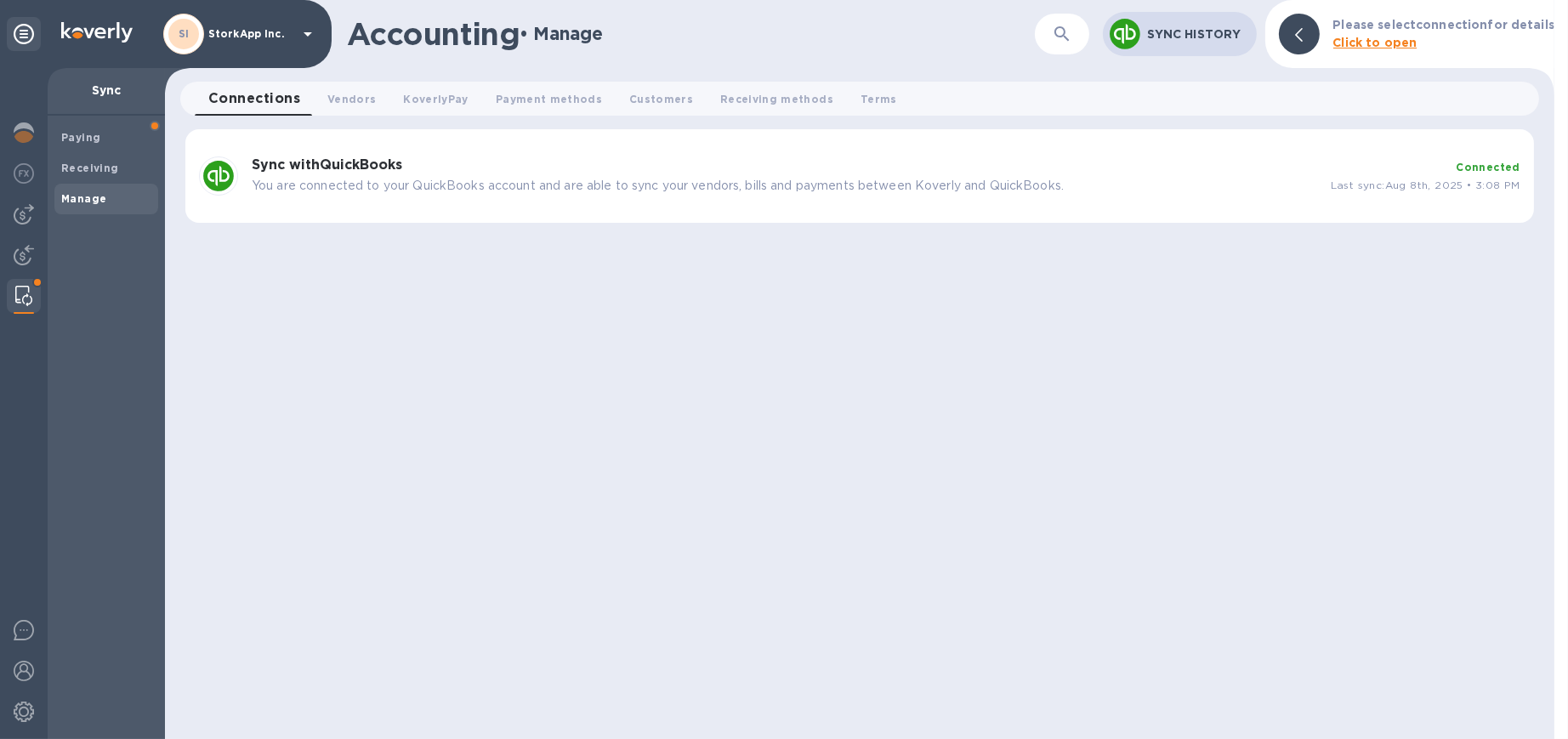 click on "Connected" at bounding box center (1488, 167) 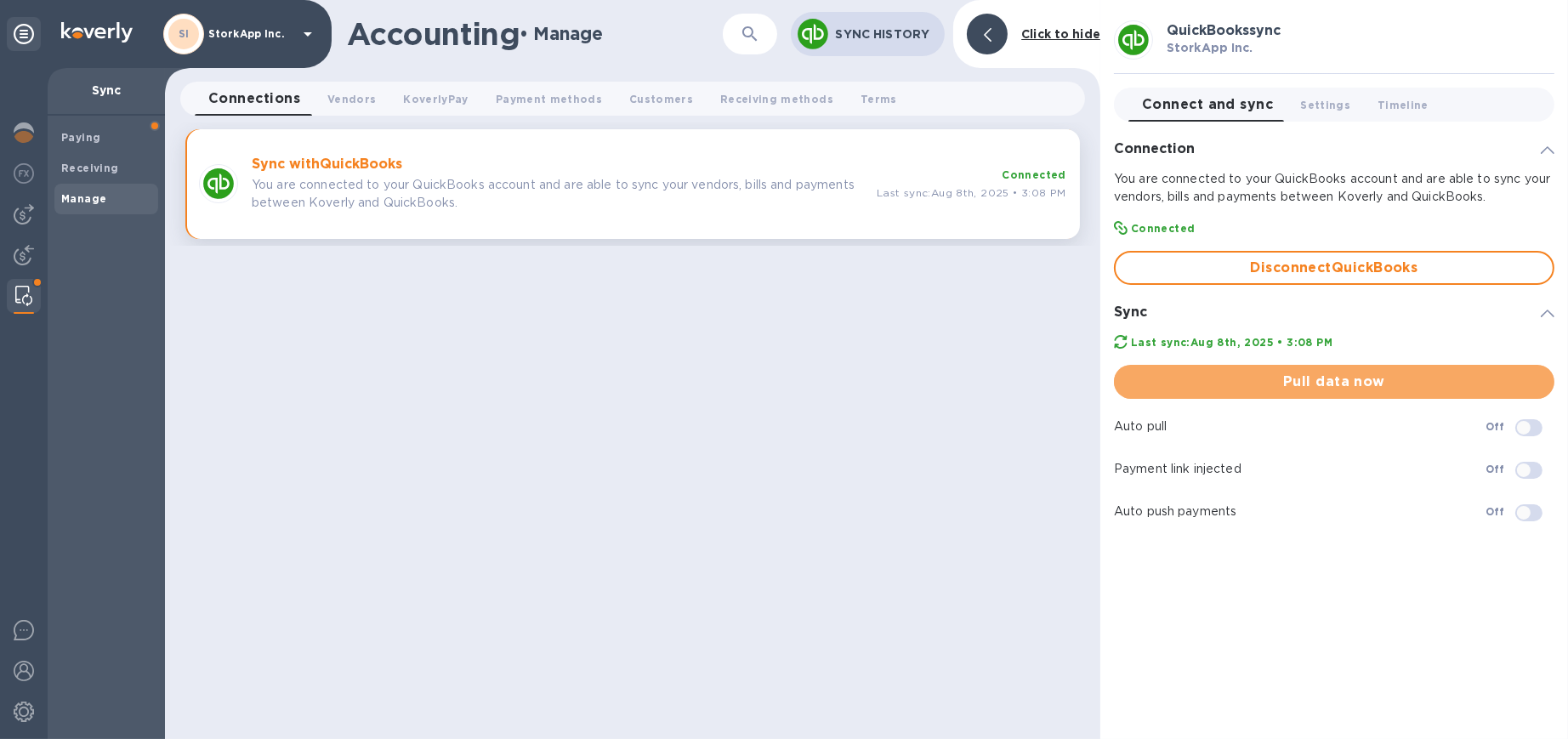 click on "Pull data now" at bounding box center [1334, 382] 